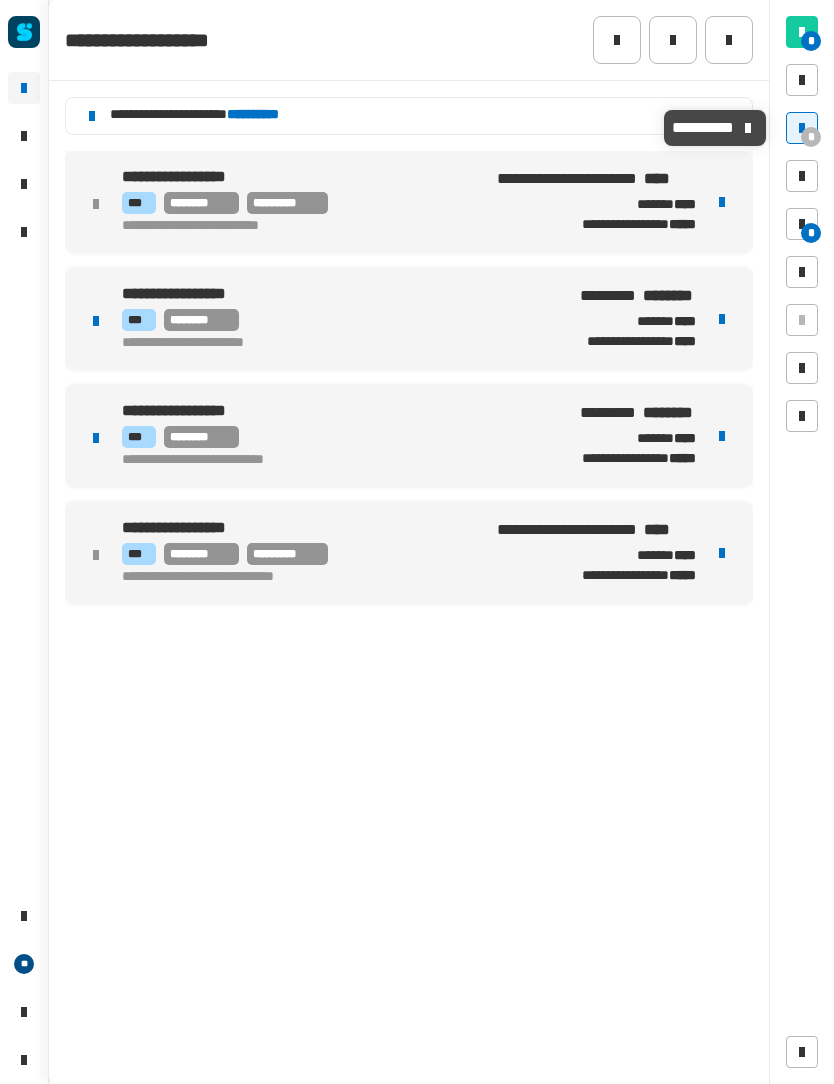 scroll, scrollTop: 0, scrollLeft: 0, axis: both 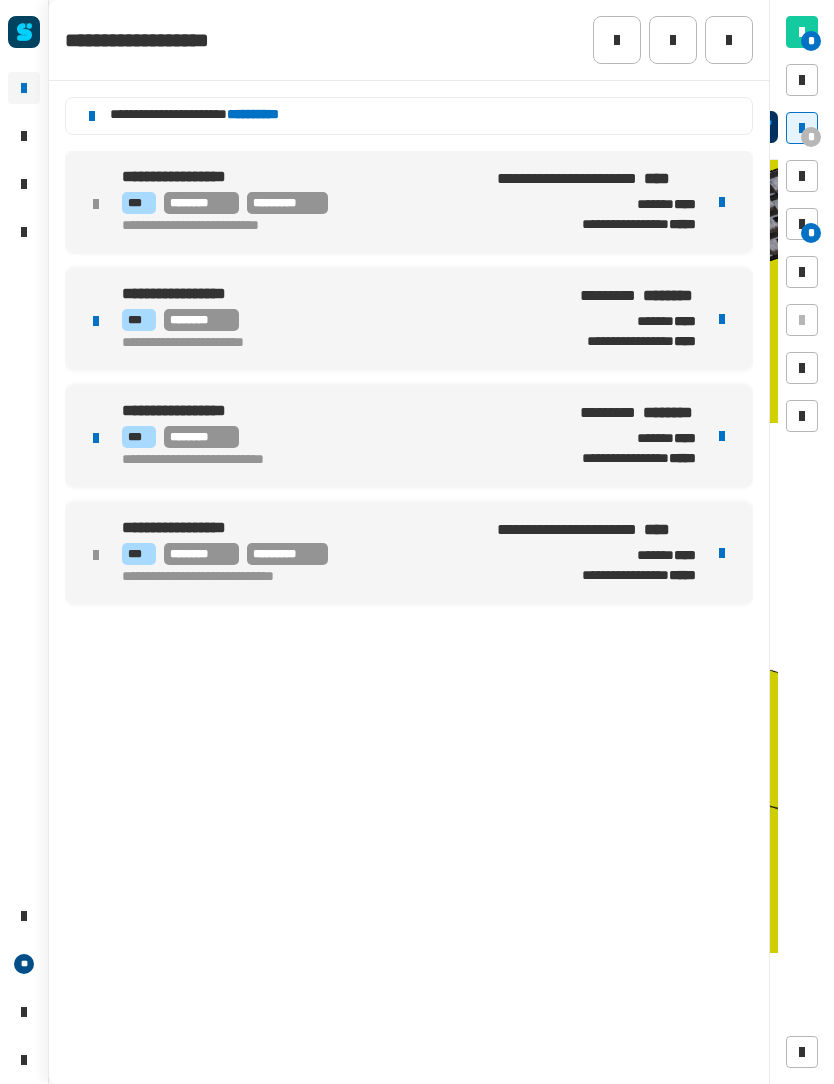 click on "*** ********" at bounding box center [335, 320] 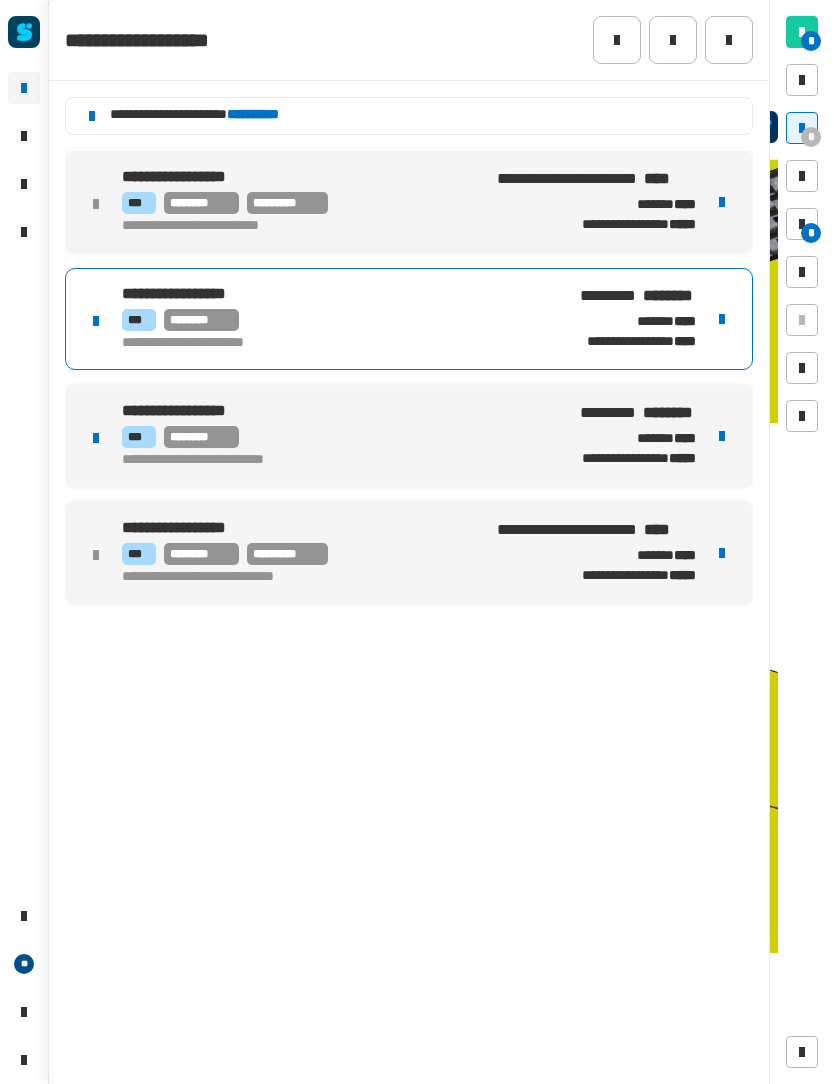 click on "*** ********" at bounding box center (335, 320) 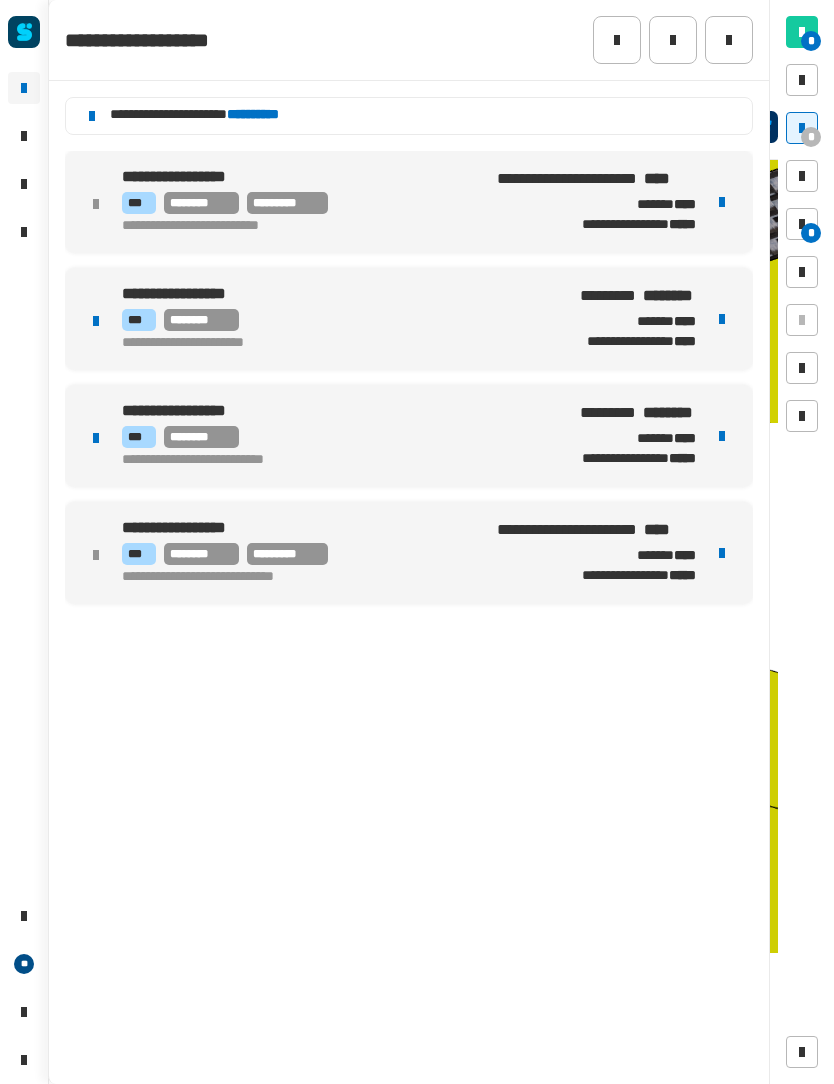 click on "[FIRST] [LAST] [PHONE]" at bounding box center [335, 319] 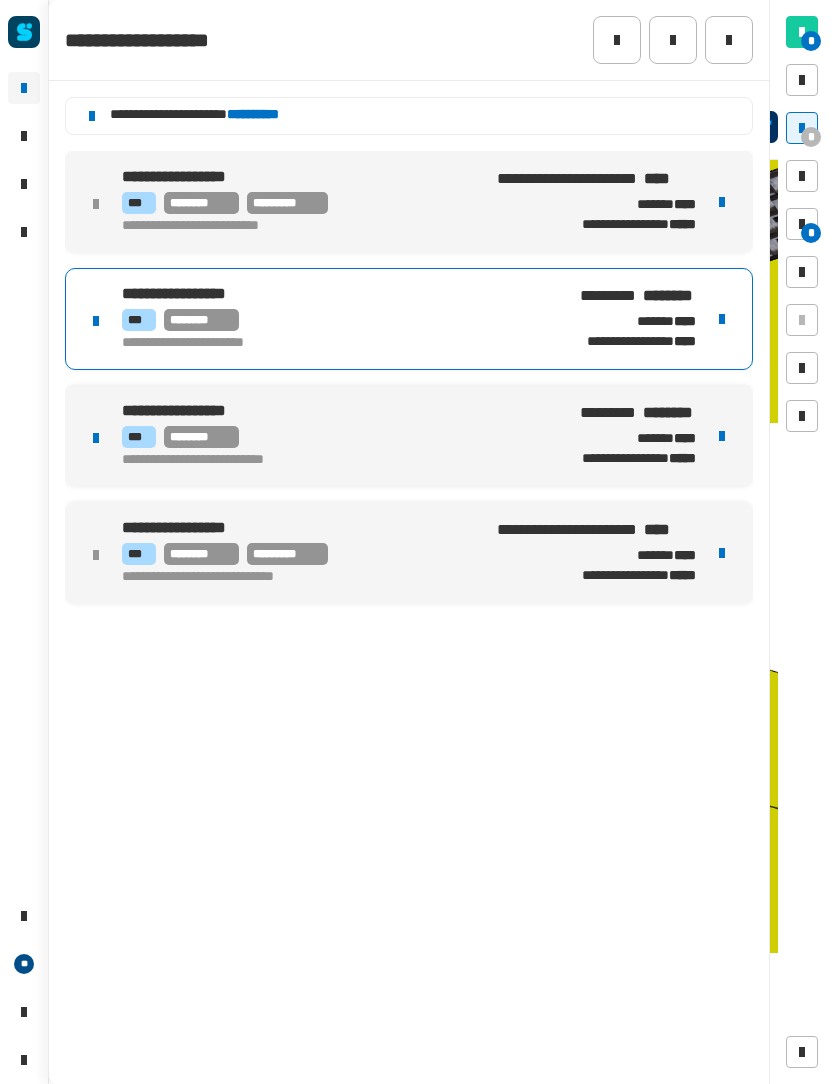 click on "*** ********" at bounding box center [335, 320] 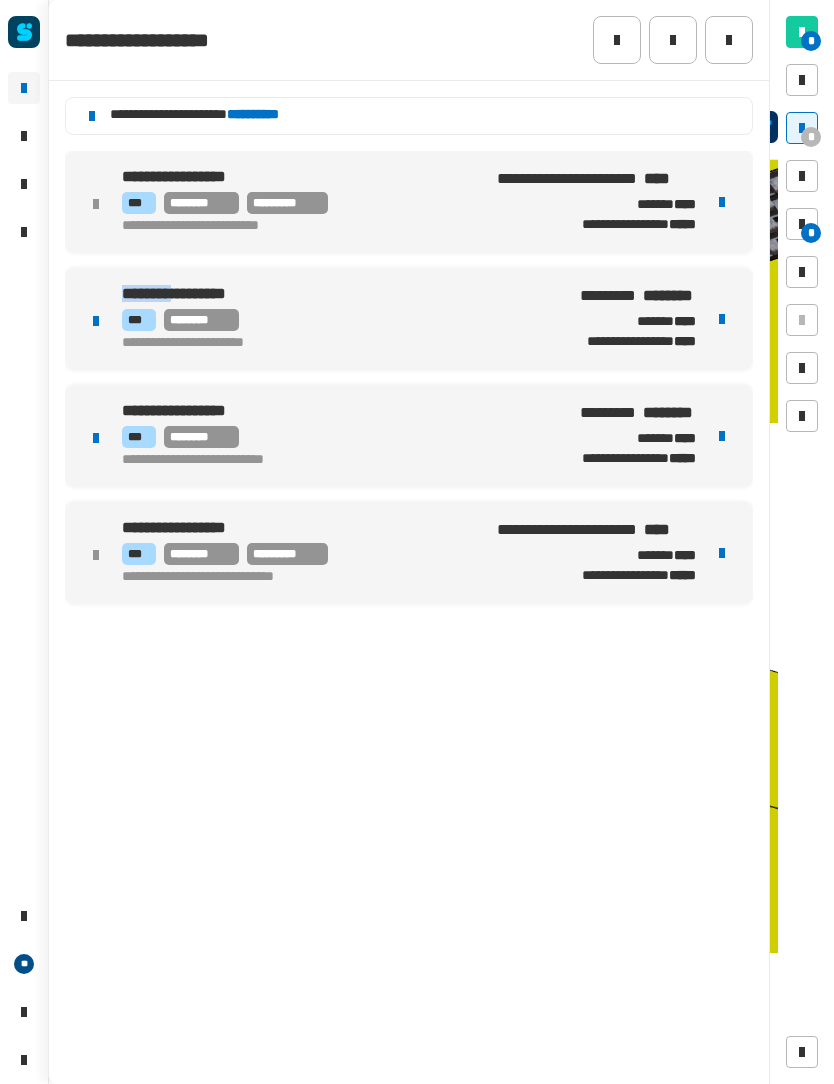 click on "**********" at bounding box center [161, 293] 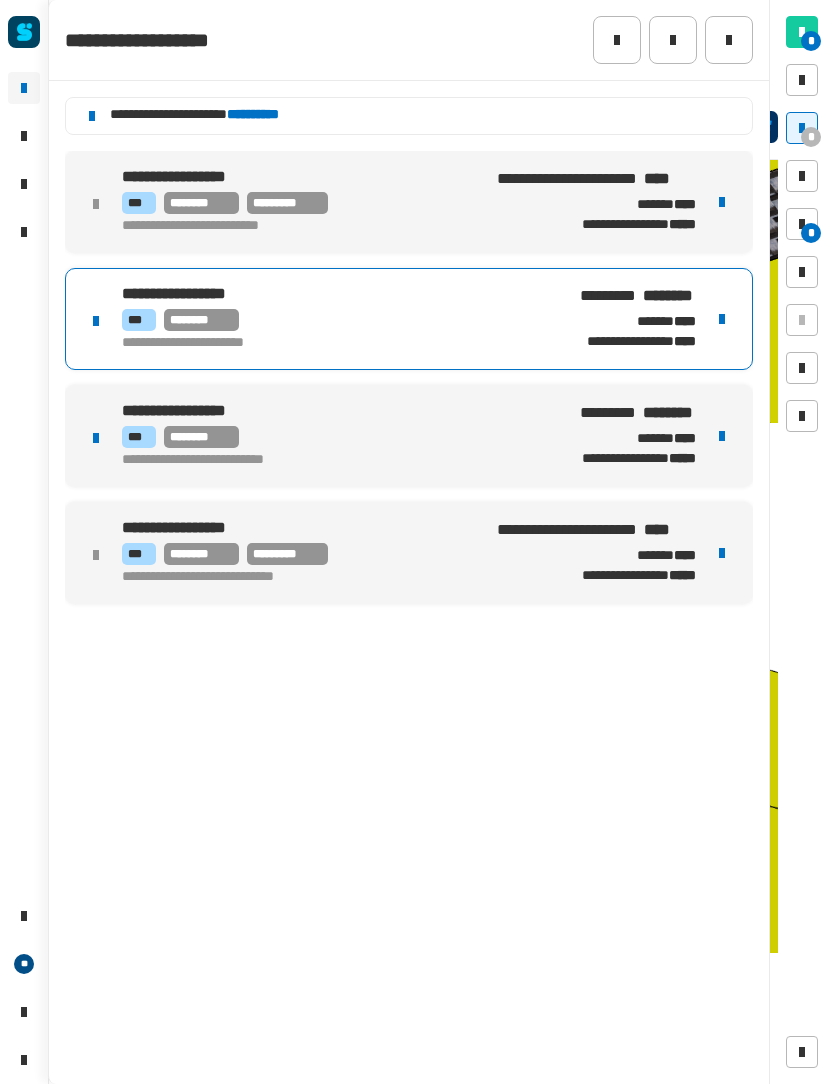 click on "[FIRST] [LAST] [PHONE] [EMAIL] [ADDRESS] [CITY], [STATE] [ZIP] [PHONE] [EMAIL] [ADDRESS] [CITY], [STATE] [ZIP] [PHONE] [EMAIL] [ADDRESS] [CITY], [STATE] [ZIP]" 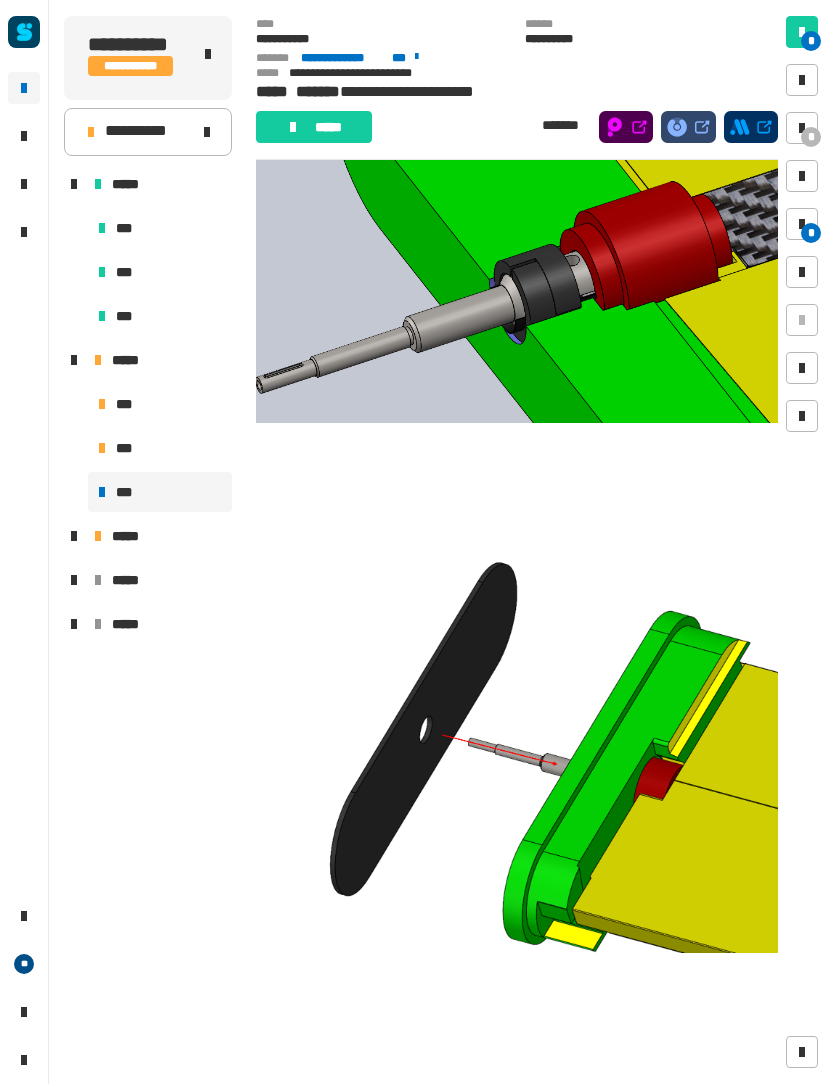 click on "*****" 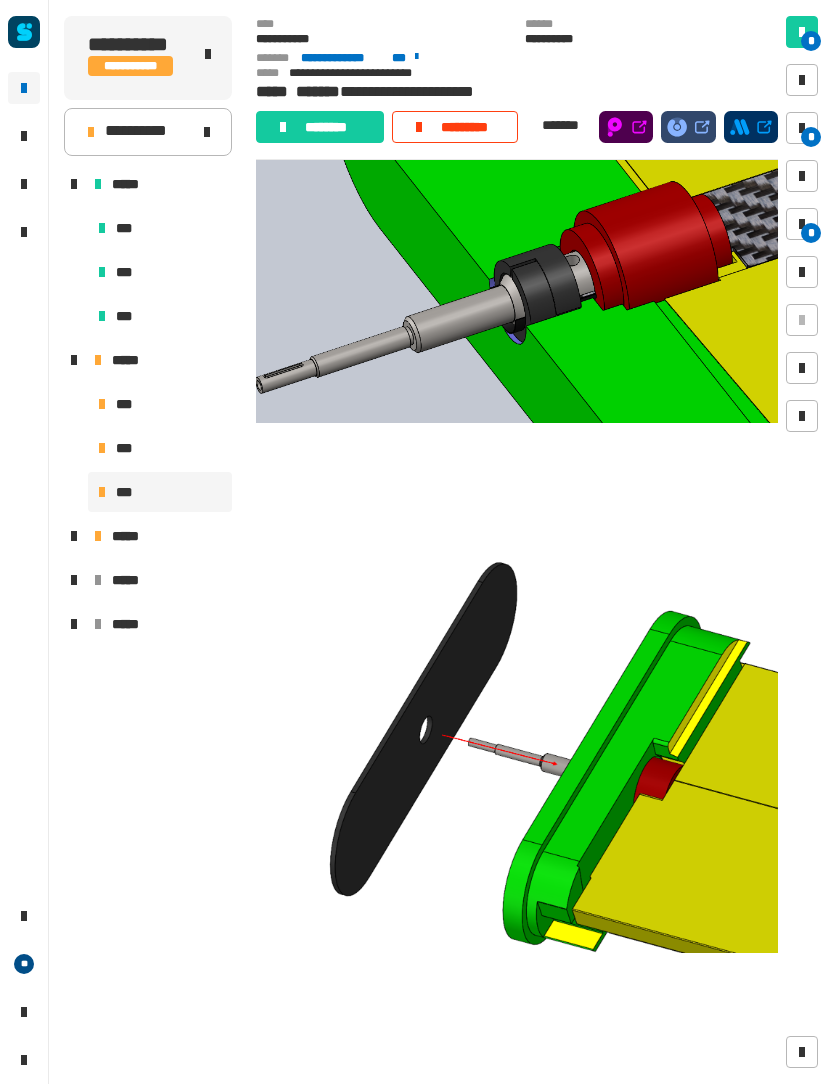 click at bounding box center [802, 128] 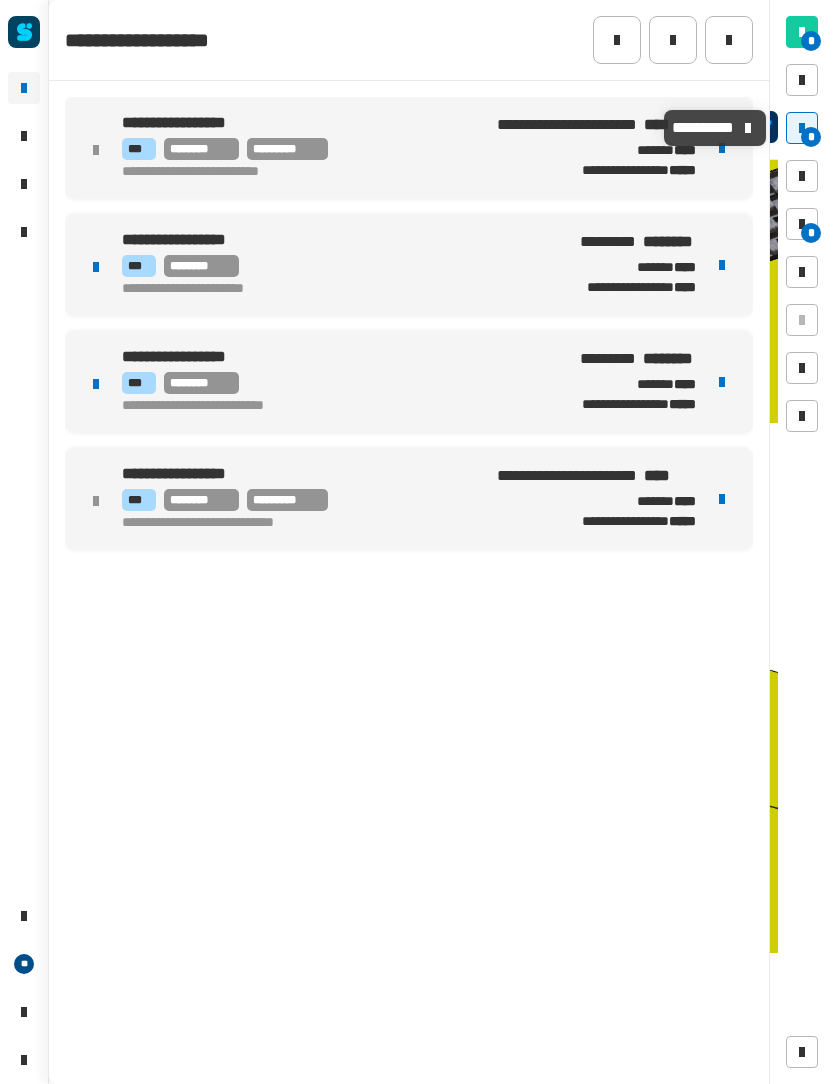 click on "[FIRST] [LAST]" at bounding box center (335, 241) 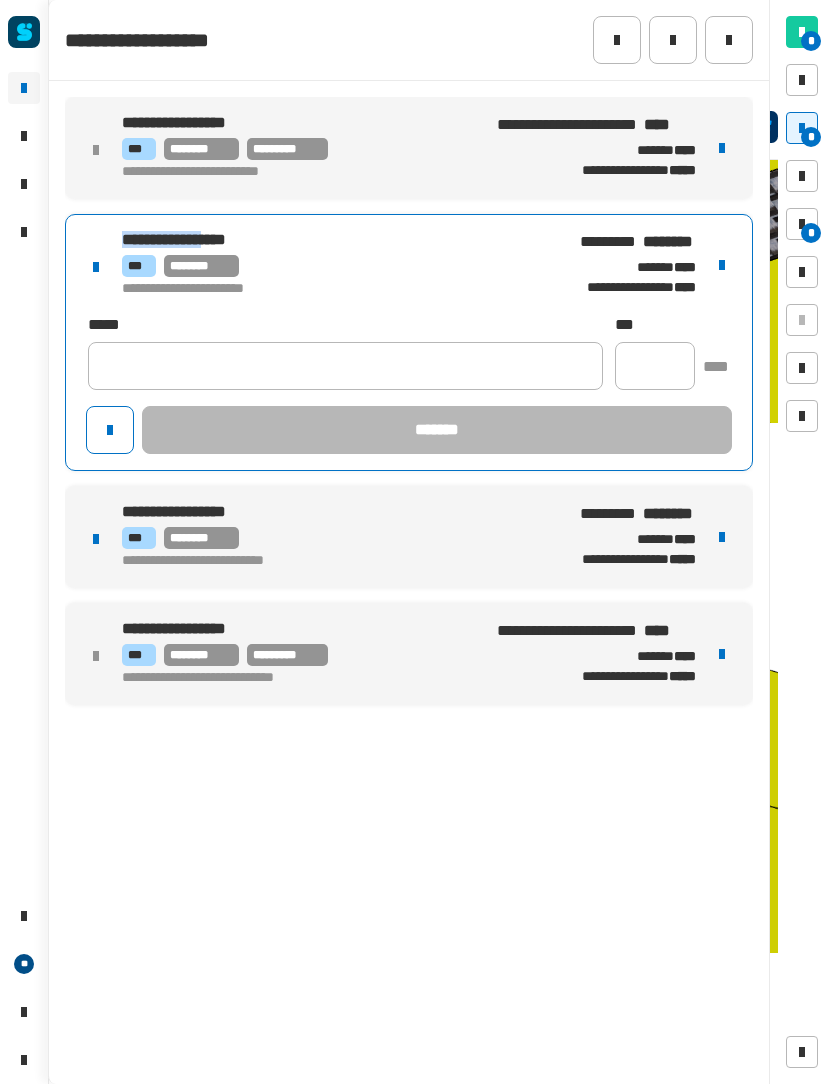copy on "**********" 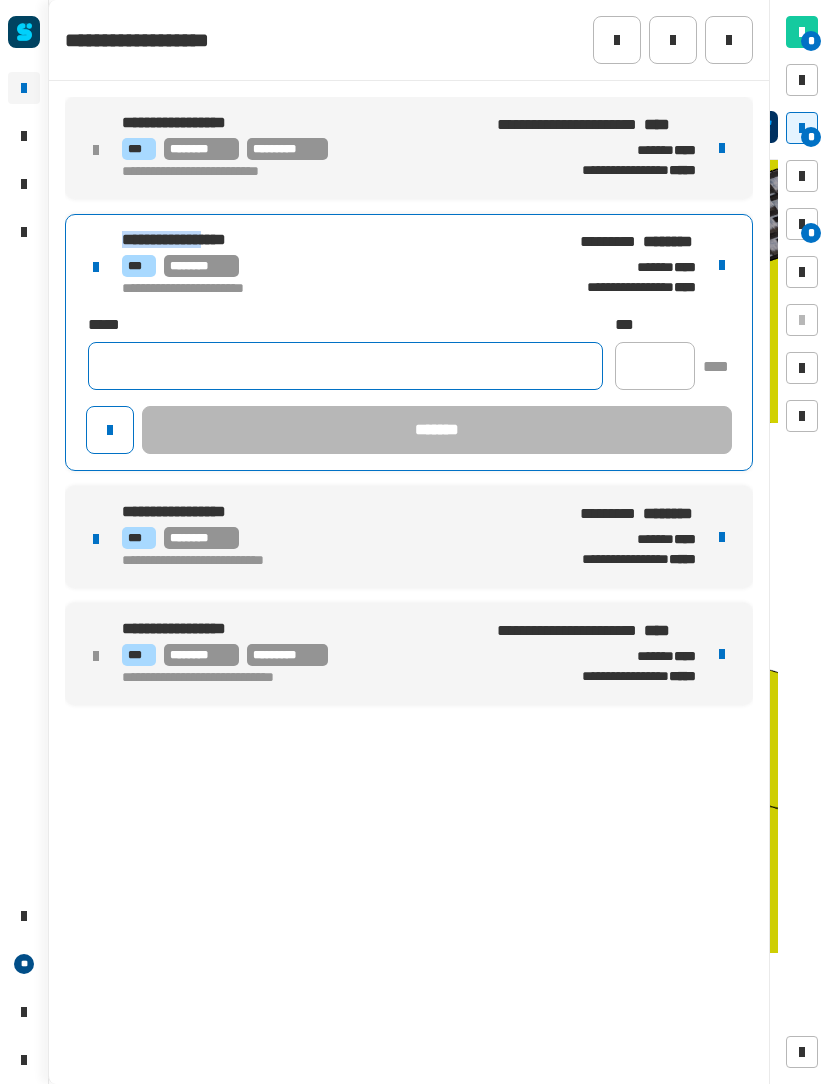 click 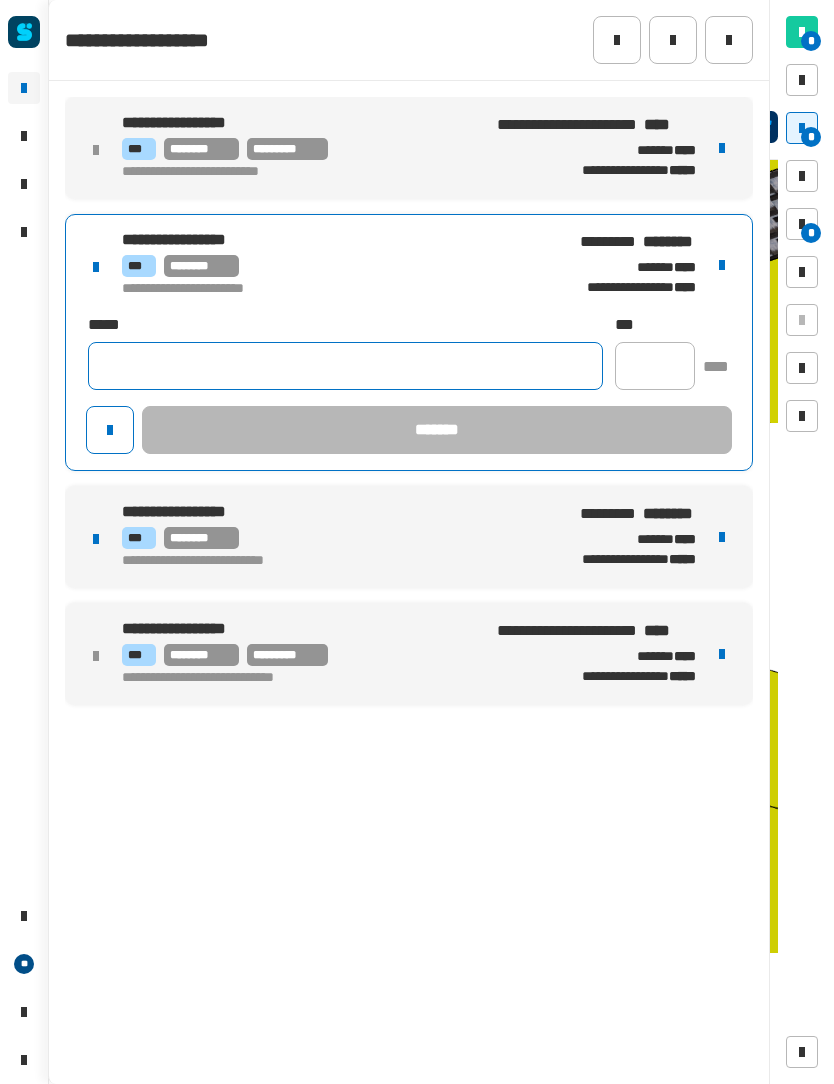 paste on "**********" 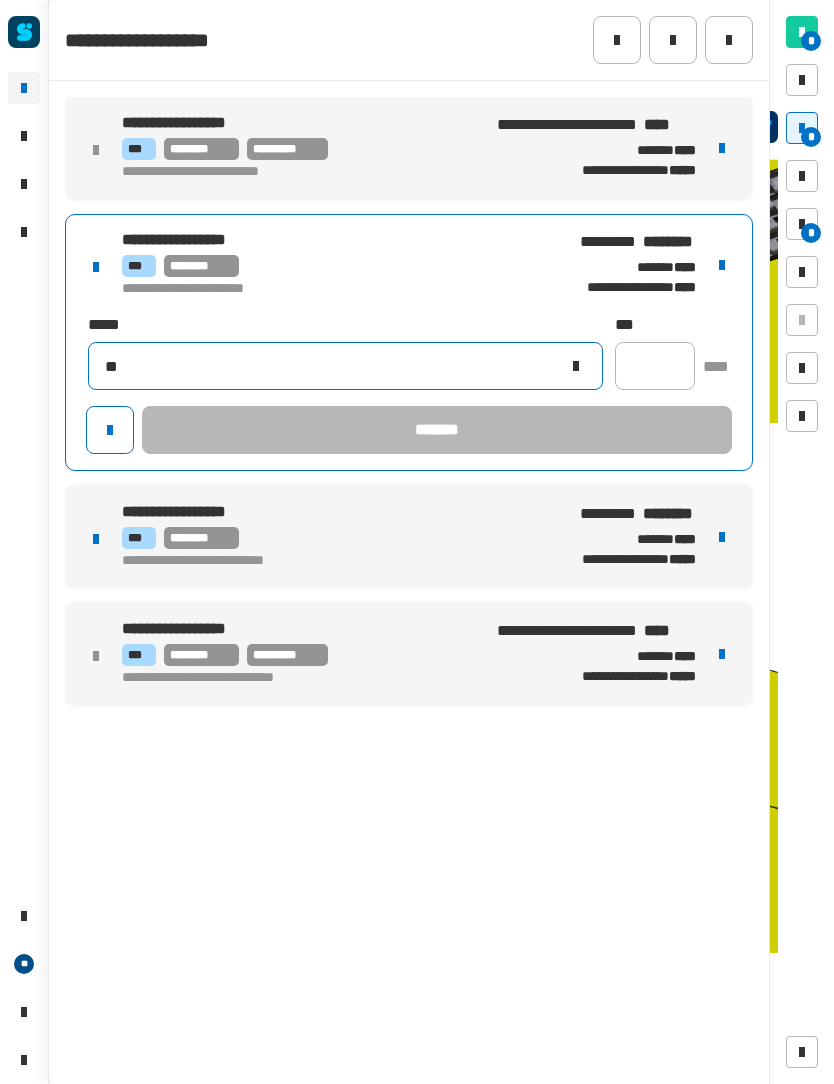 type on "*" 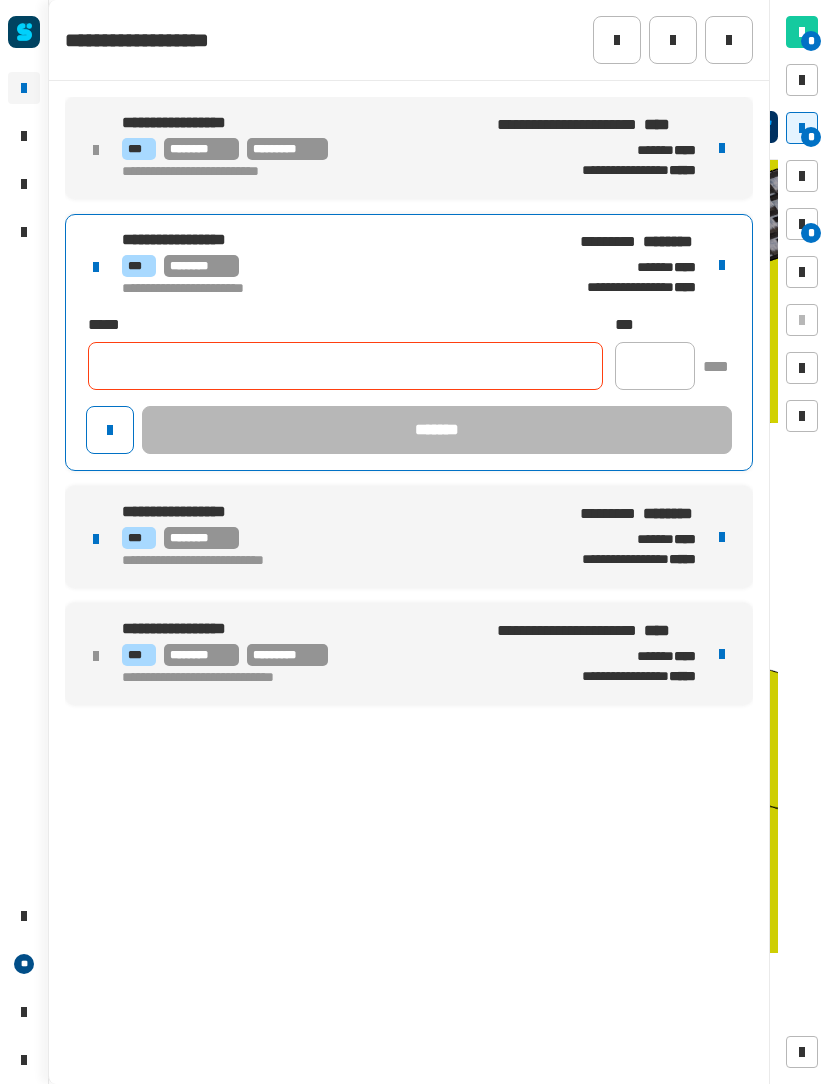 click 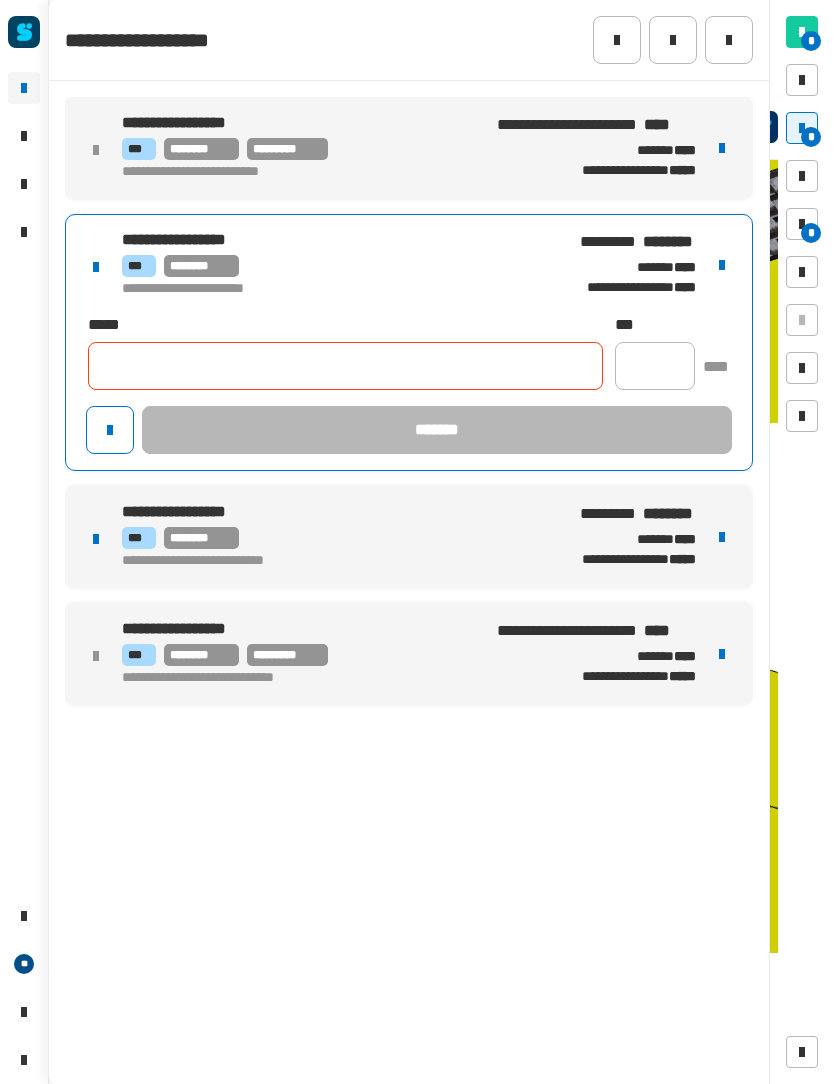 paste on "**********" 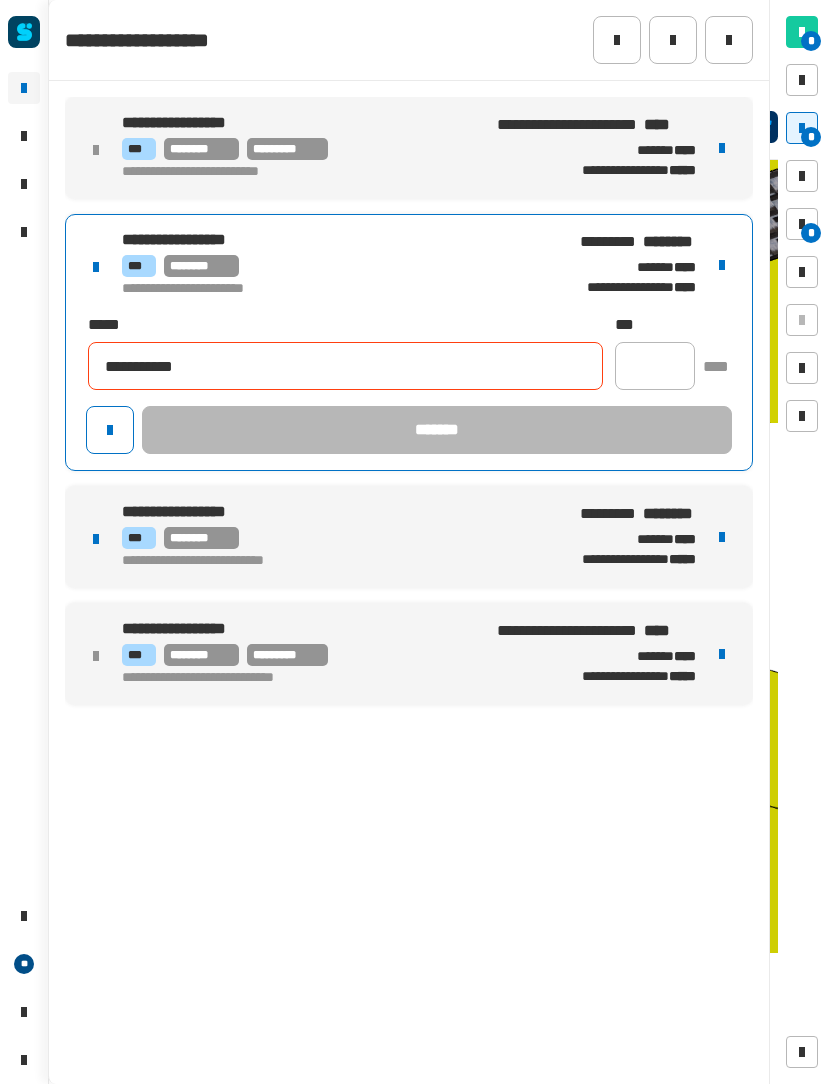 type on "**********" 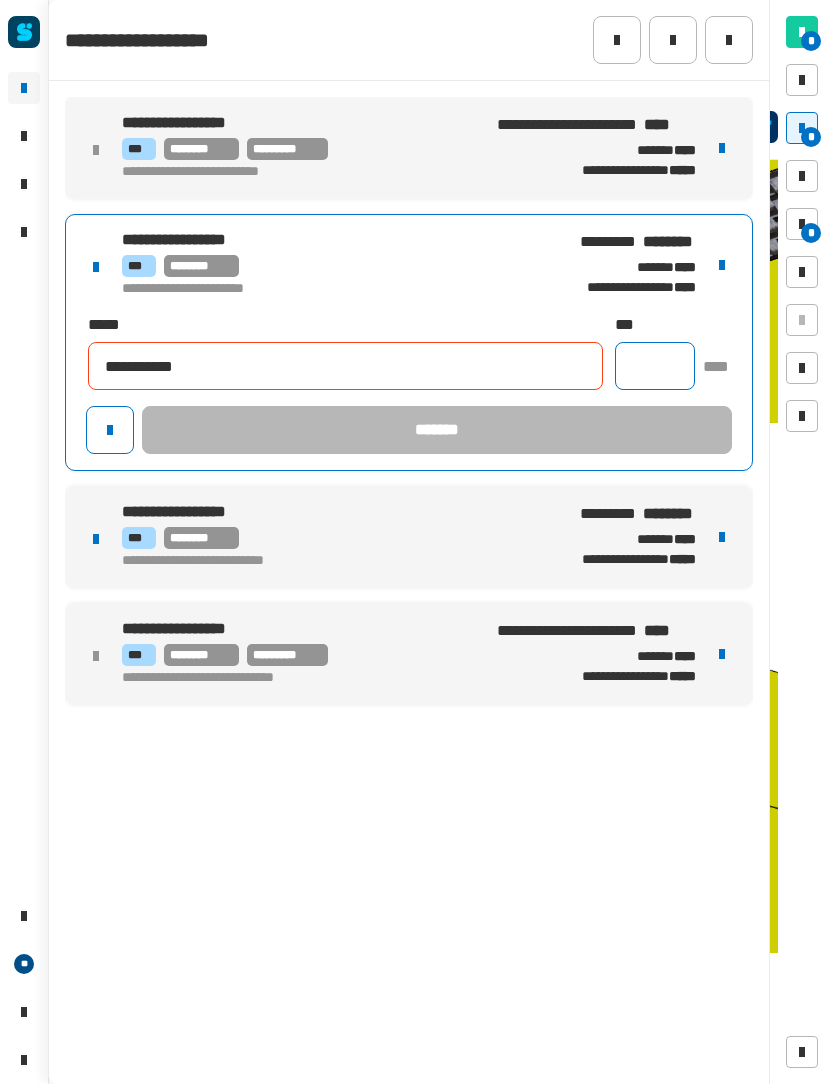click 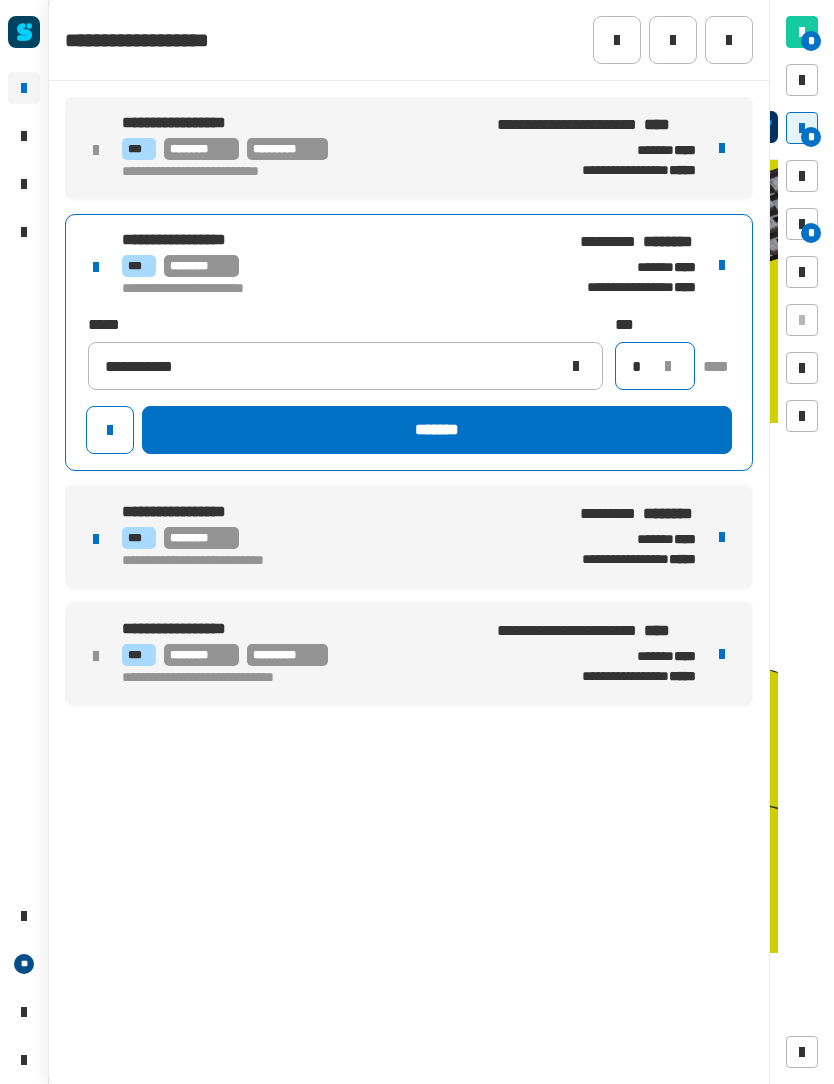 type on "*" 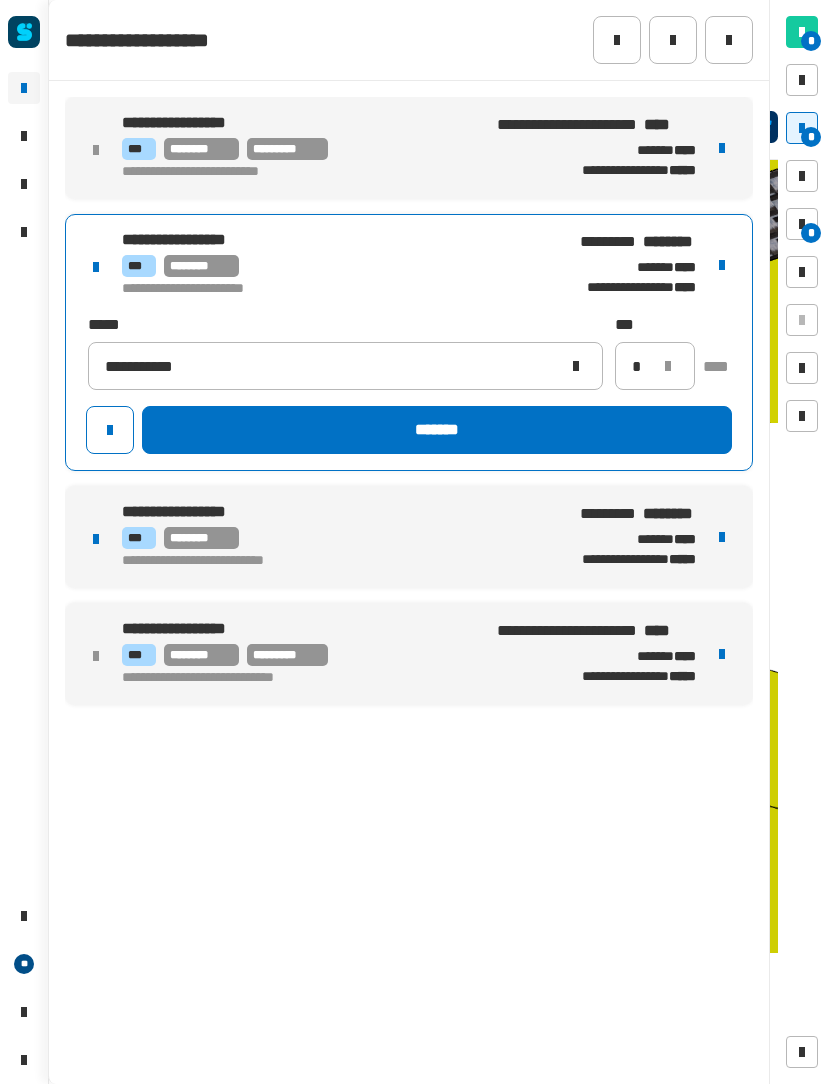click on "*******" 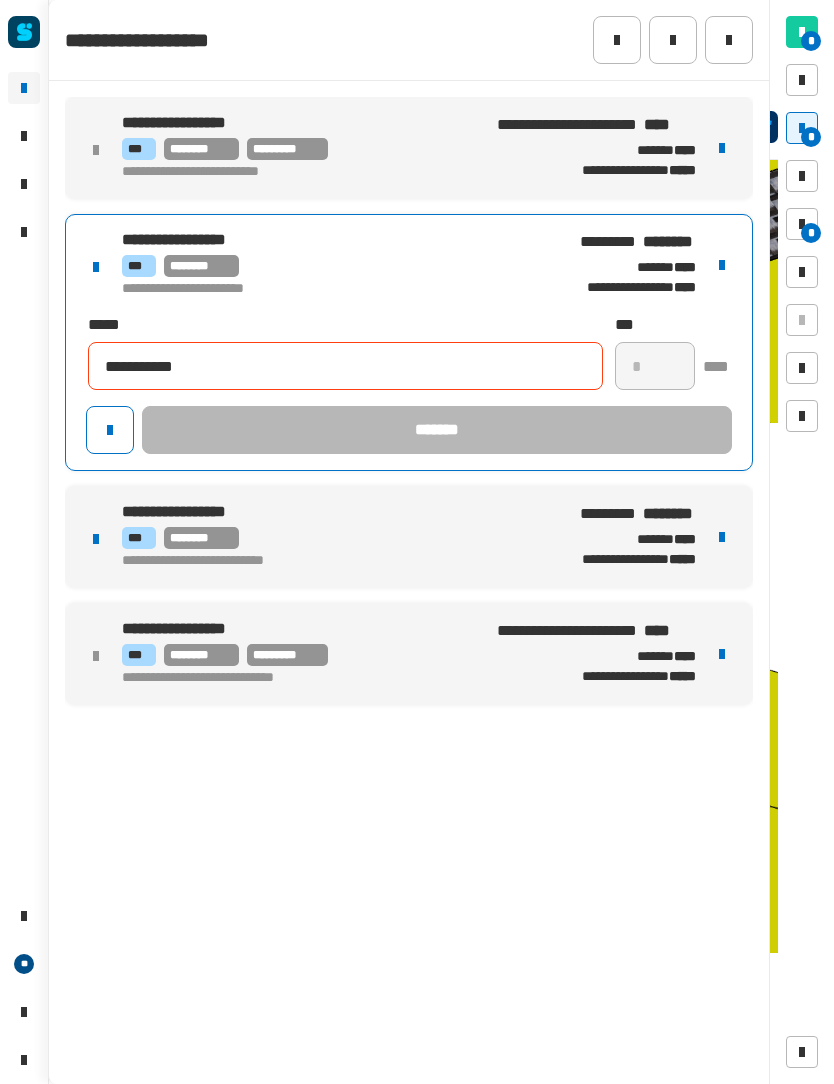 type 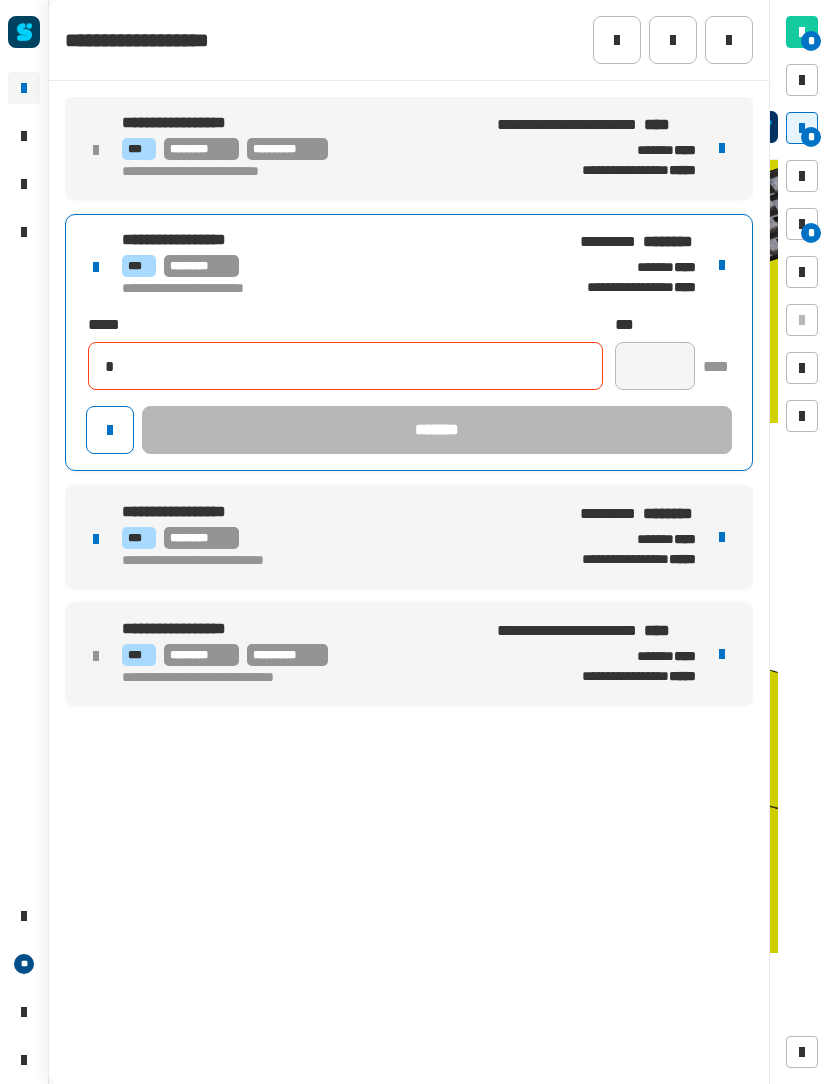type 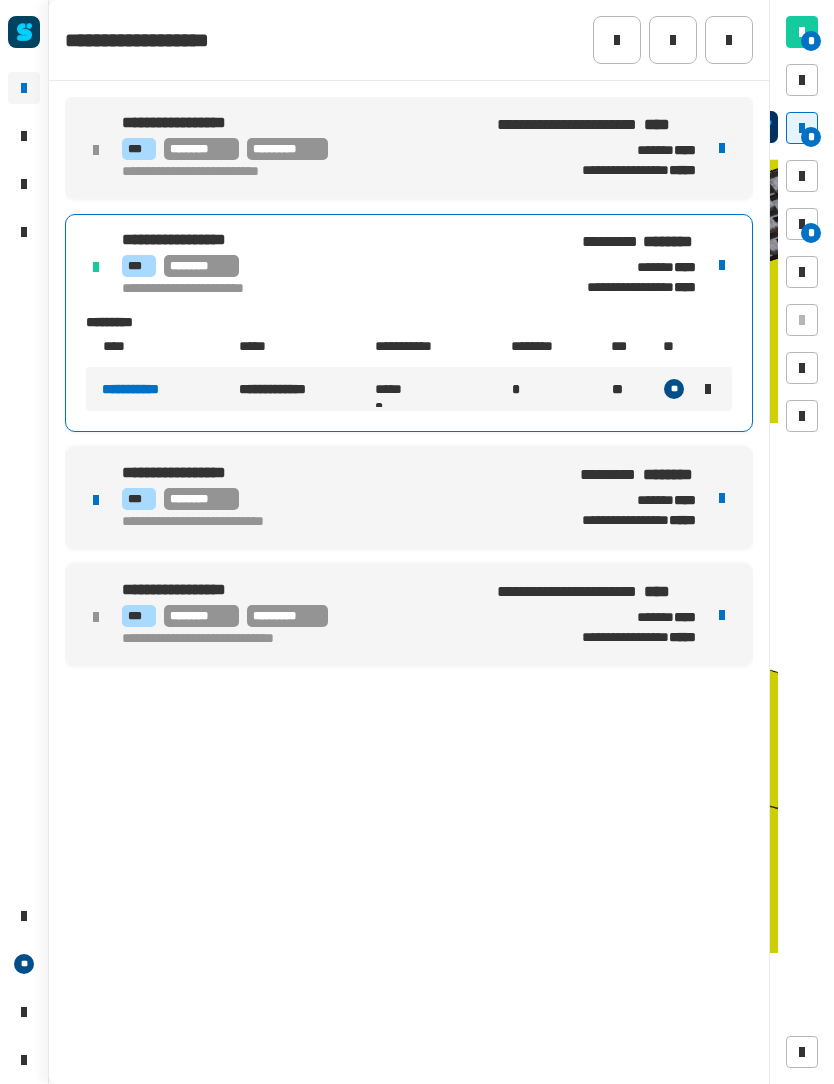 click on "[FIRST] [LAST] [PHONE] [EMAIL] [ADDRESS] [CITY], [STATE] [ZIP]" at bounding box center (409, 498) 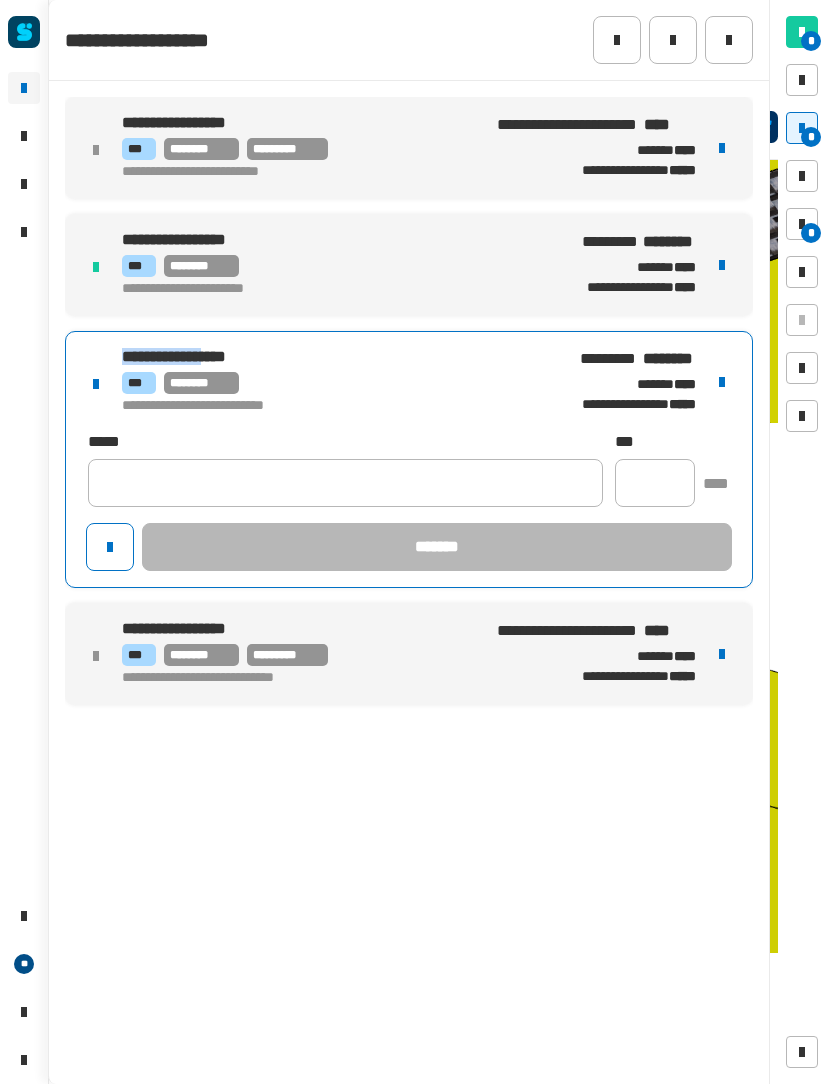 copy on "**********" 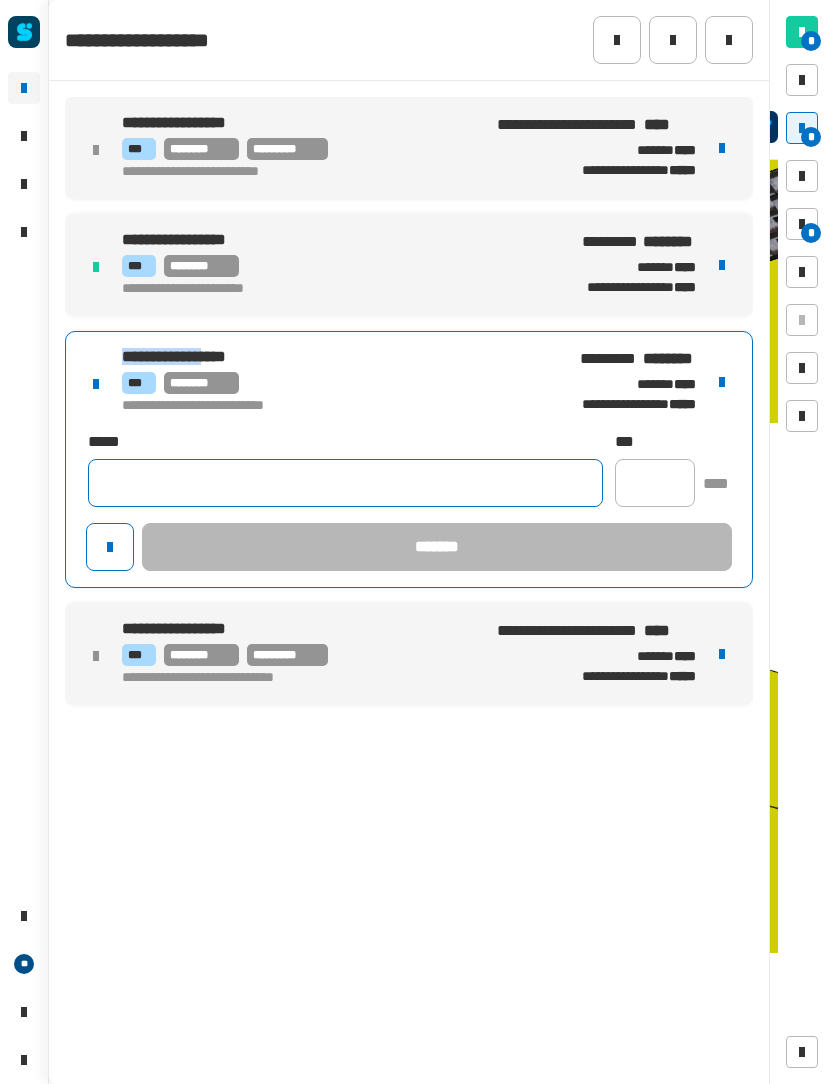 click 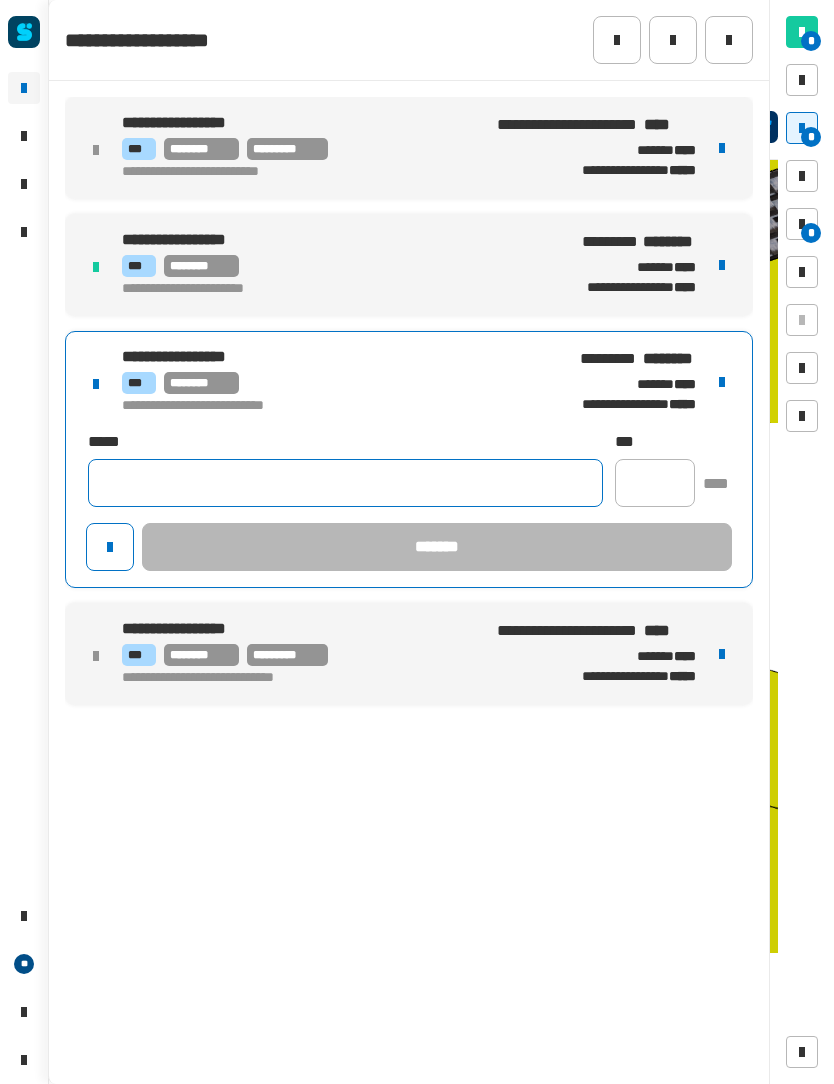 click 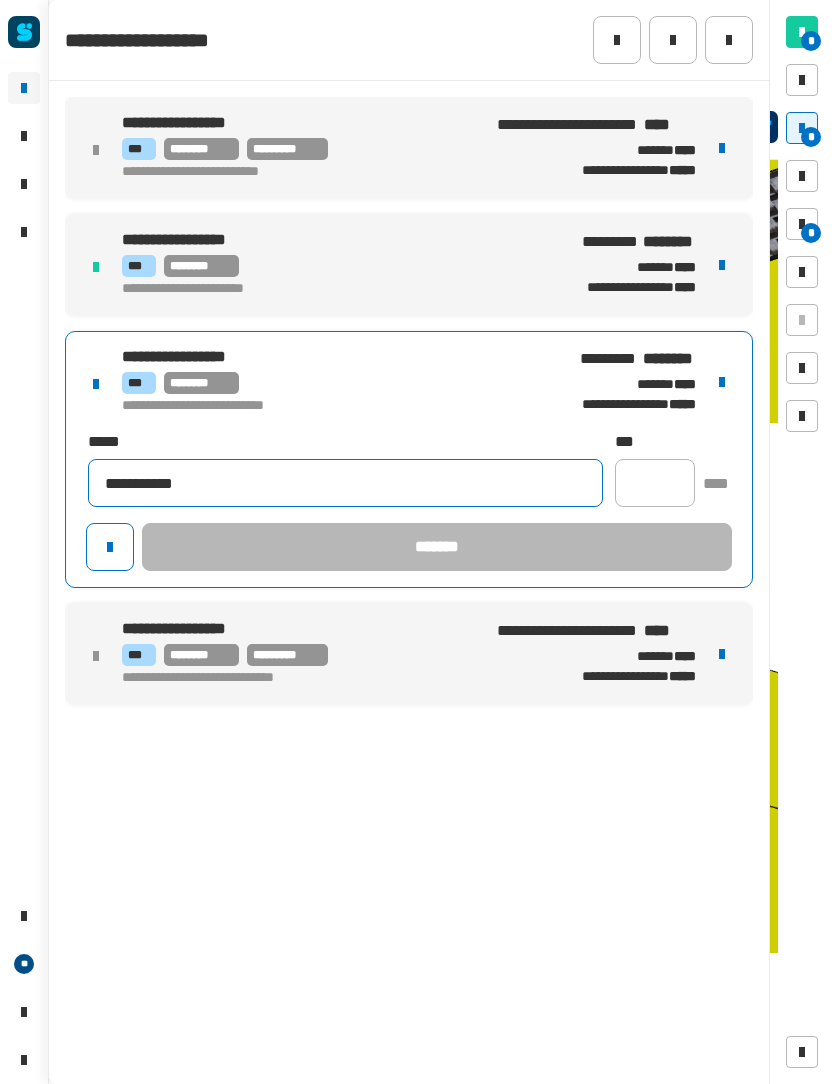 type on "**********" 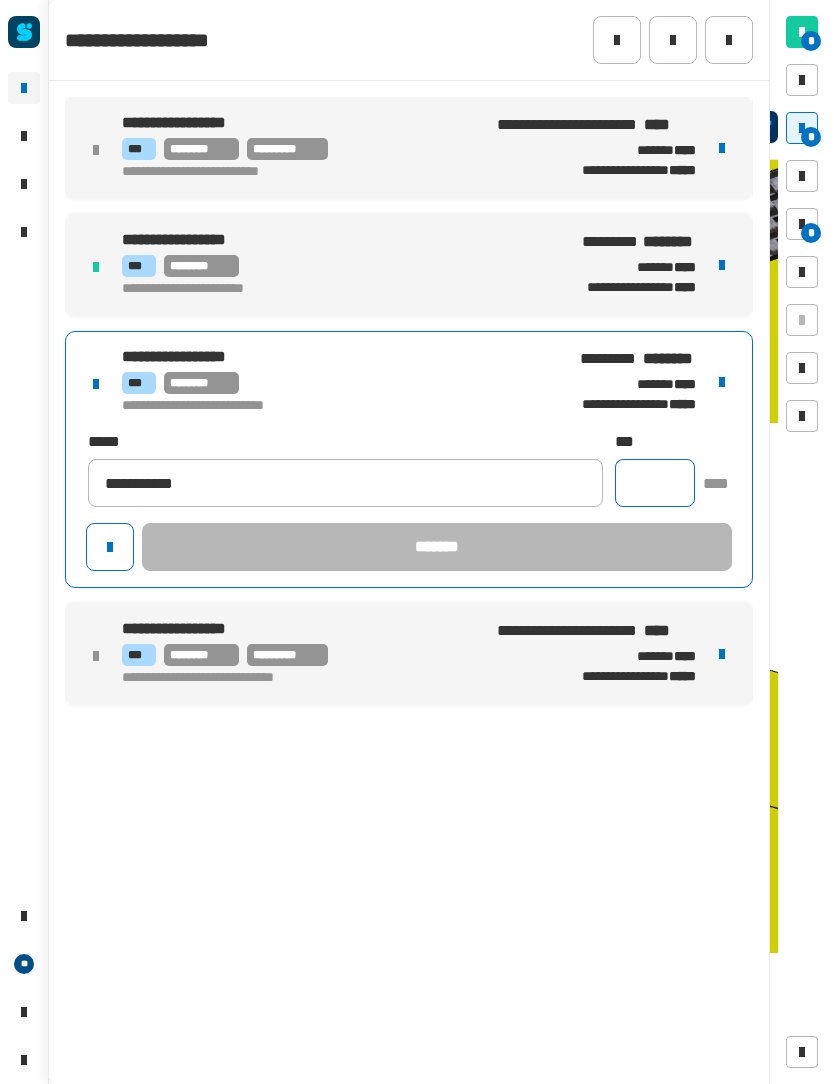 click 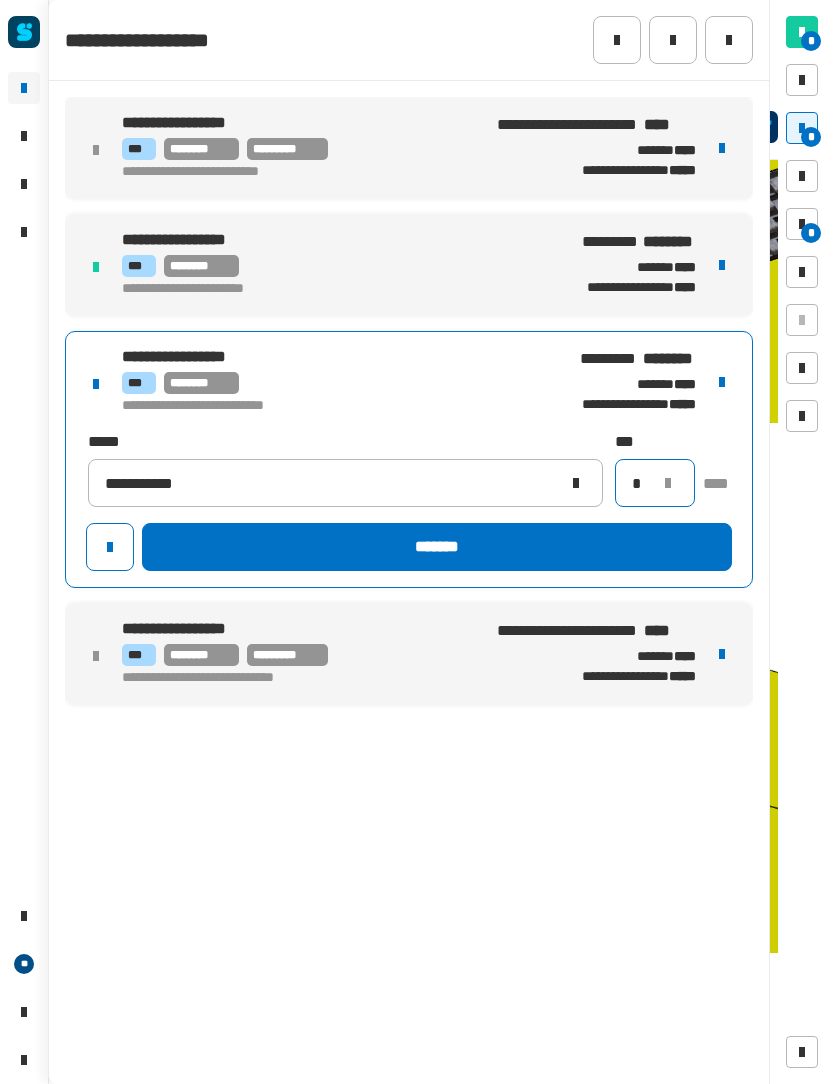 type on "*" 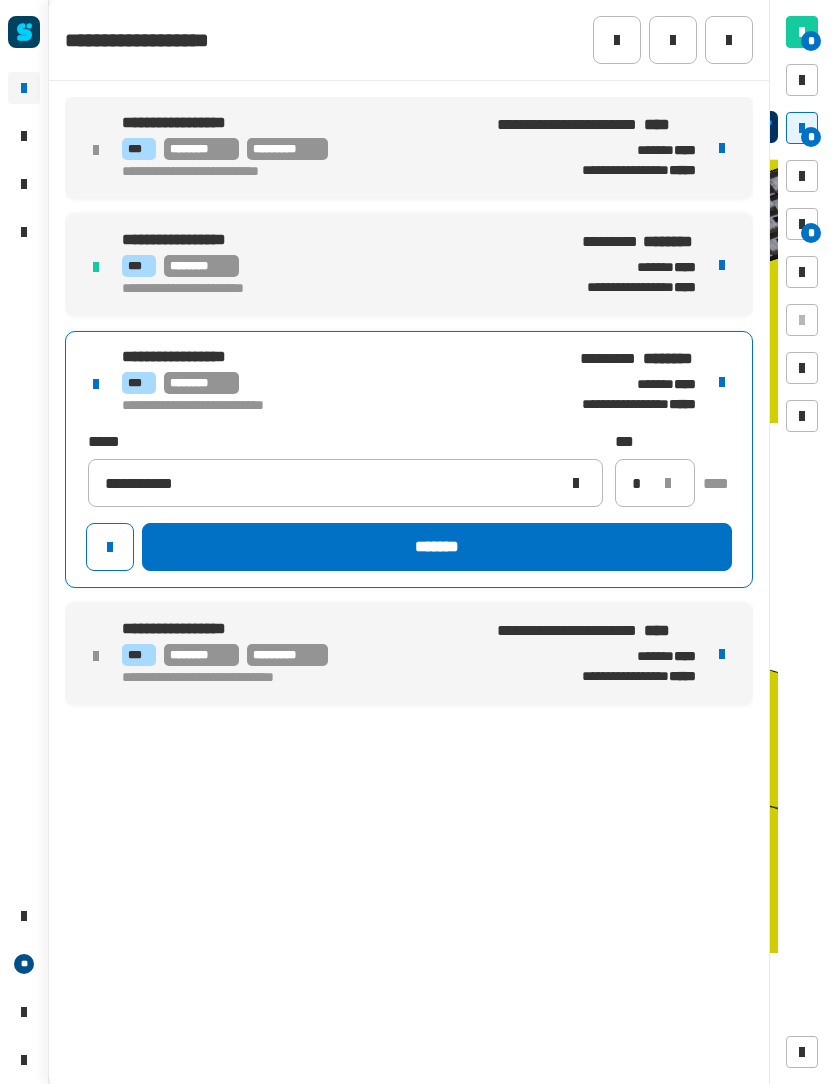 click on "*******" 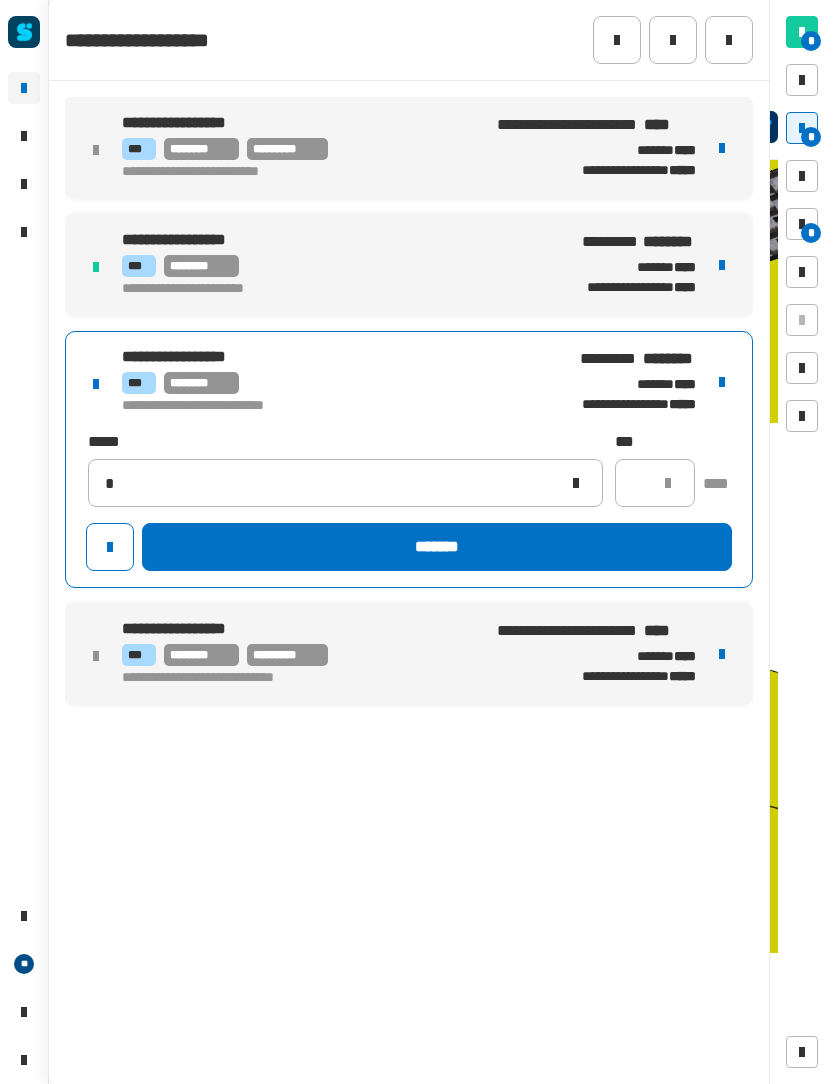type 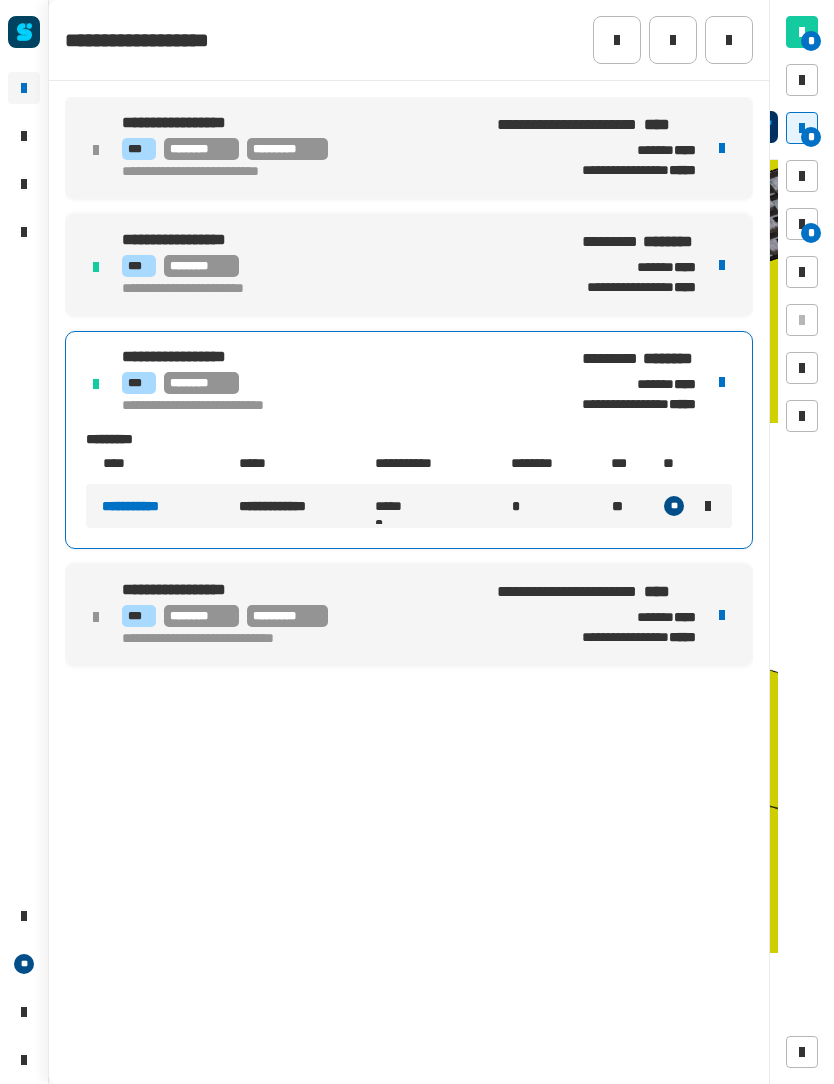 click on "[FIRST] [LAST] [PHONE] [EMAIL] [ADDRESS] [CITY], [STATE] [ZIP] [PHONE] [EMAIL] [ADDRESS] [CITY], [STATE] [ZIP] [PHONE] [EMAIL] [ADDRESS] [CITY], [STATE] [ZIP] [PHONE] [EMAIL] [ADDRESS] [CITY], [STATE] [ZIP]" 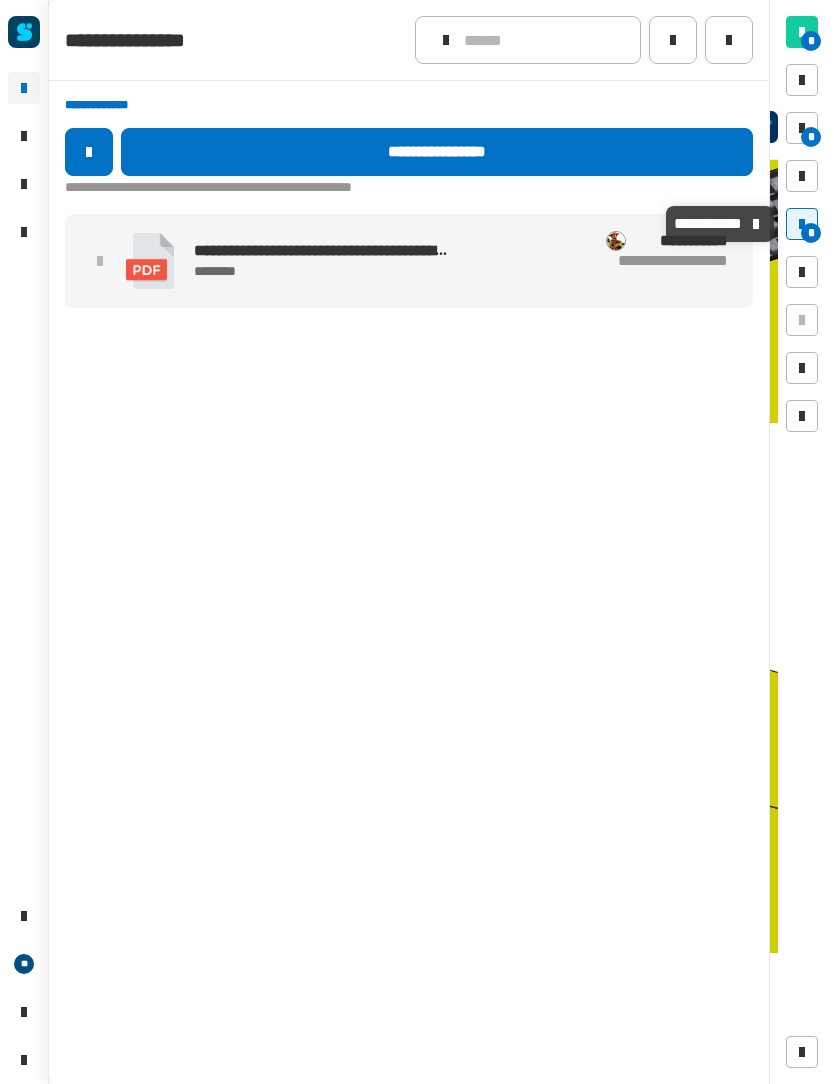 click on "*" at bounding box center (811, 137) 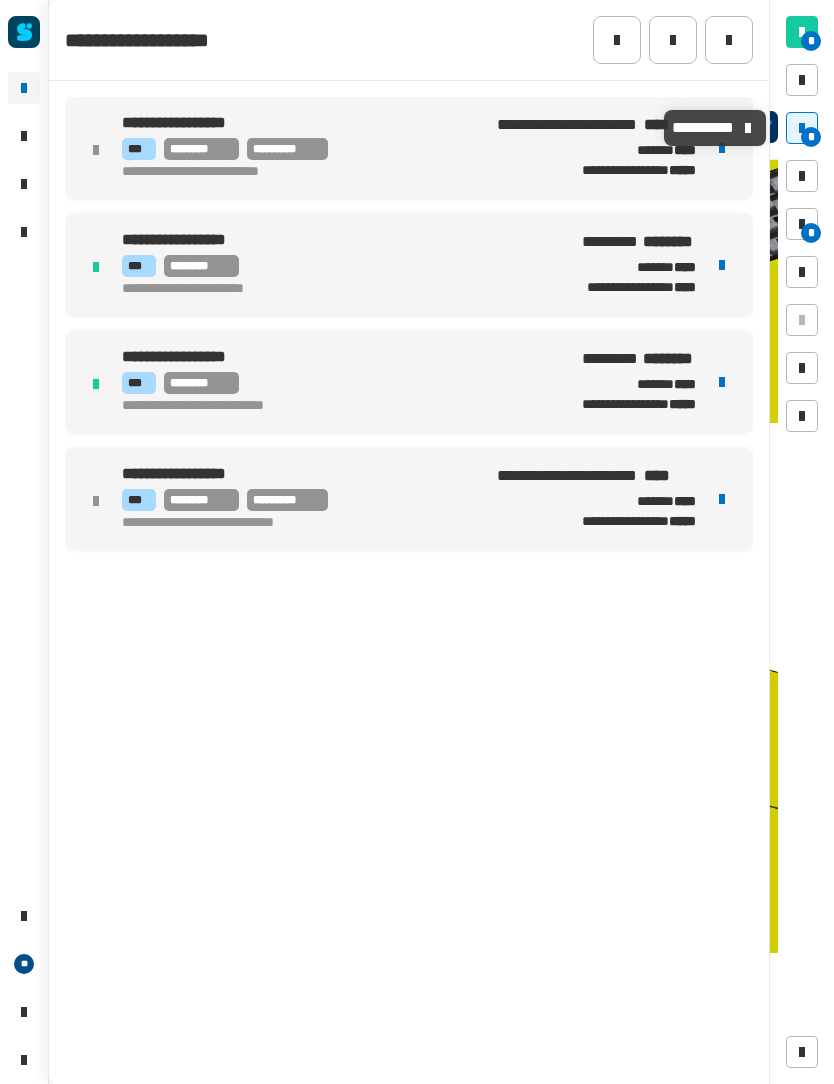 click 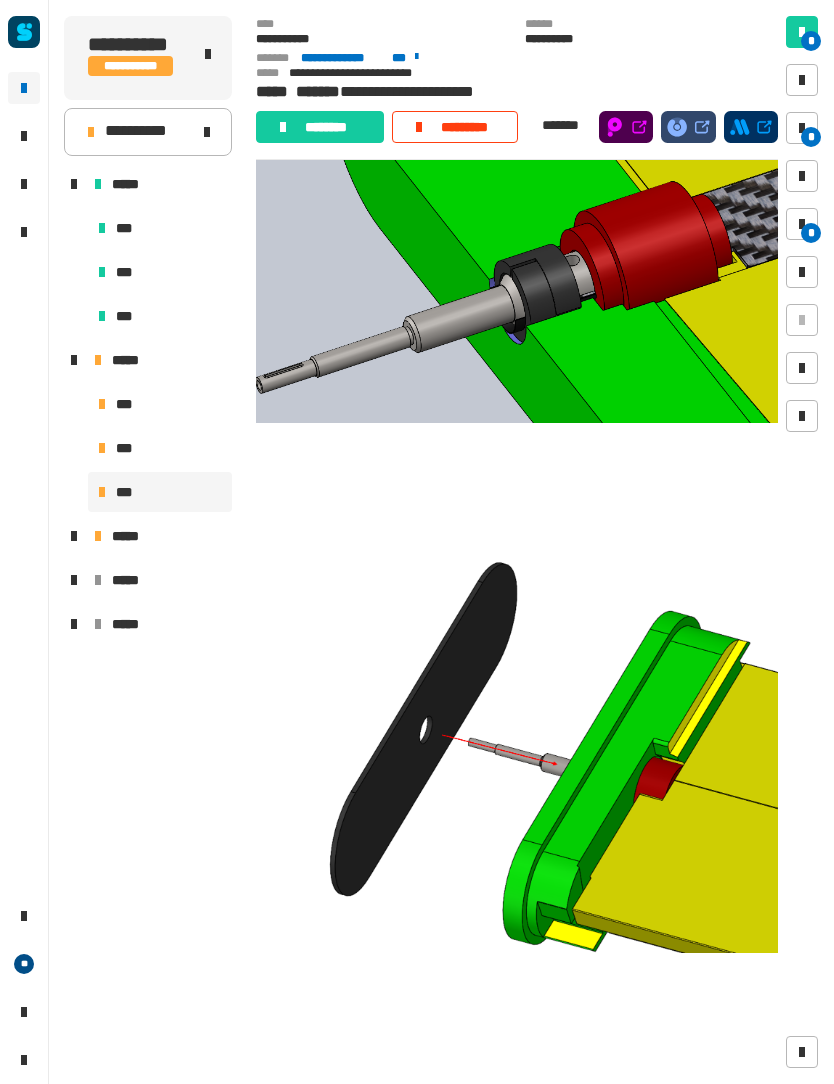 click on "********" 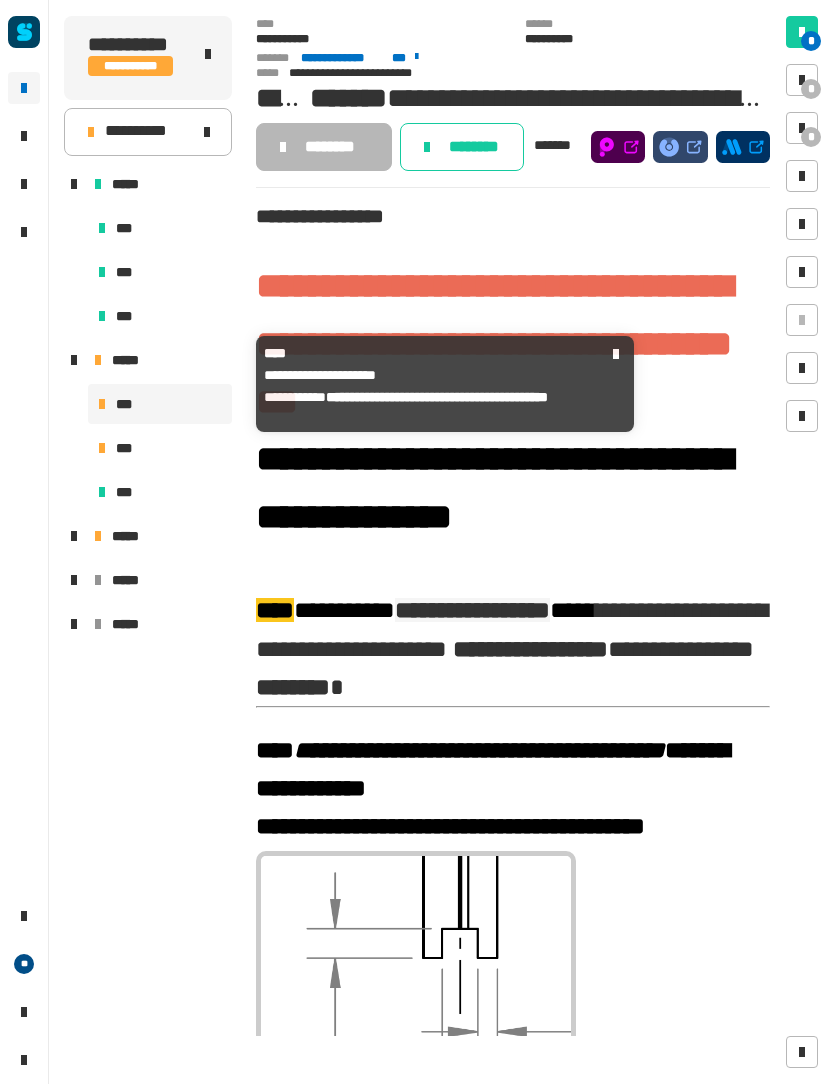 click on "*****" at bounding box center (158, 360) 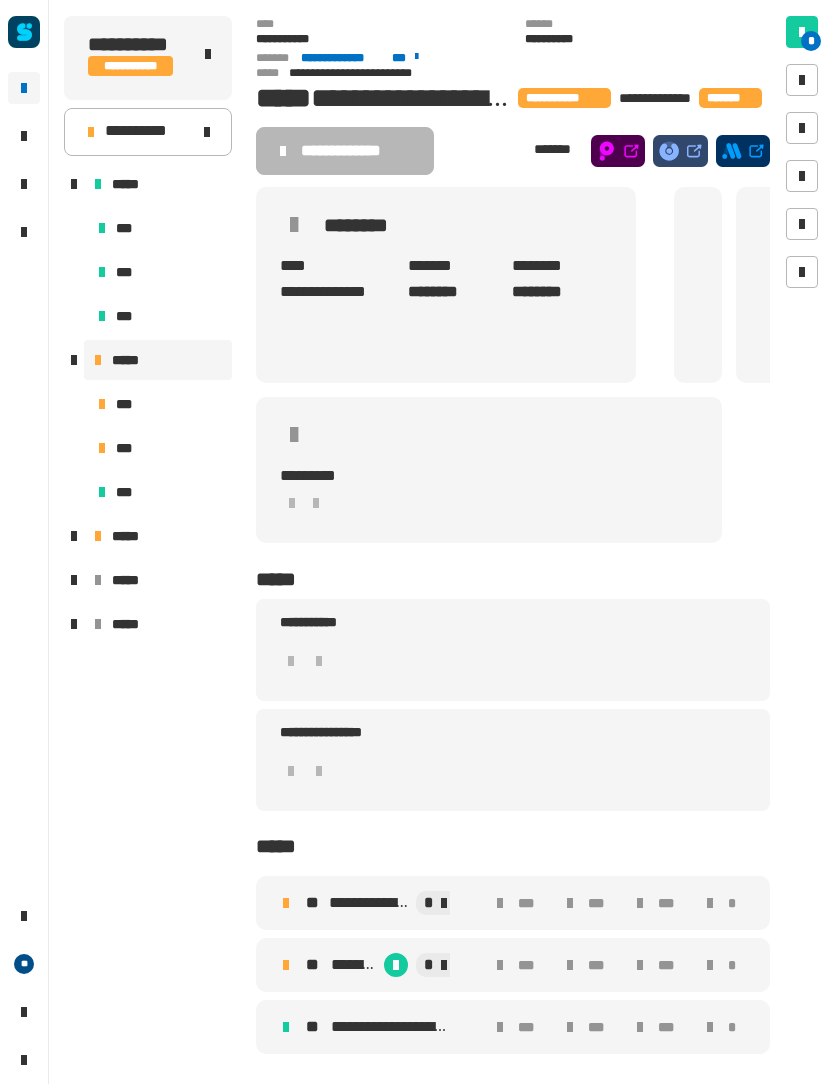 click on "**" at bounding box center [315, 903] 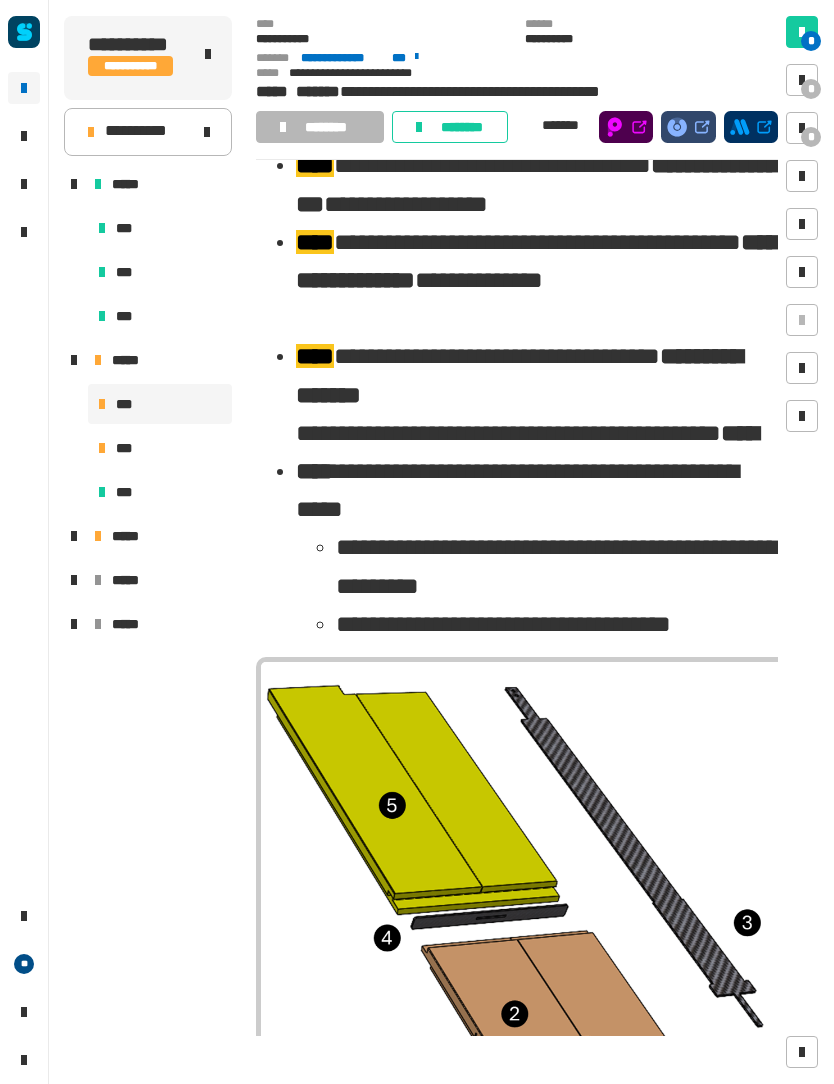 click at bounding box center (802, 128) 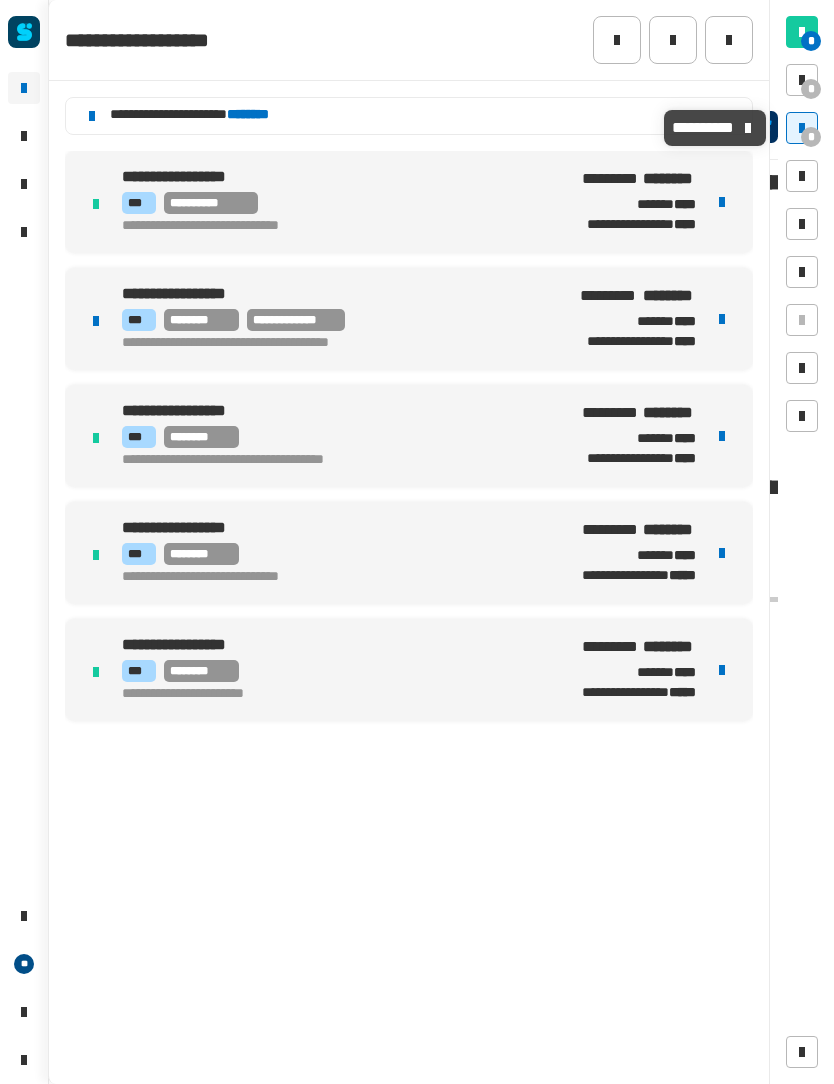 scroll, scrollTop: 3666, scrollLeft: 0, axis: vertical 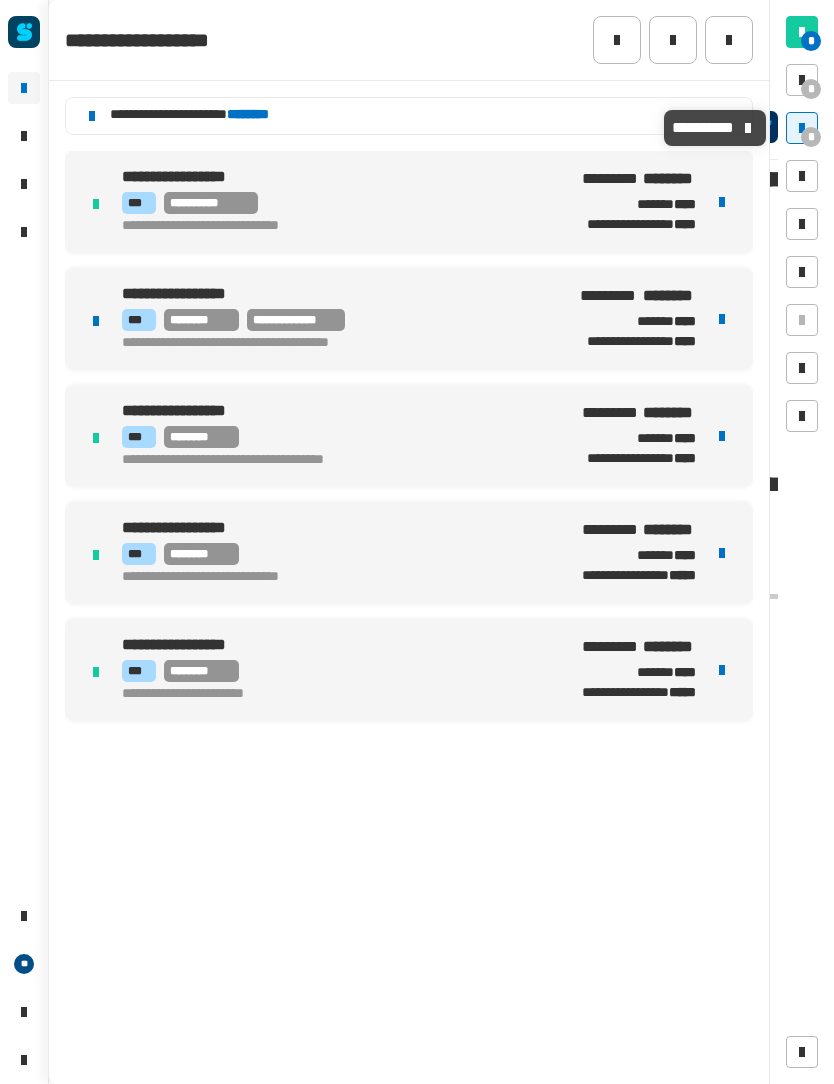 click 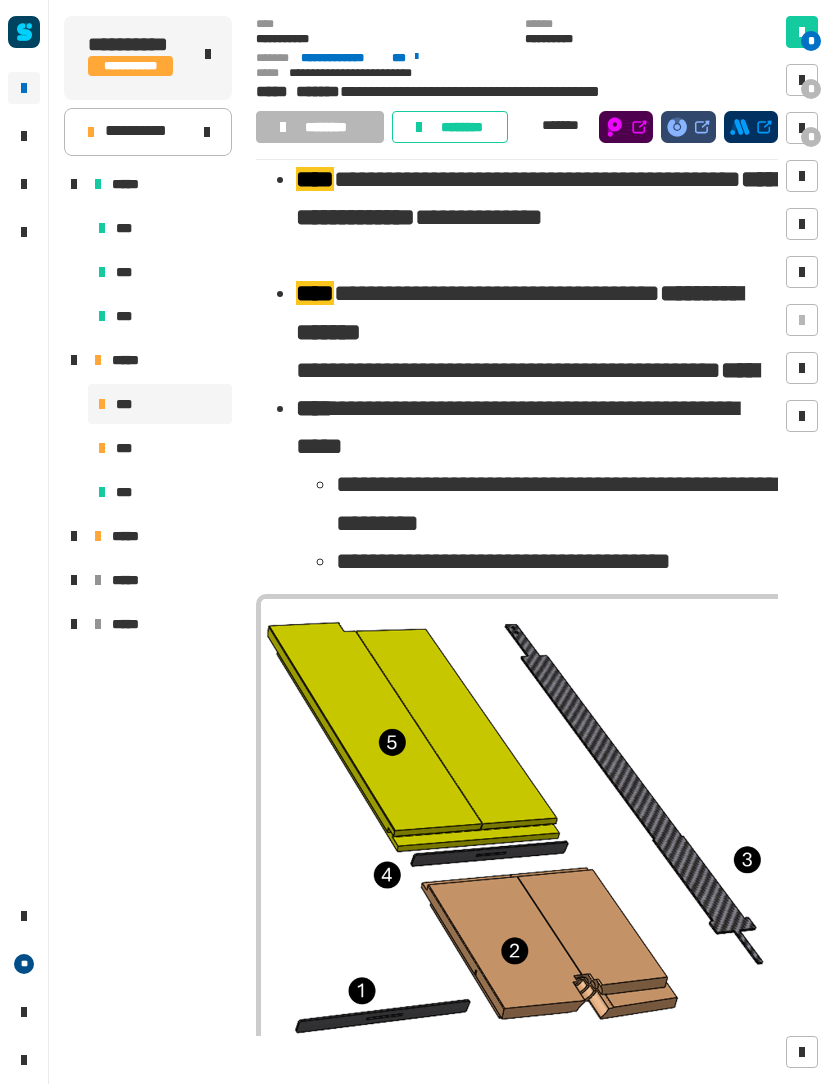 click on "********" 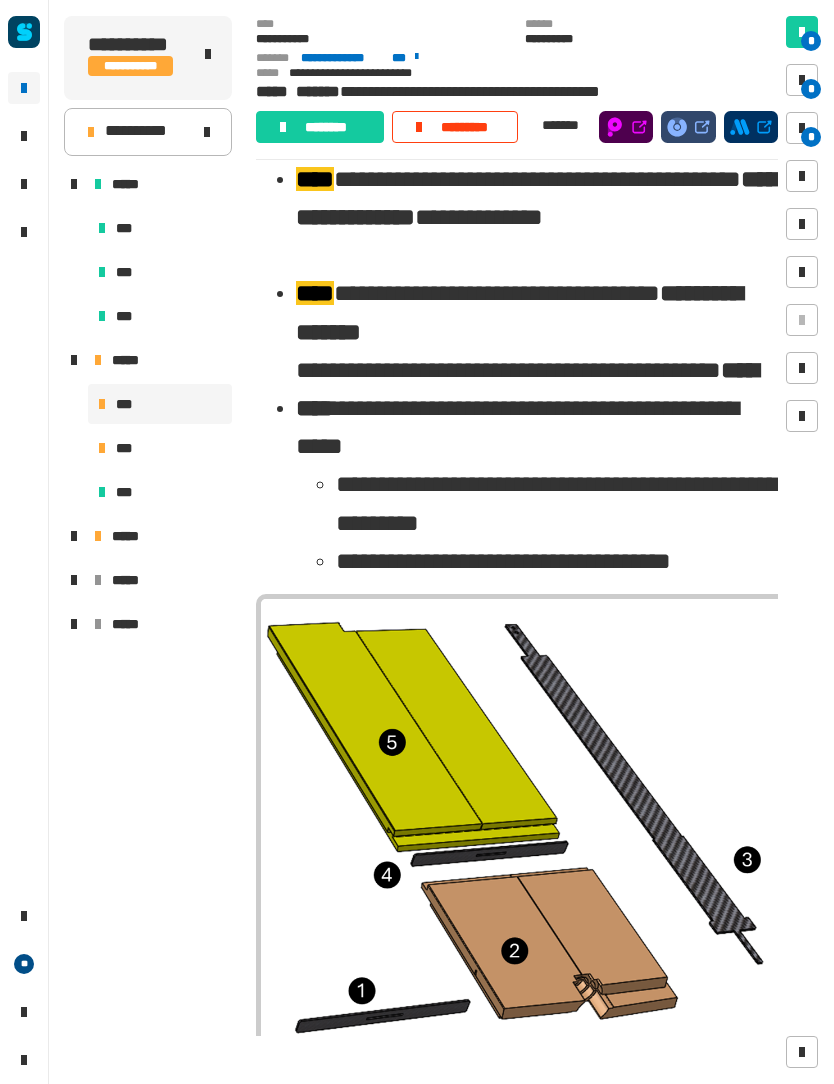 click at bounding box center (802, 80) 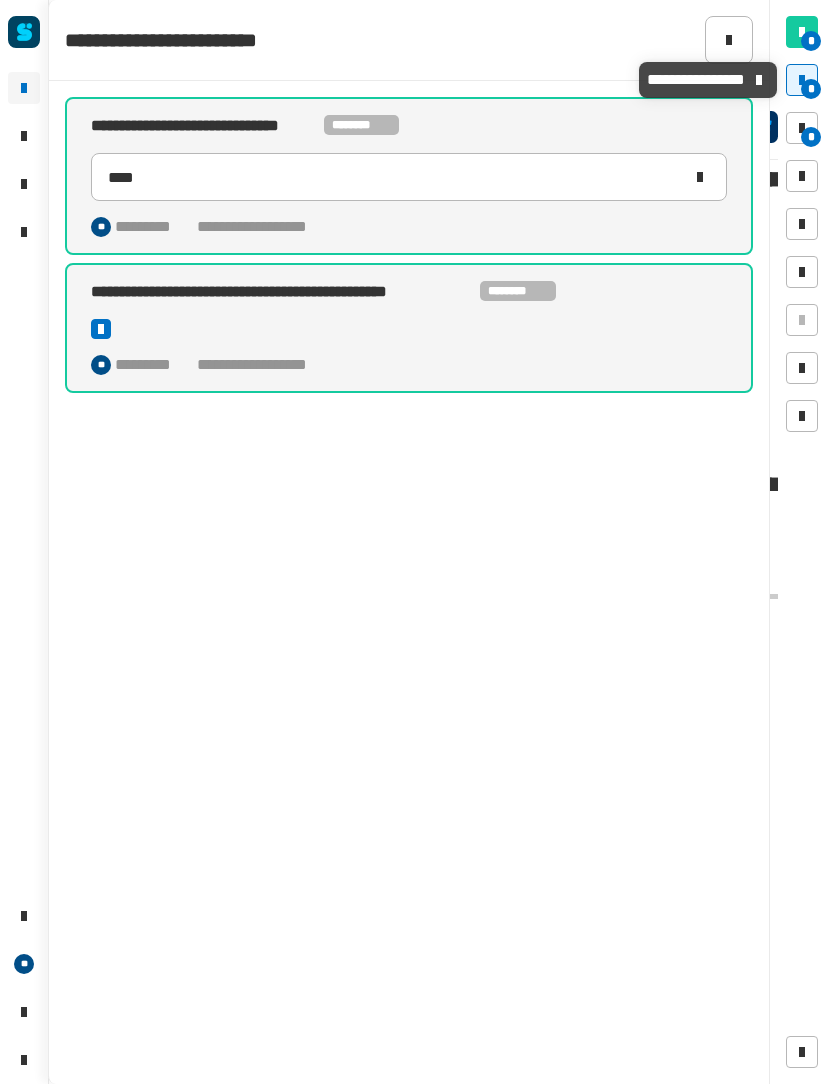 click on "*" at bounding box center [802, 128] 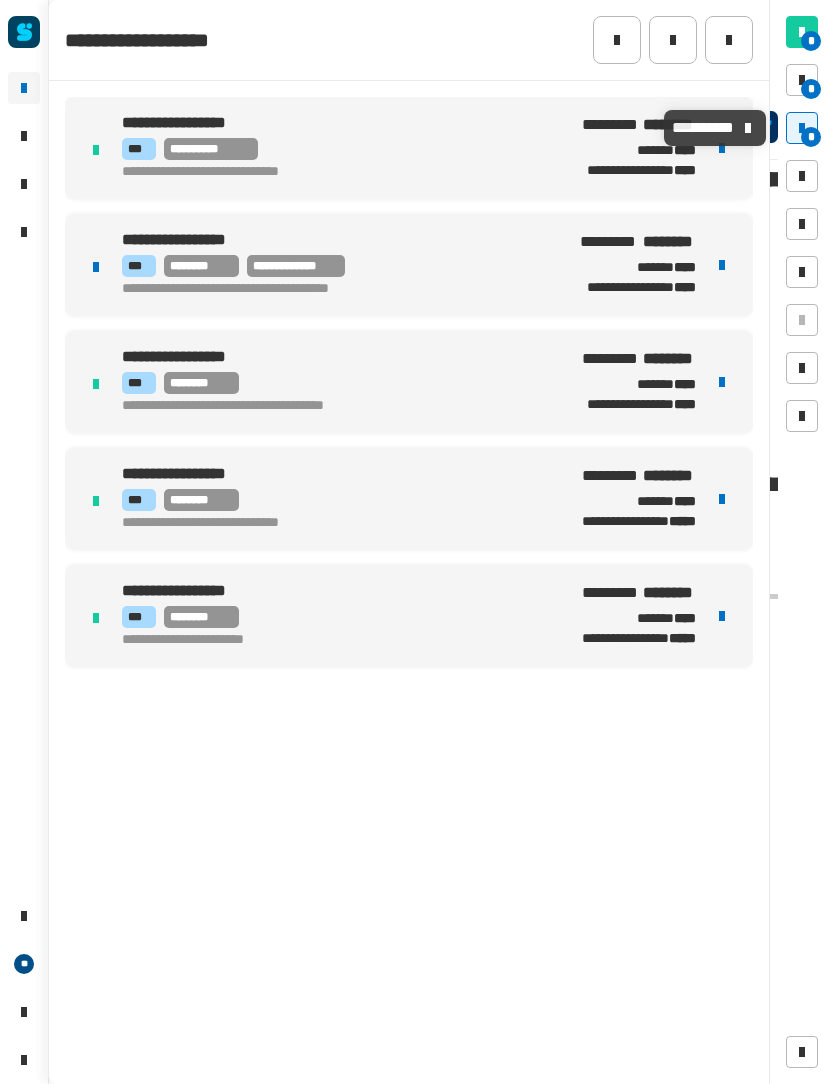 click on "[PHONE] [EMAIL] [ADDRESS]" at bounding box center (335, 266) 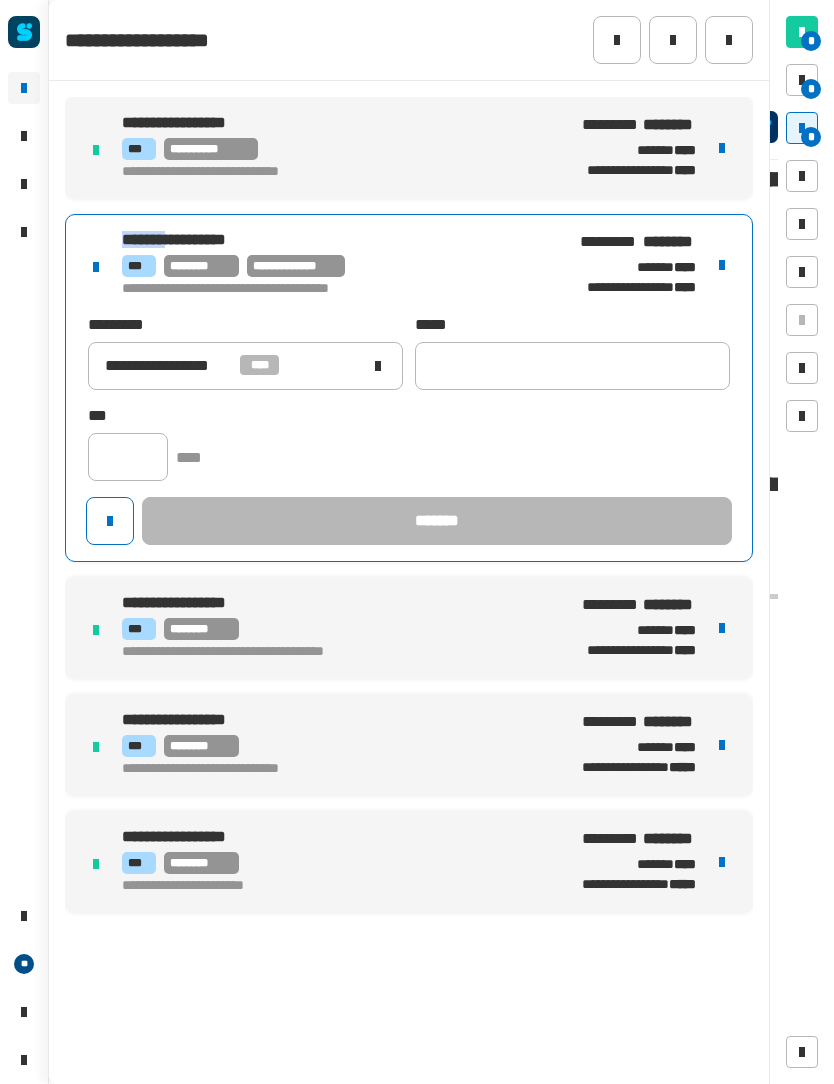click on "[FIRST] [LAST]" 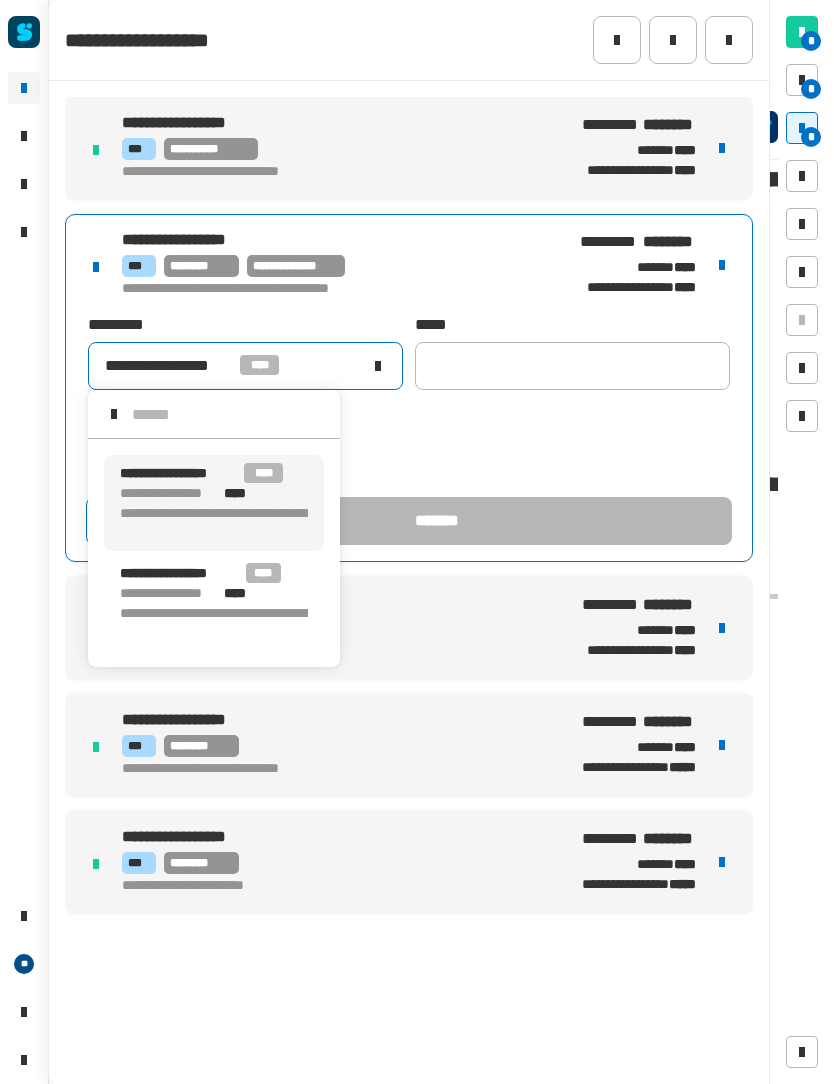 click on "[CREDIT CARD]" at bounding box center [226, 623] 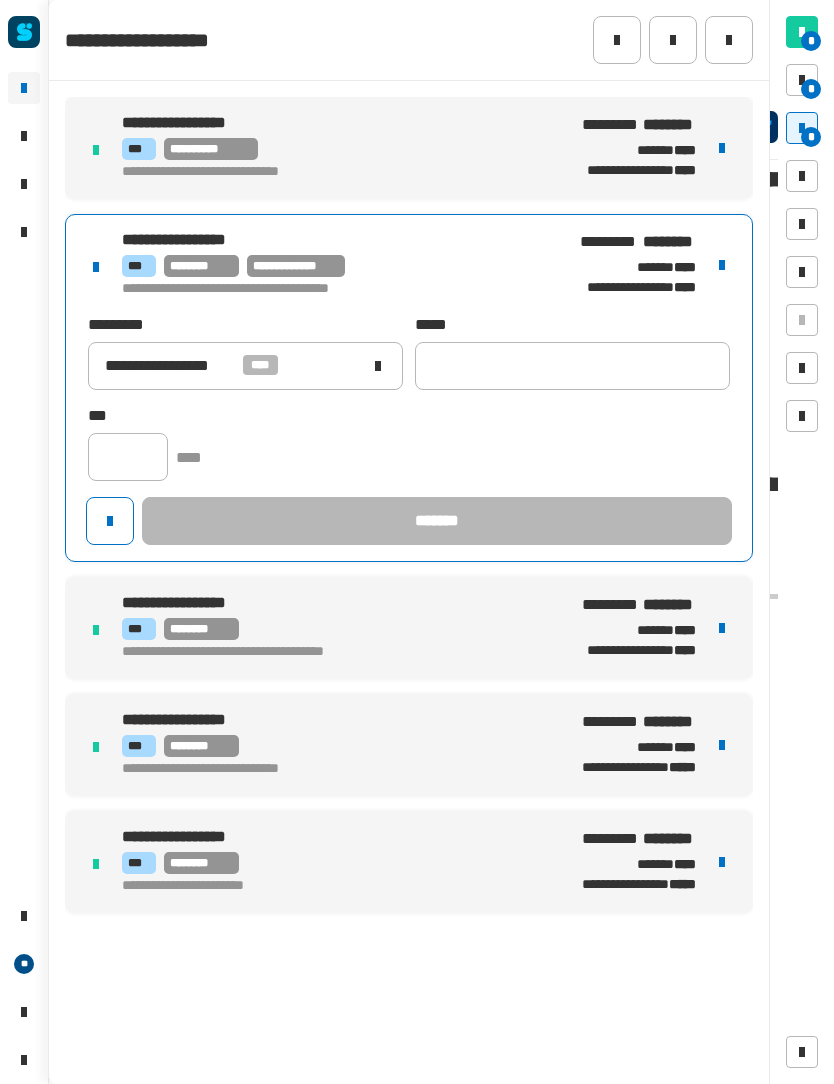 click on "**********" 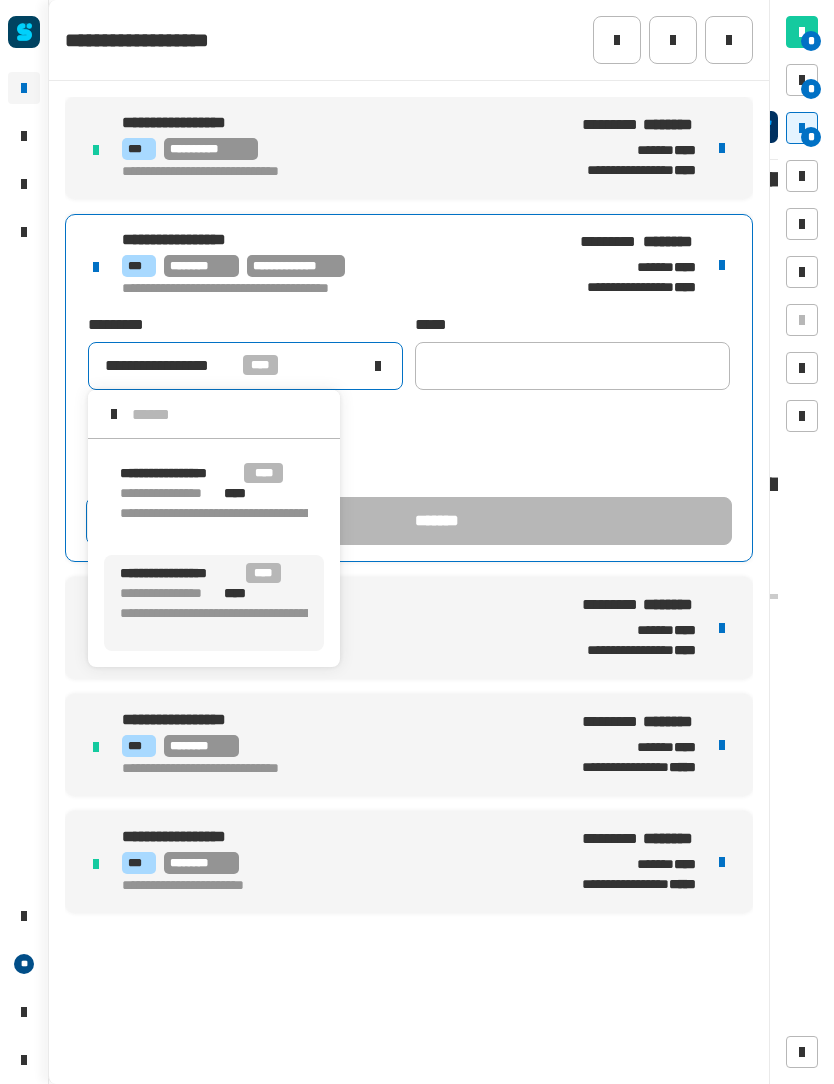click on "**********" 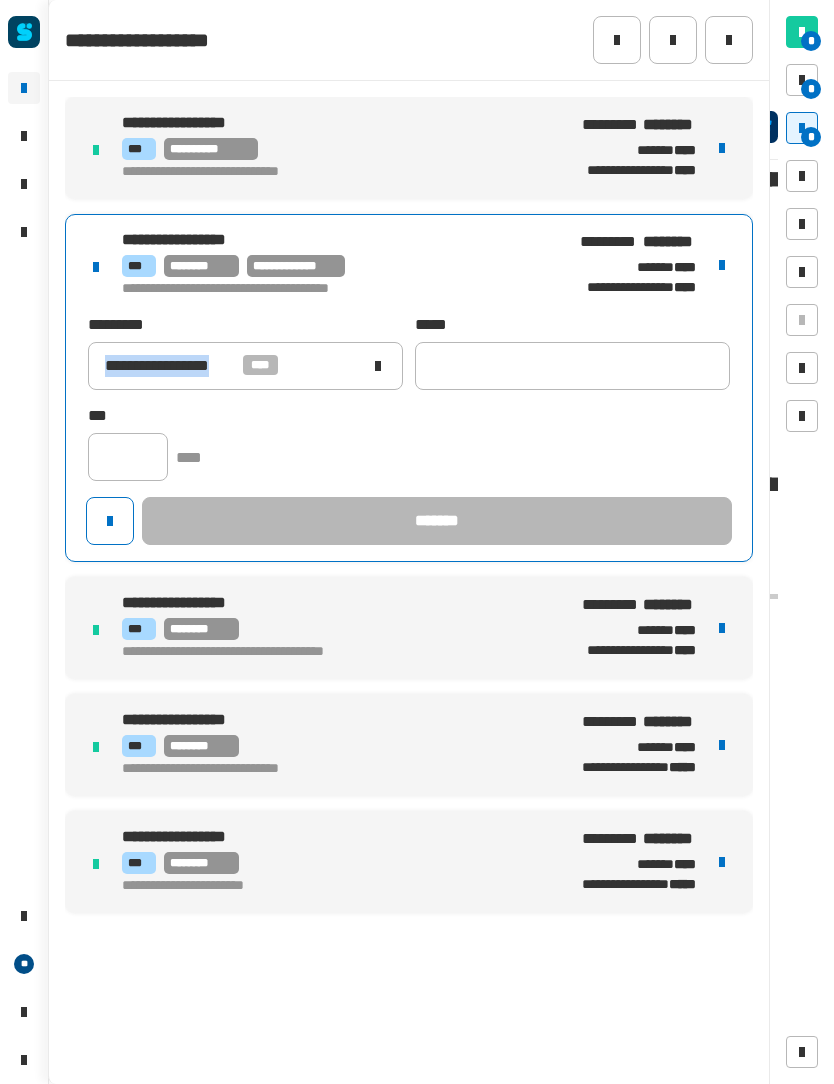 copy on "**********" 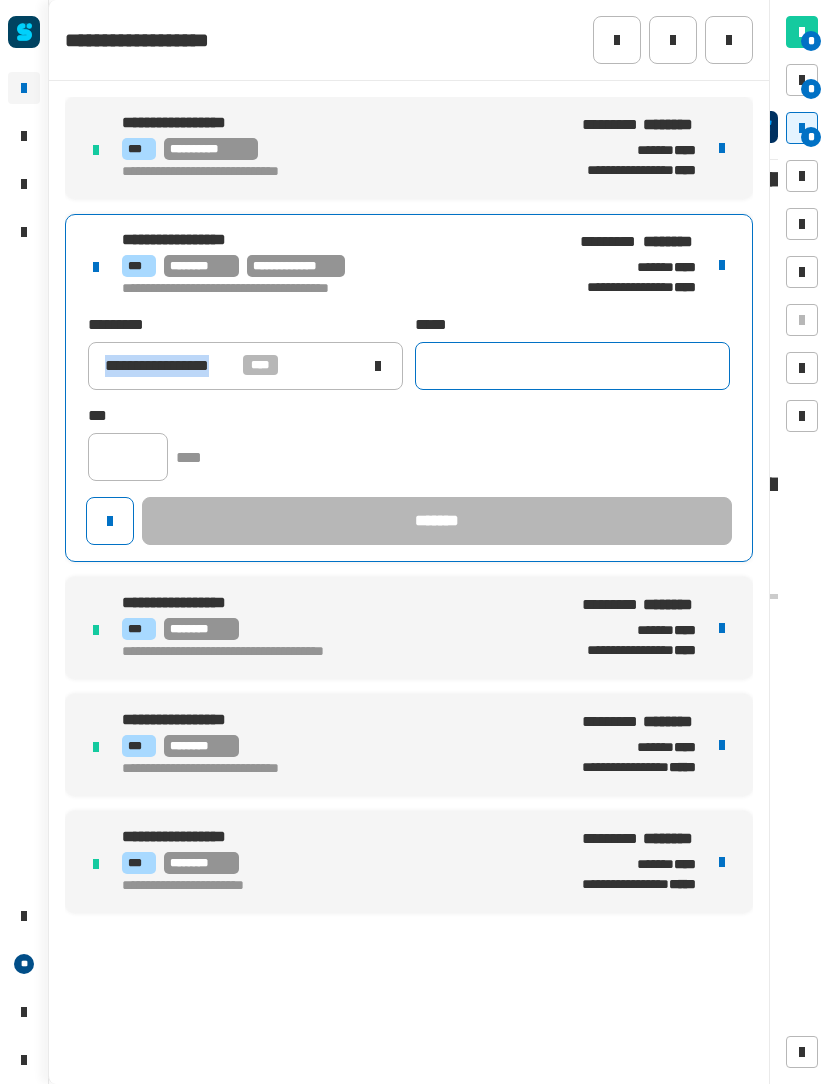 click 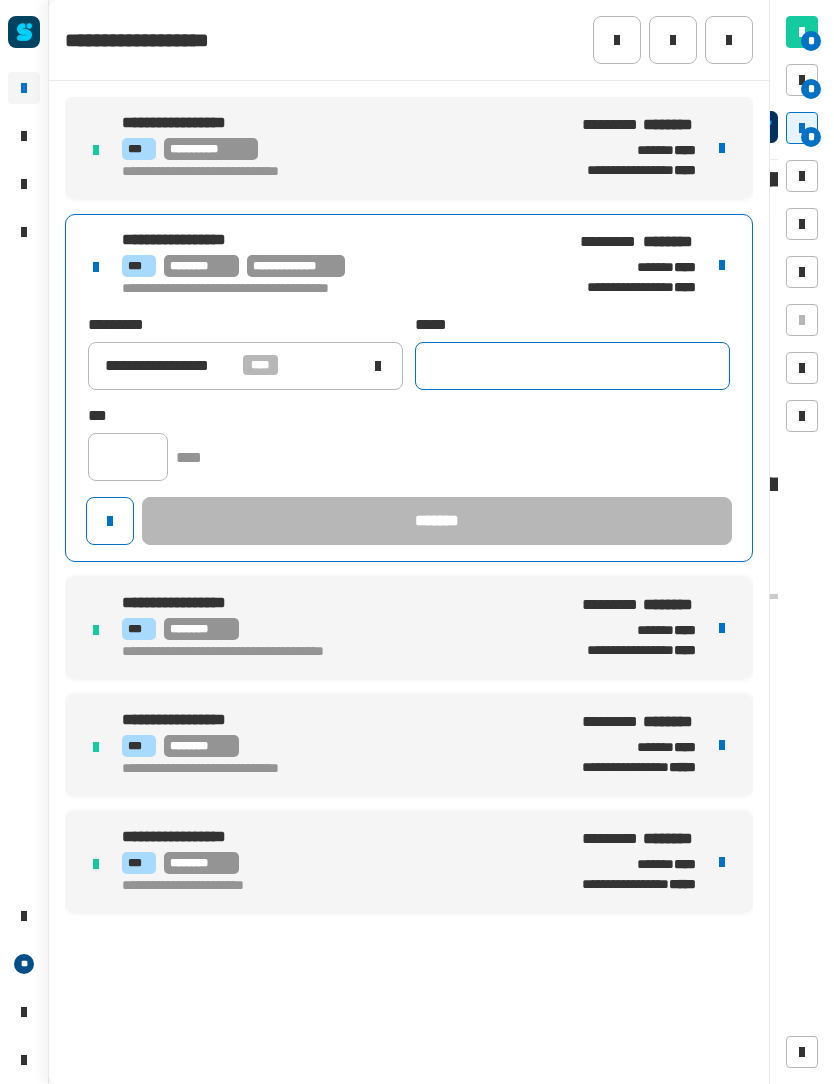 click 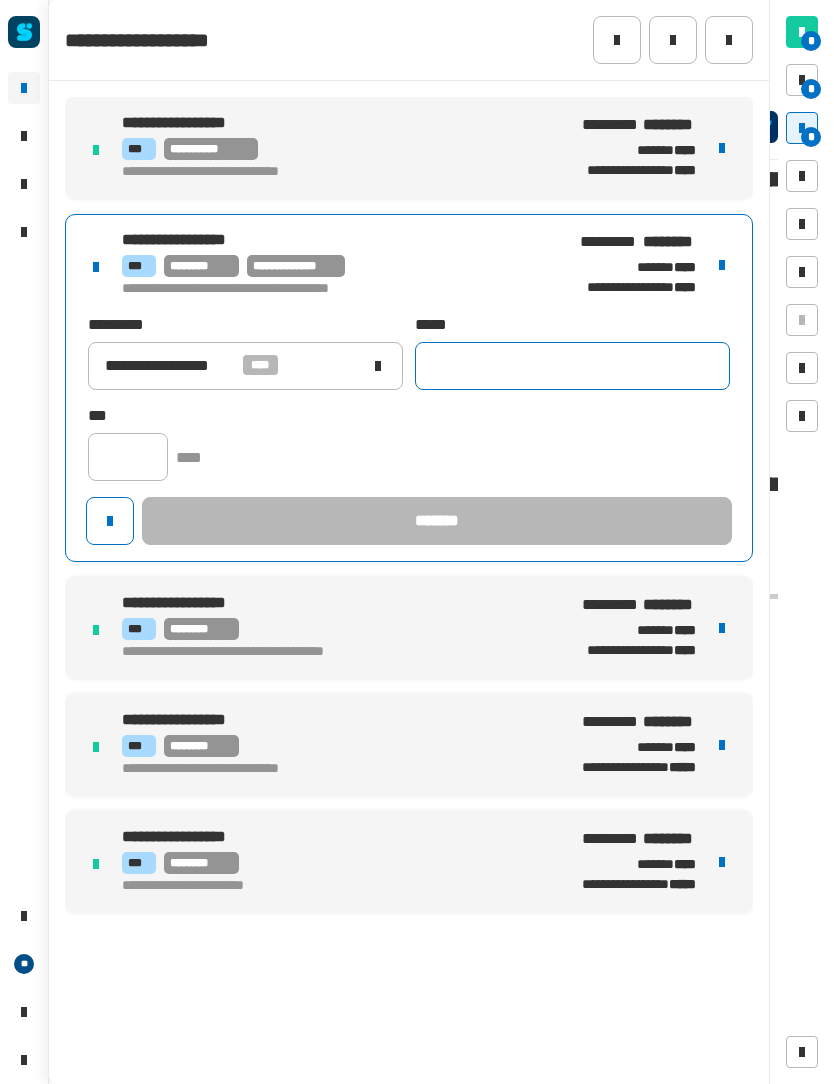 click 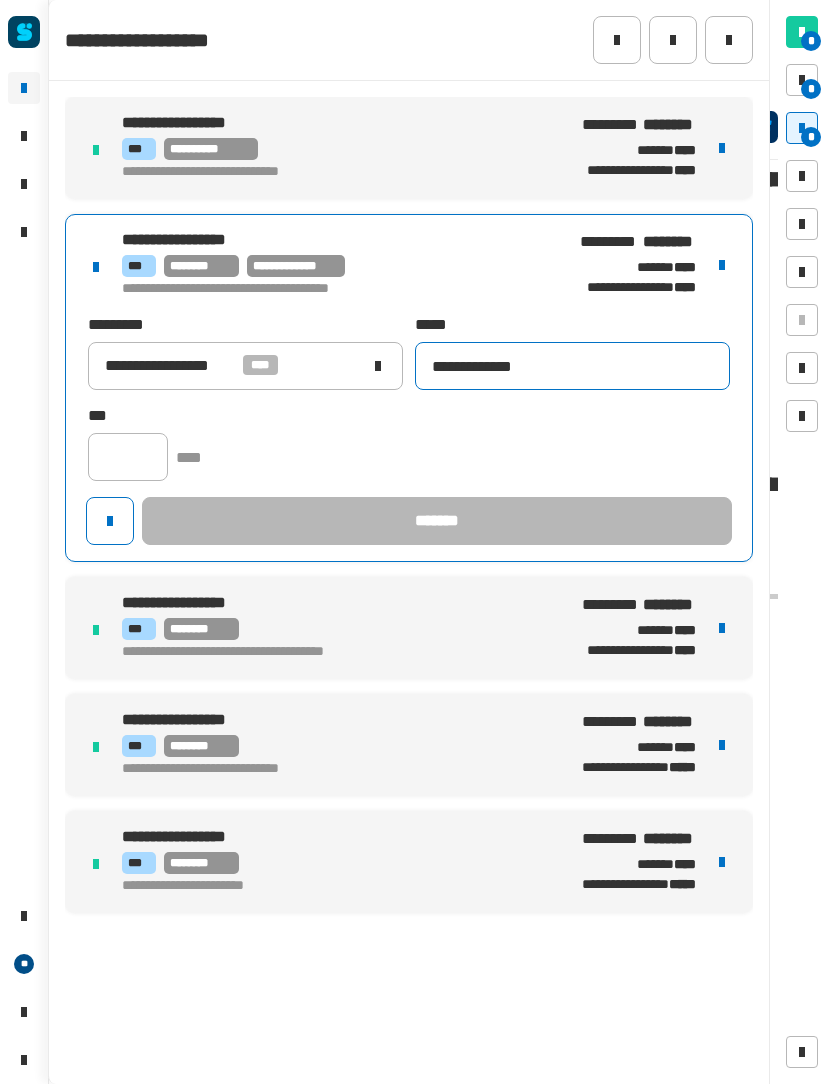 type on "**********" 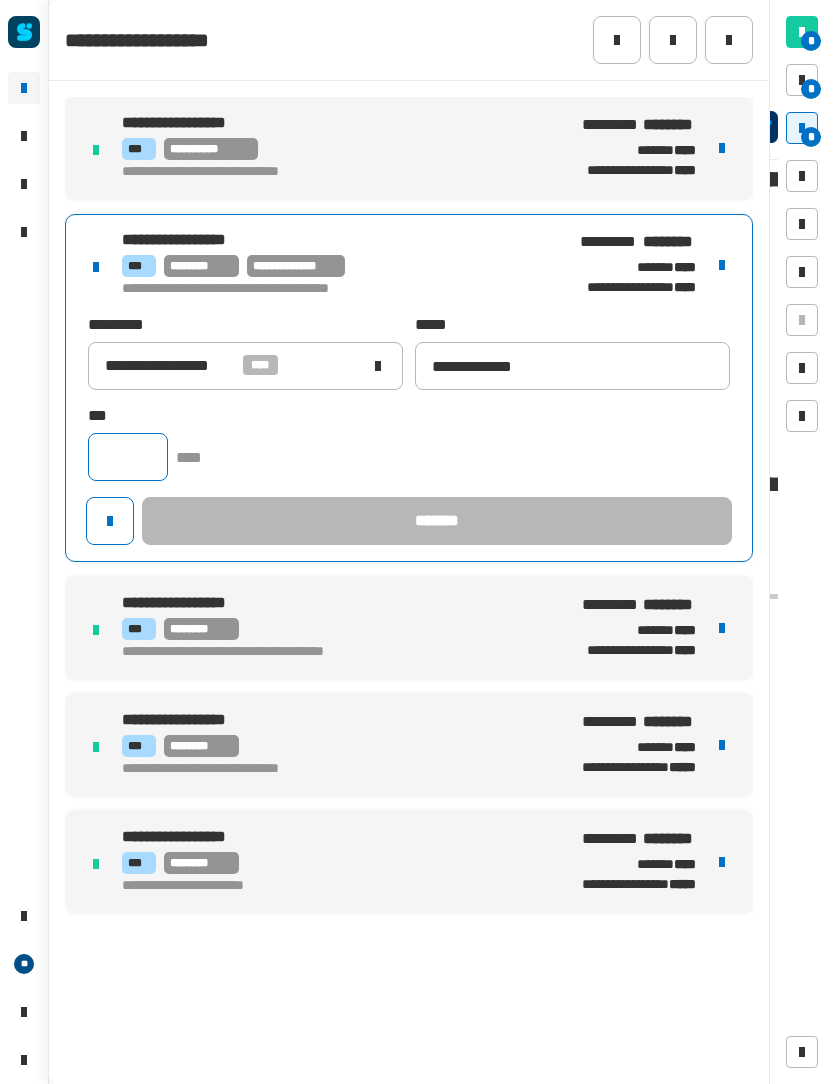 click 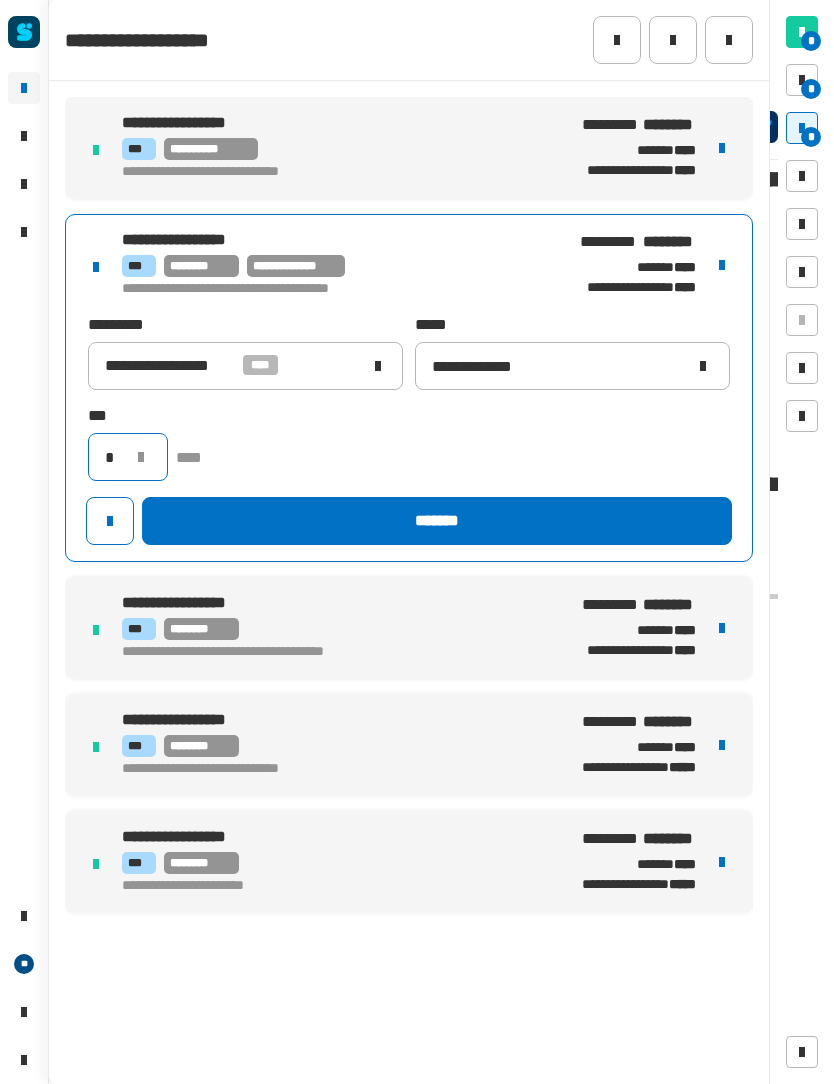 type on "*" 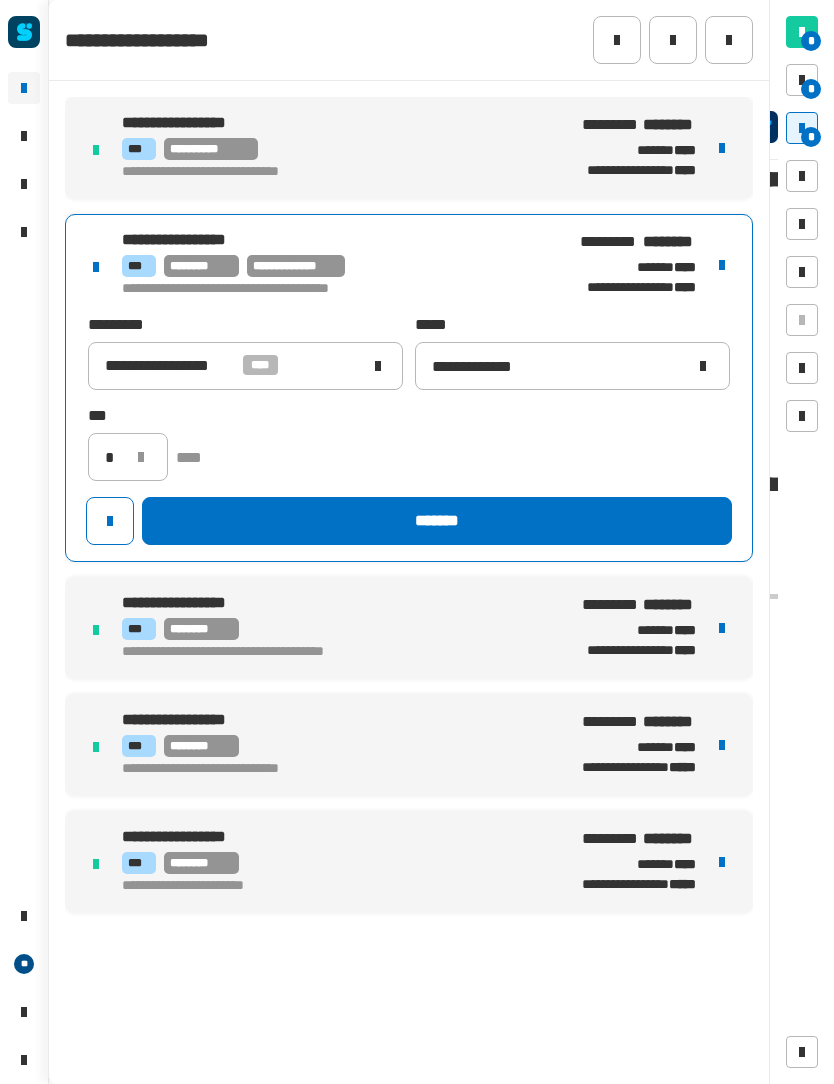 click on "*******" 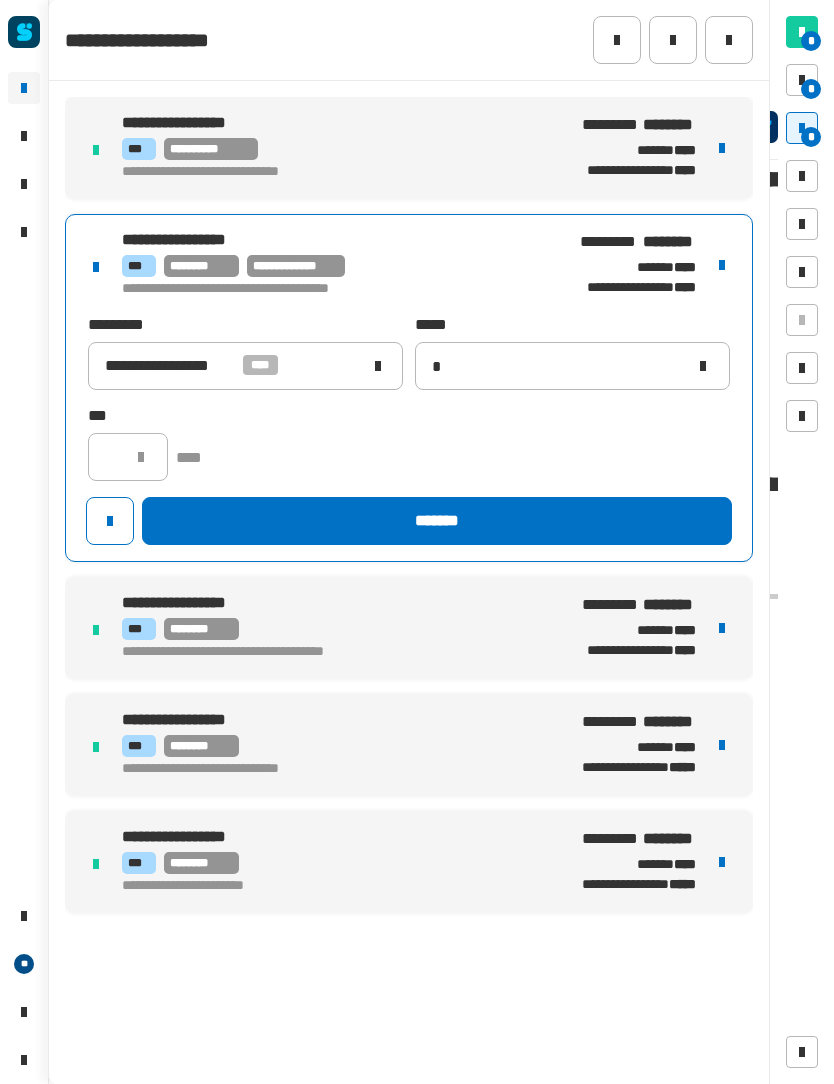 type 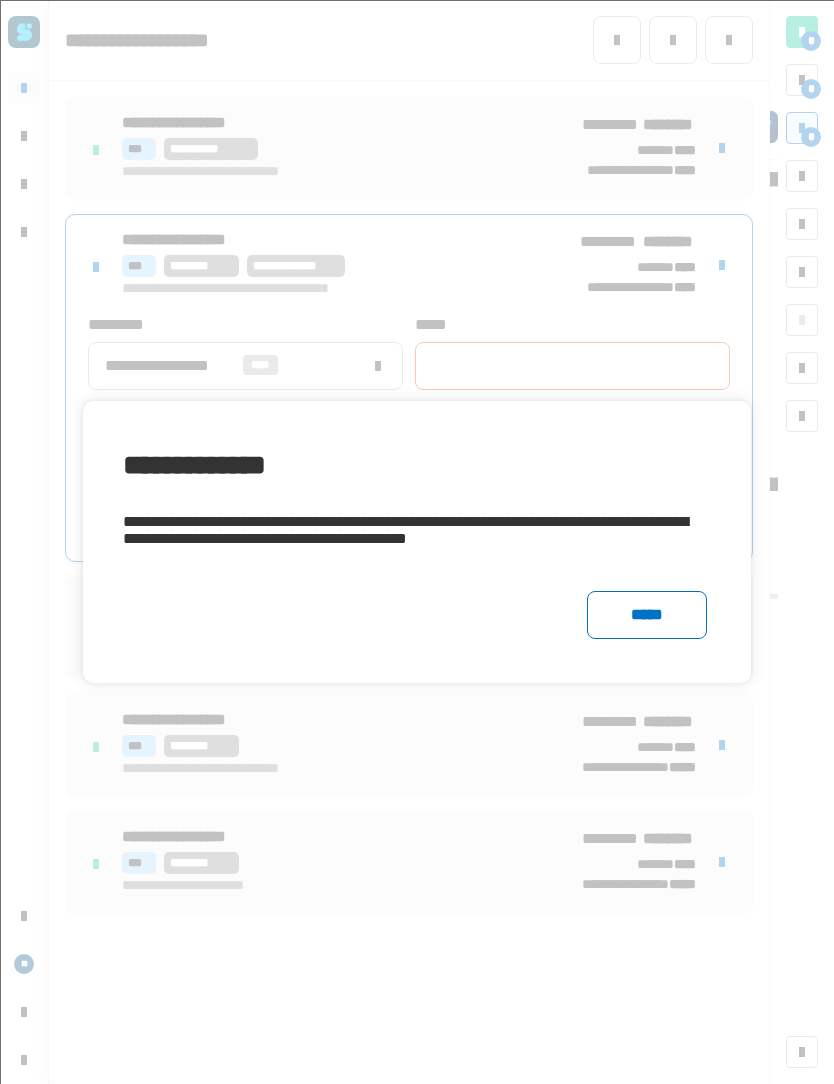 click on "*****" 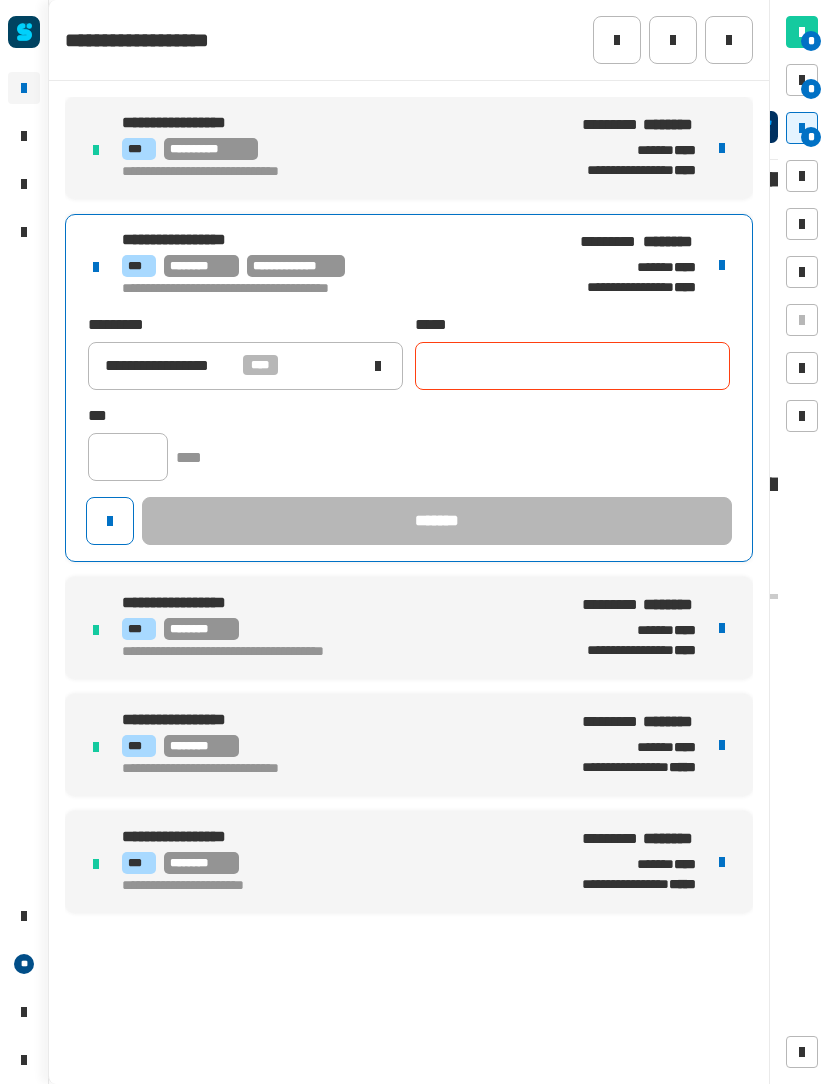 click 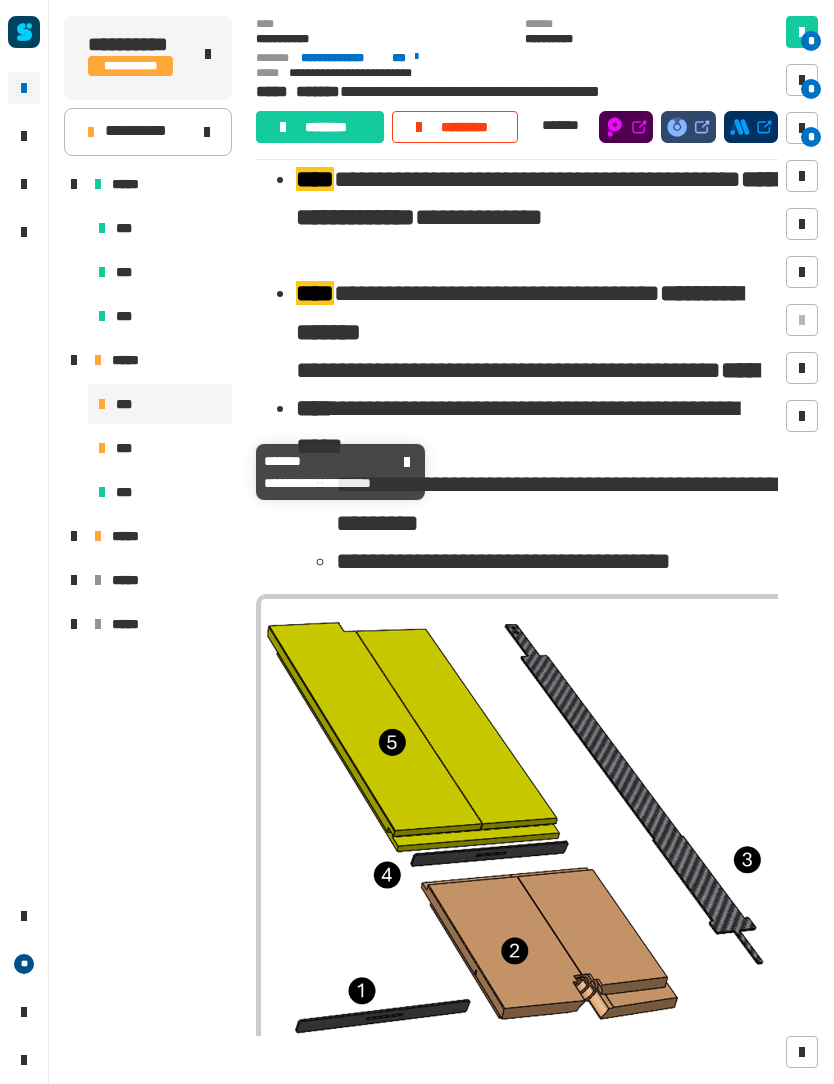 click on "*********" 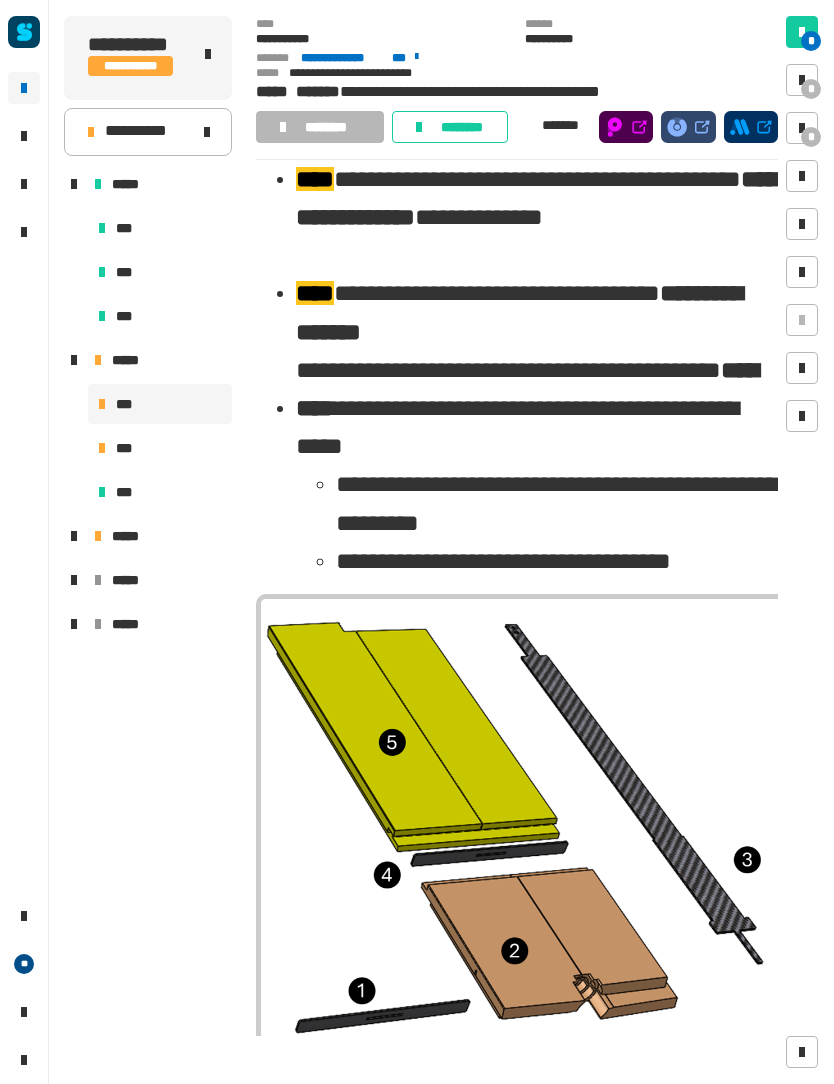 click at bounding box center [102, 448] 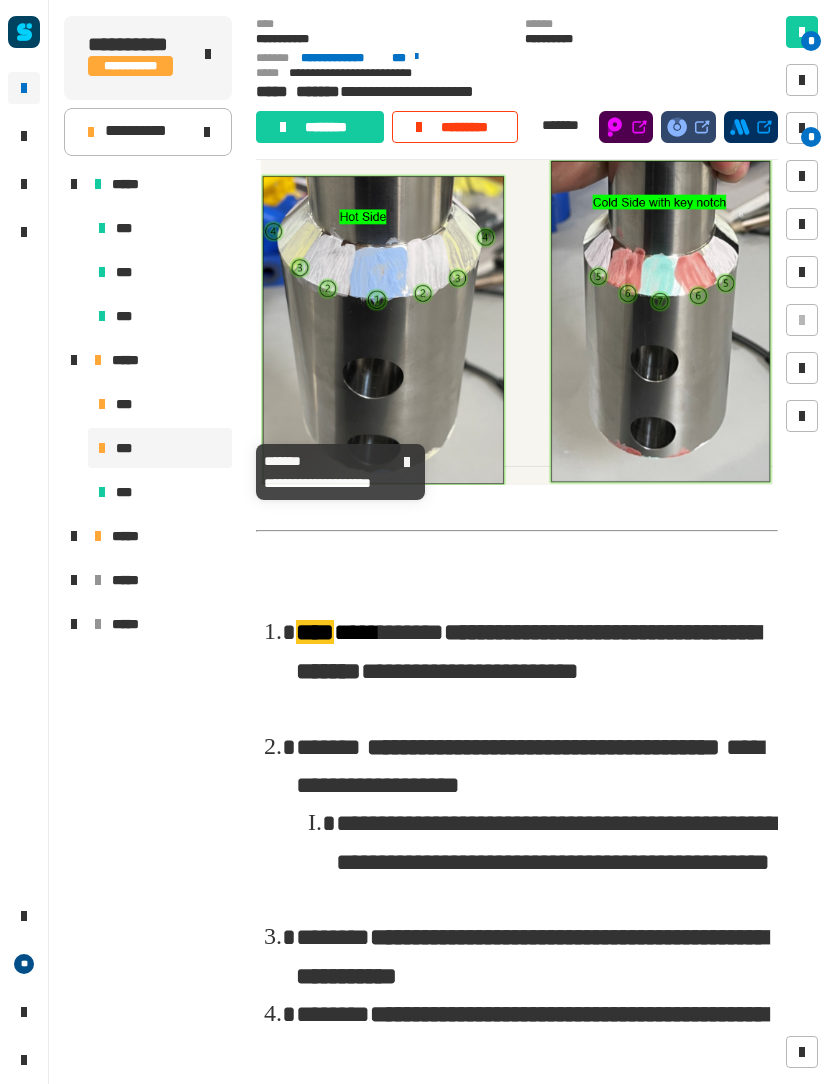 click at bounding box center (802, 128) 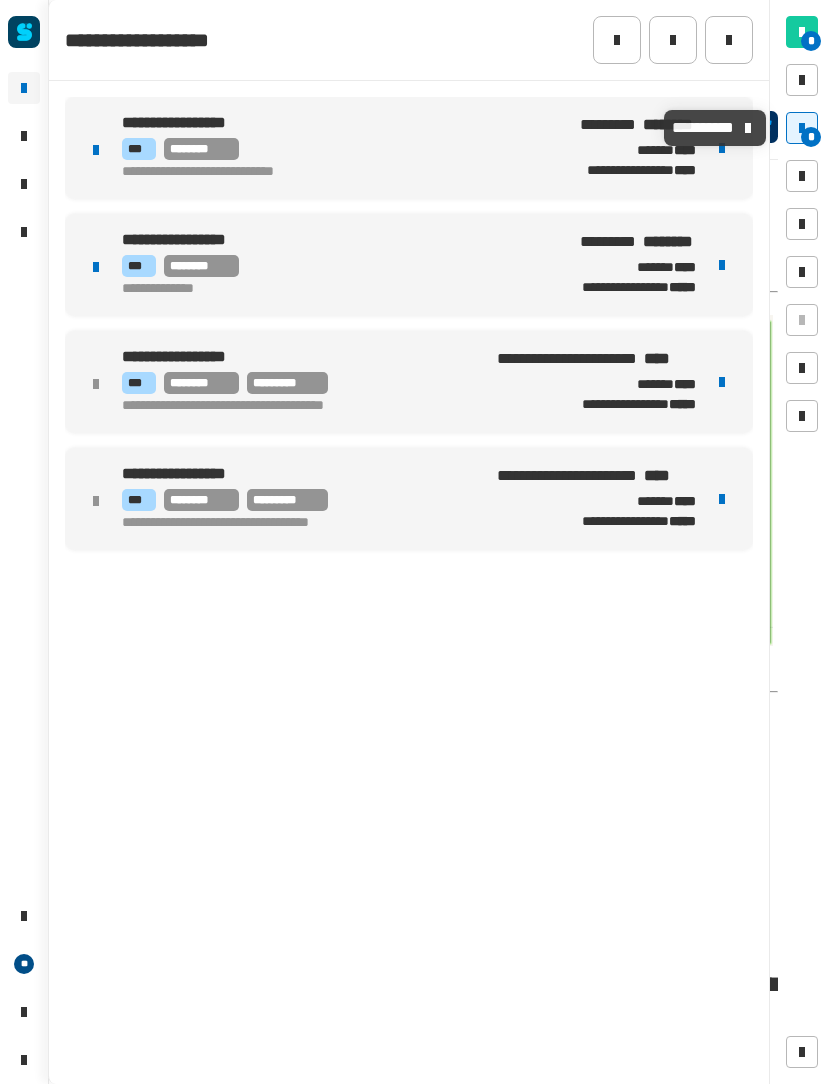 scroll, scrollTop: 560, scrollLeft: 0, axis: vertical 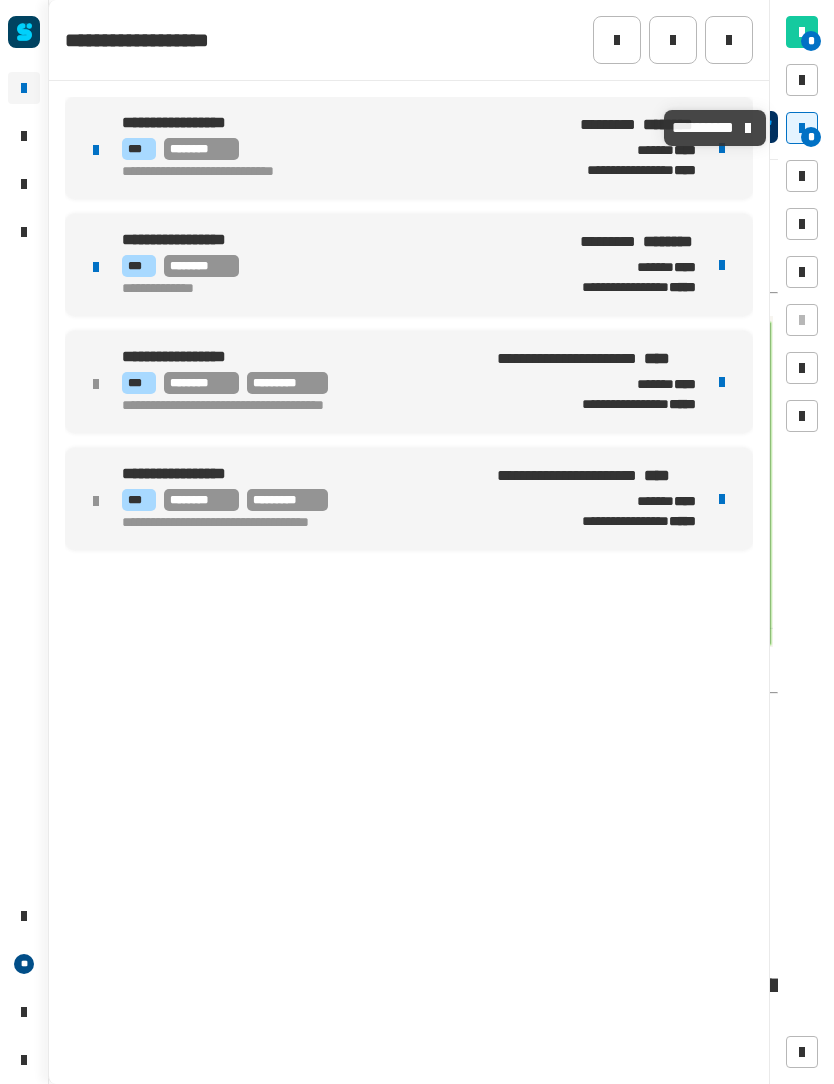 click on "*** ********" at bounding box center (332, 266) 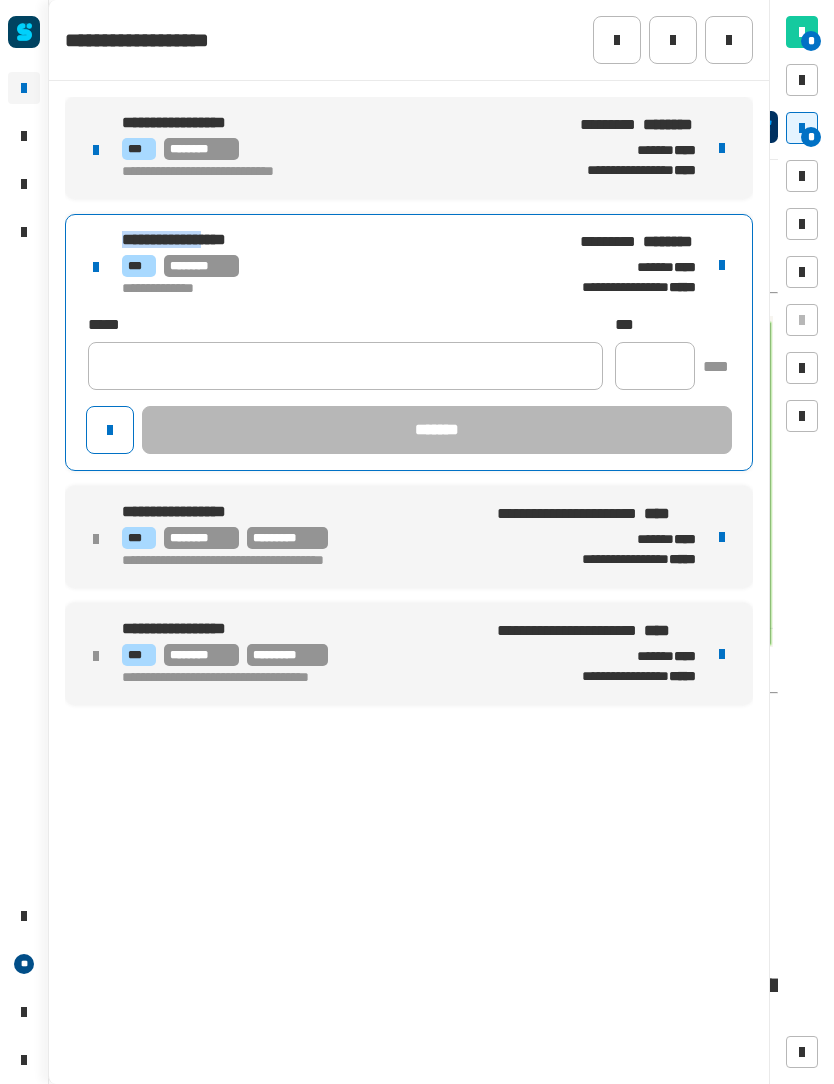 copy on "**********" 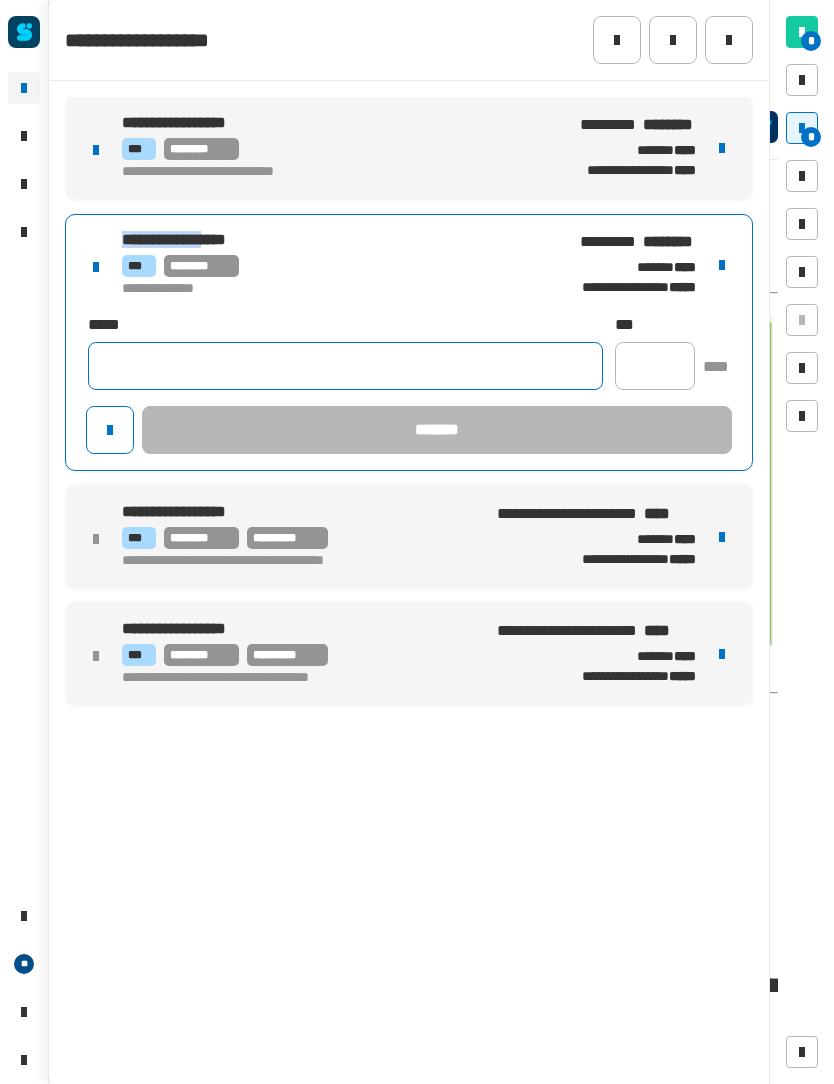 click 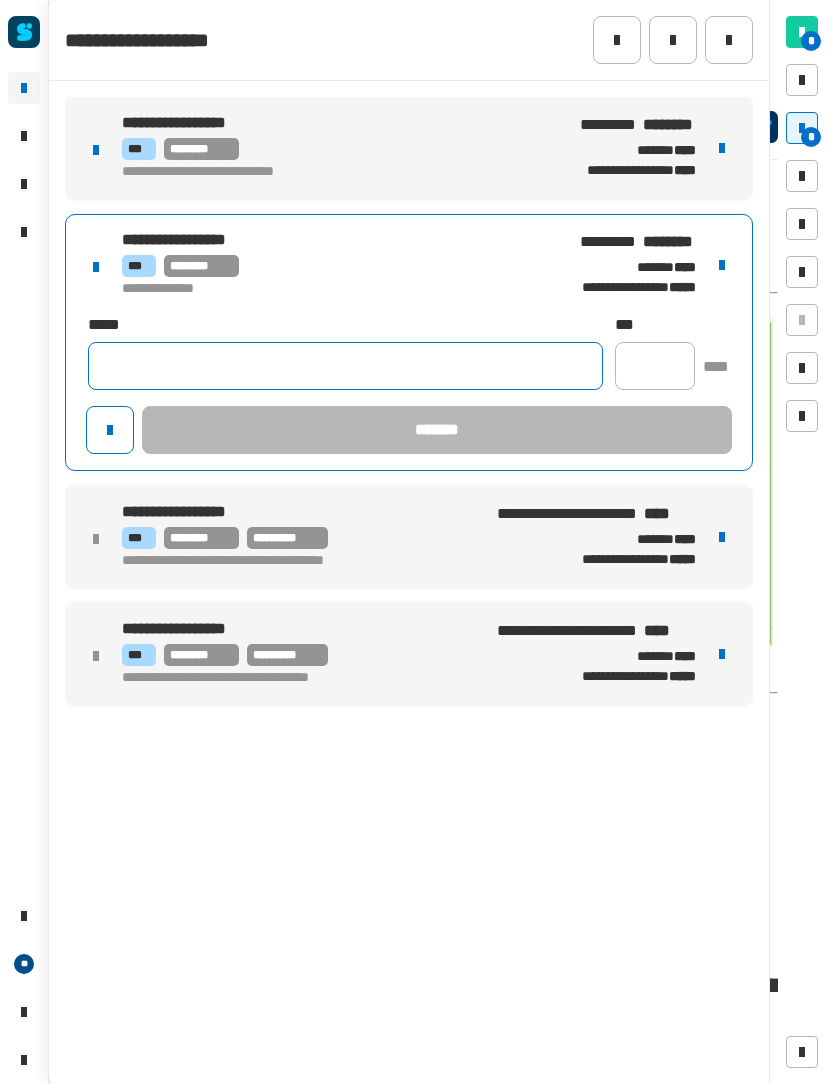 click 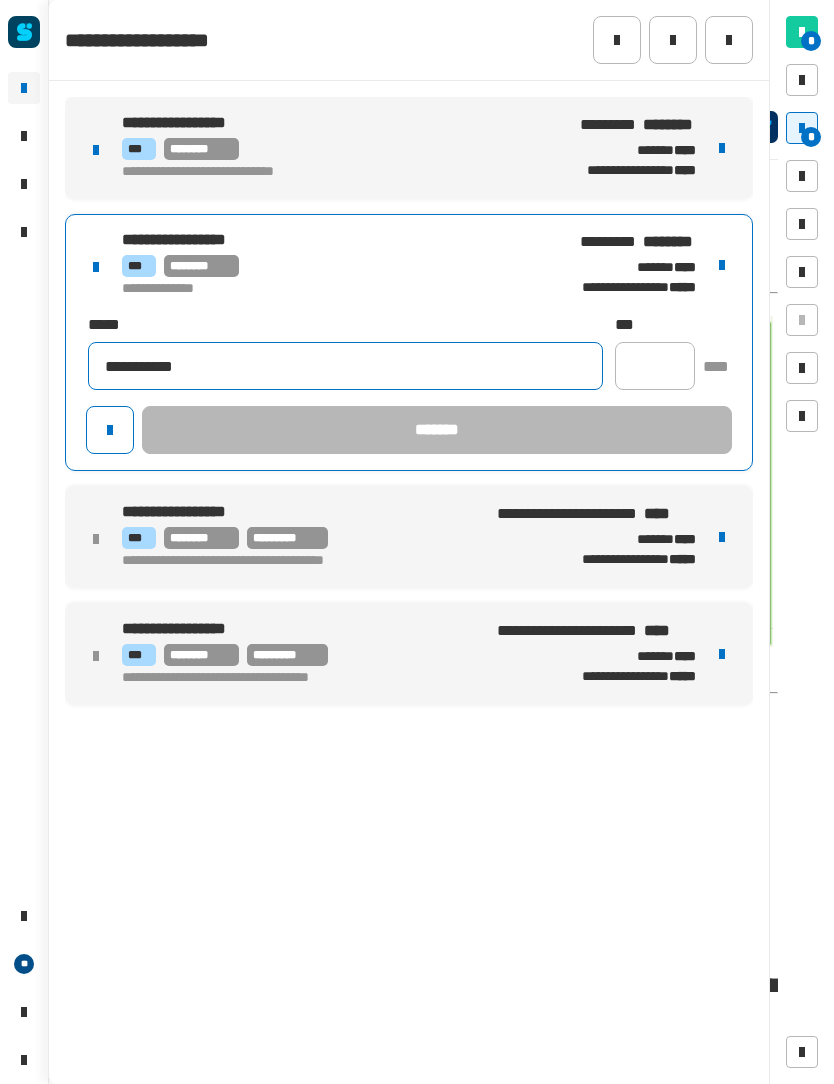 type on "**********" 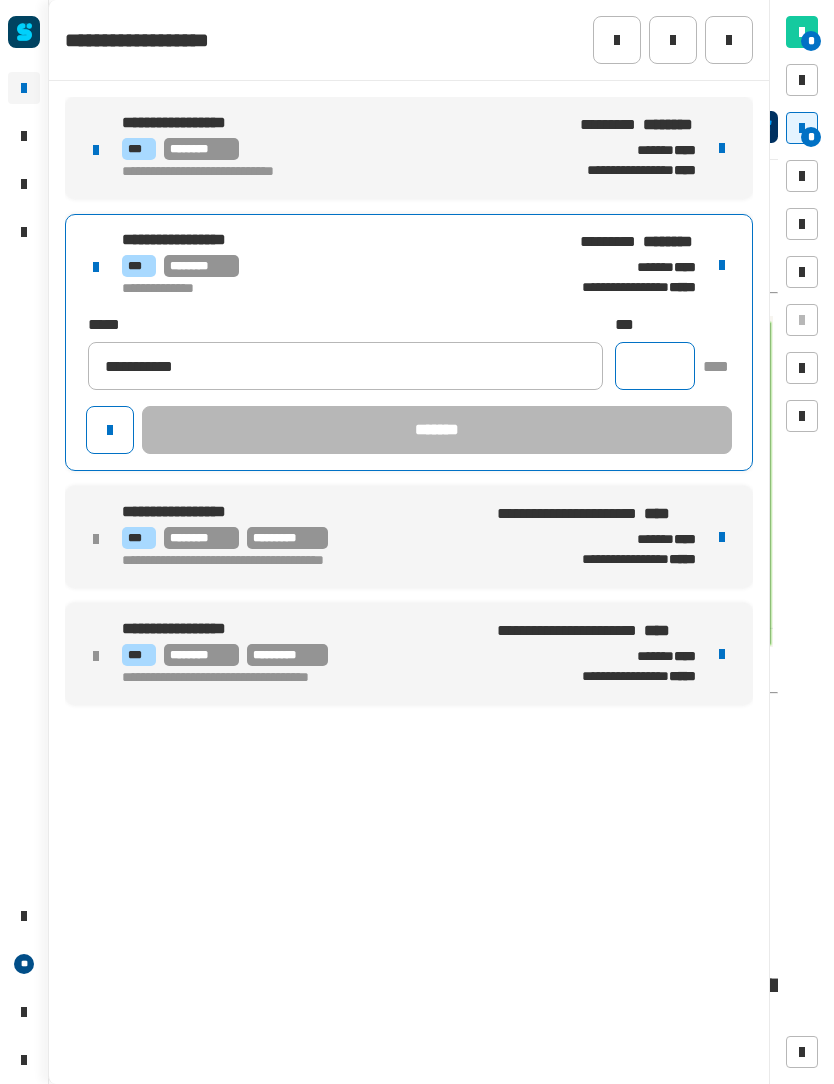 click 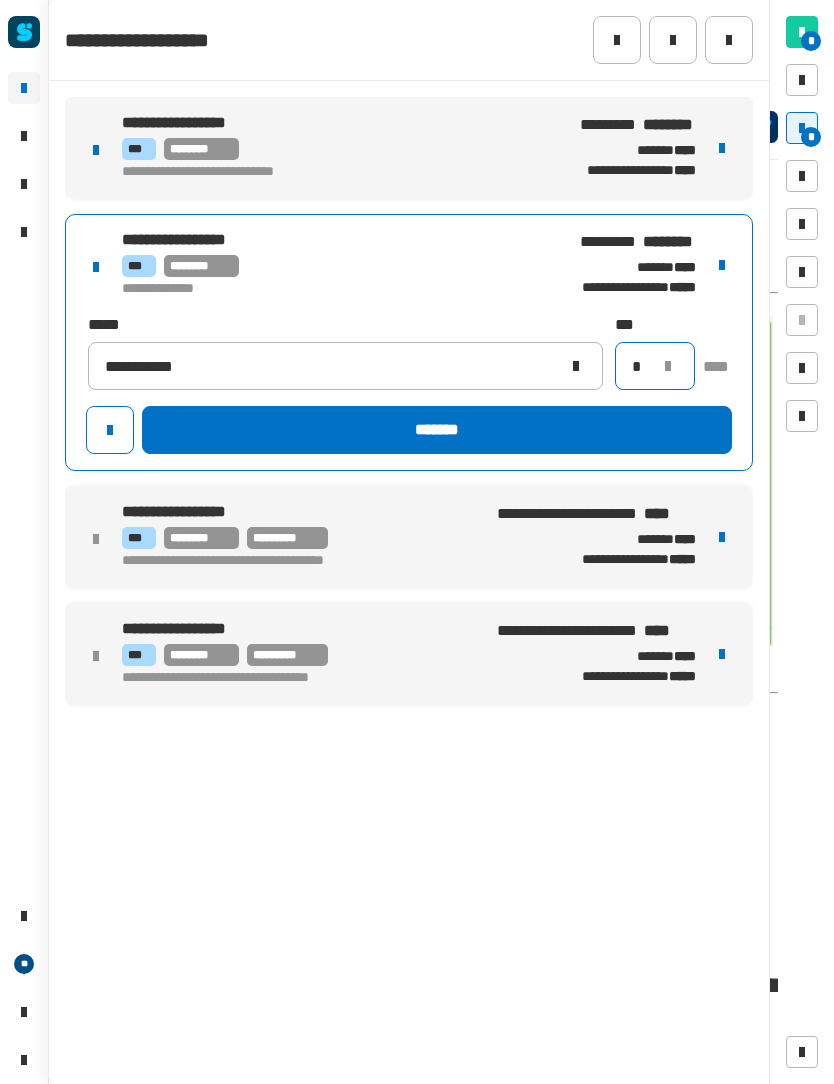 type on "*" 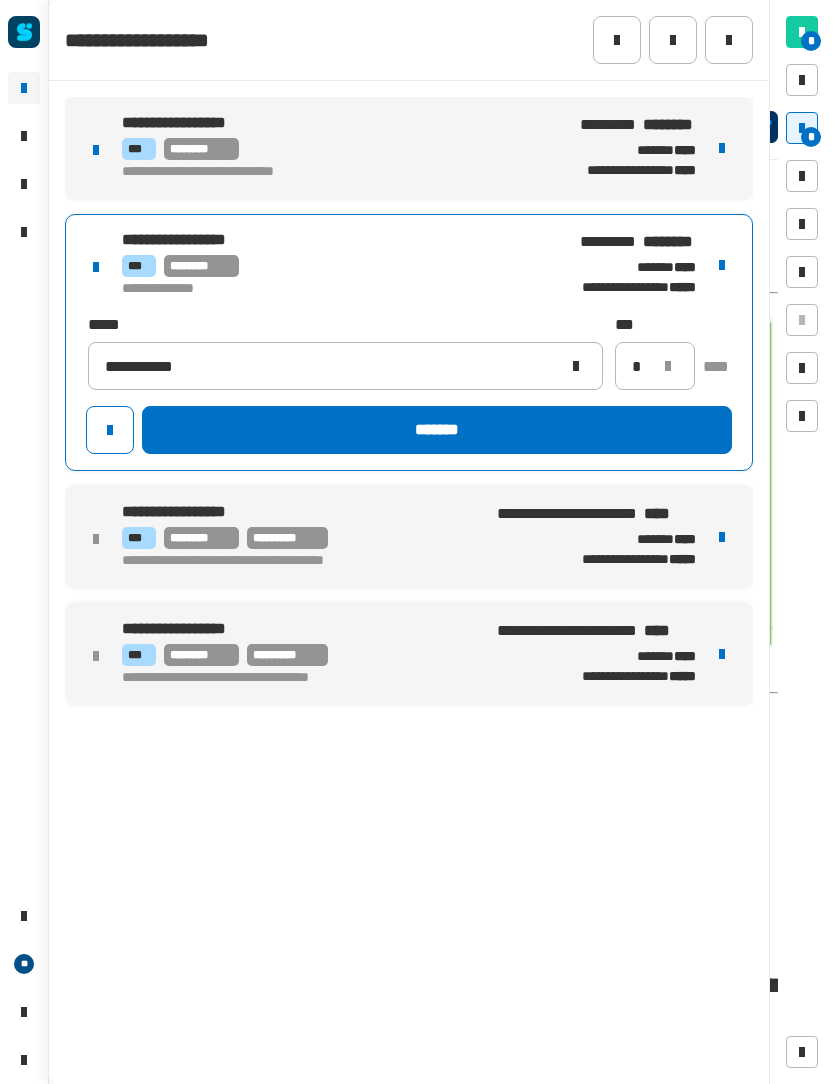 click on "*******" 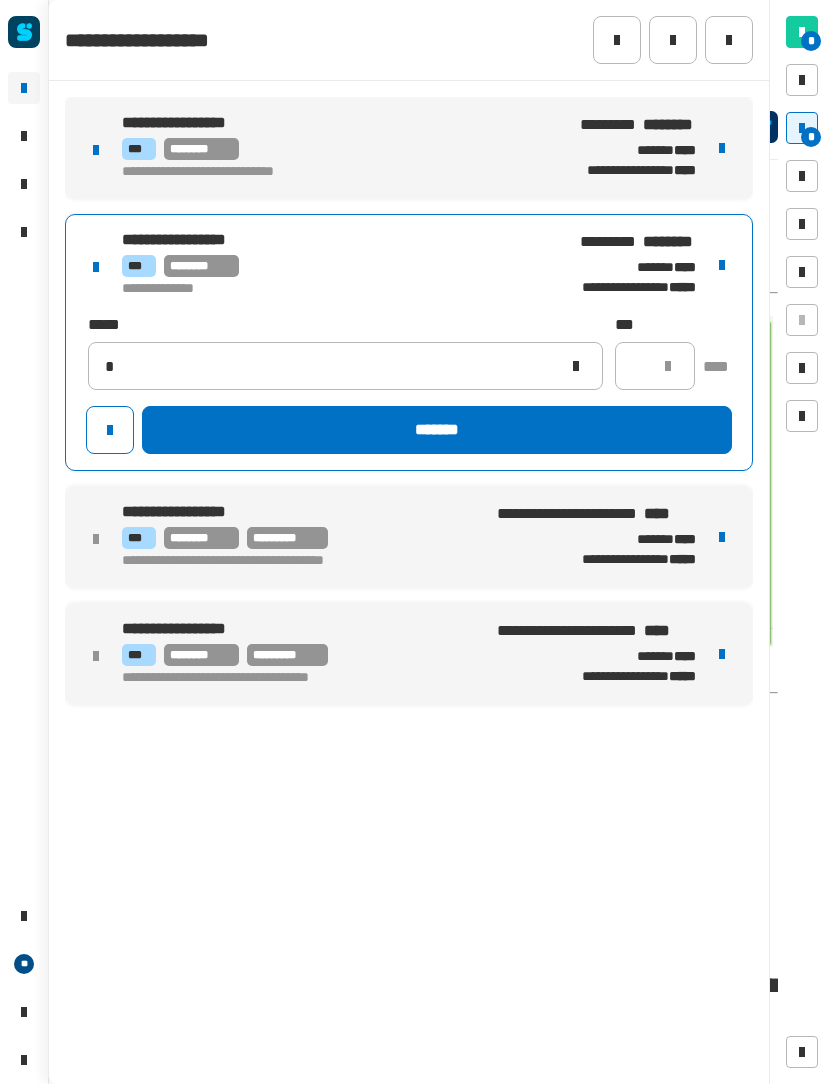 type 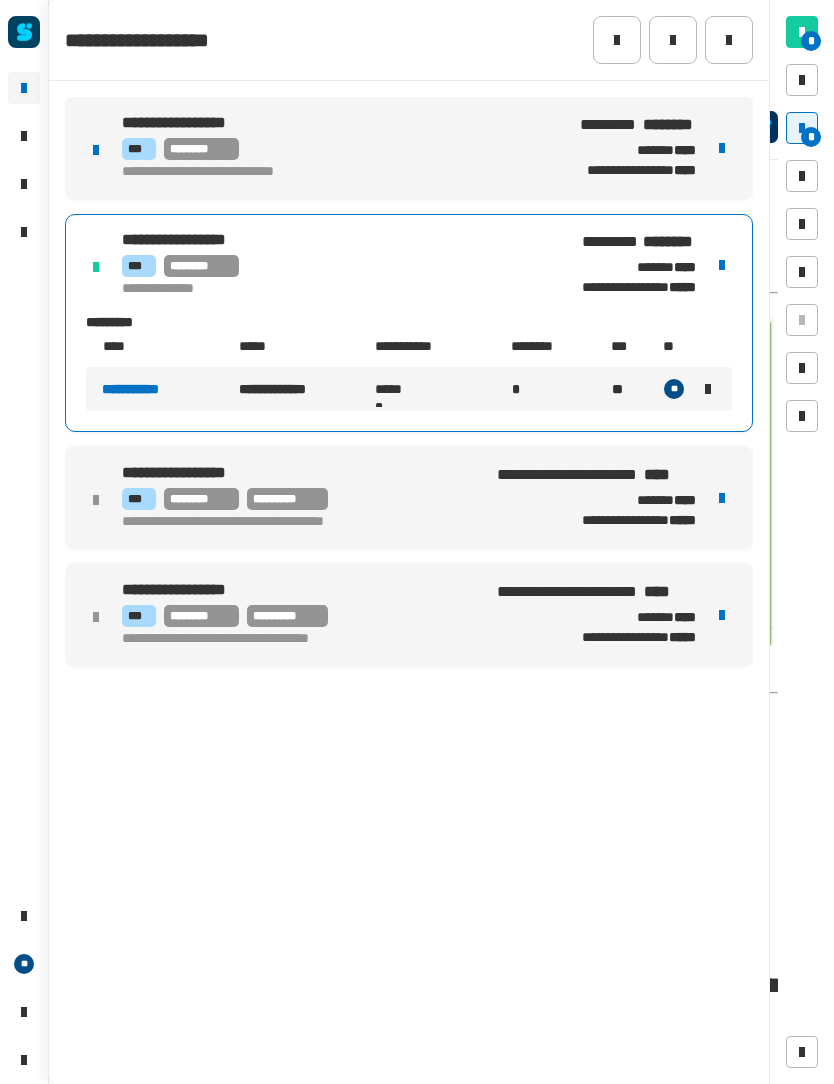 click on "*** ********" at bounding box center [335, 149] 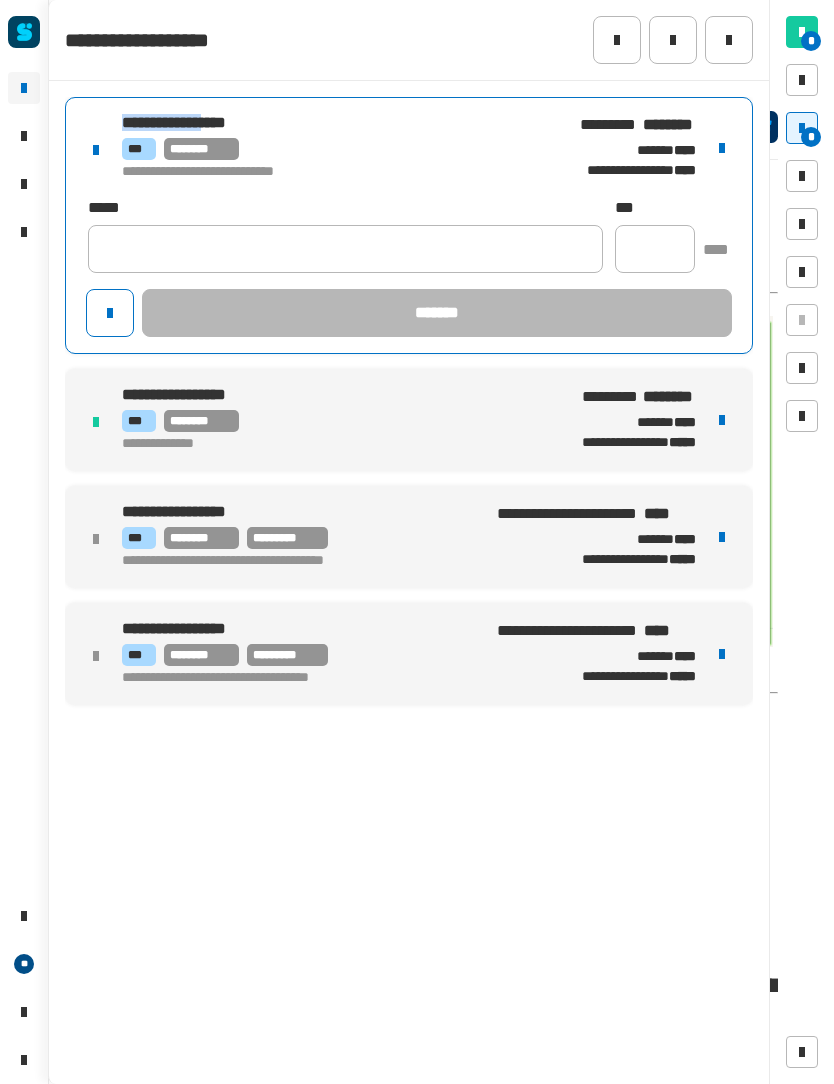copy on "**********" 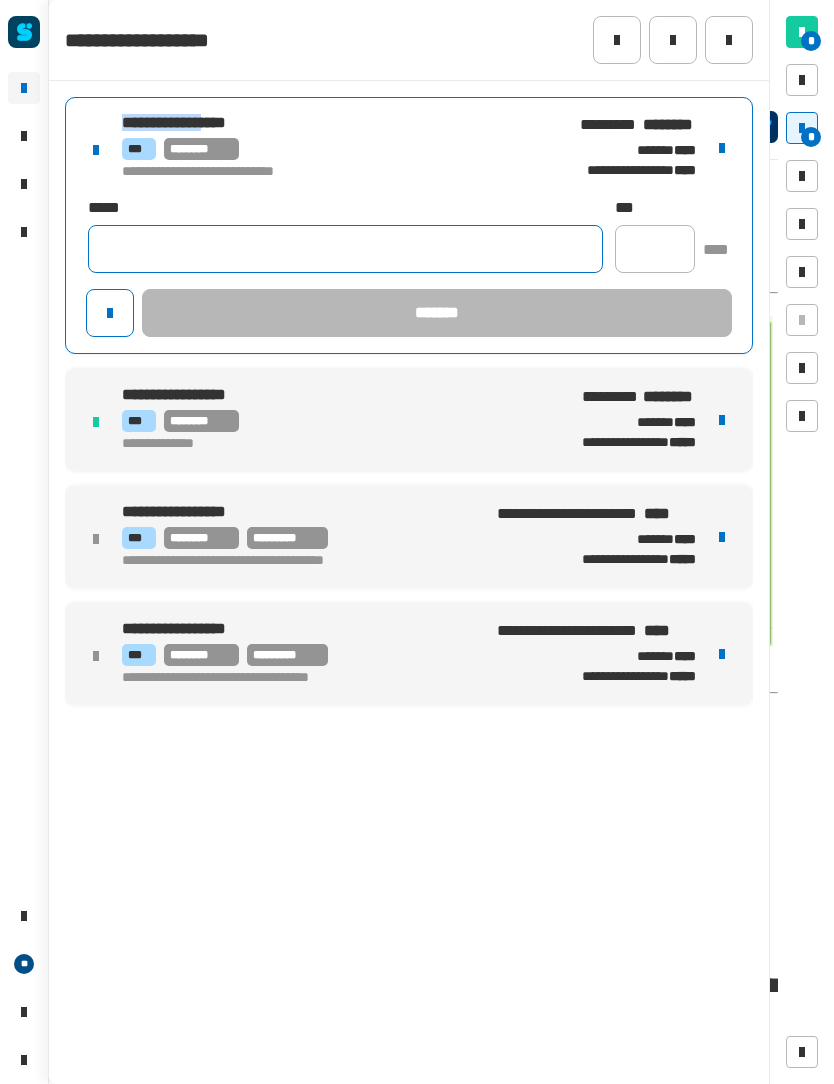 click 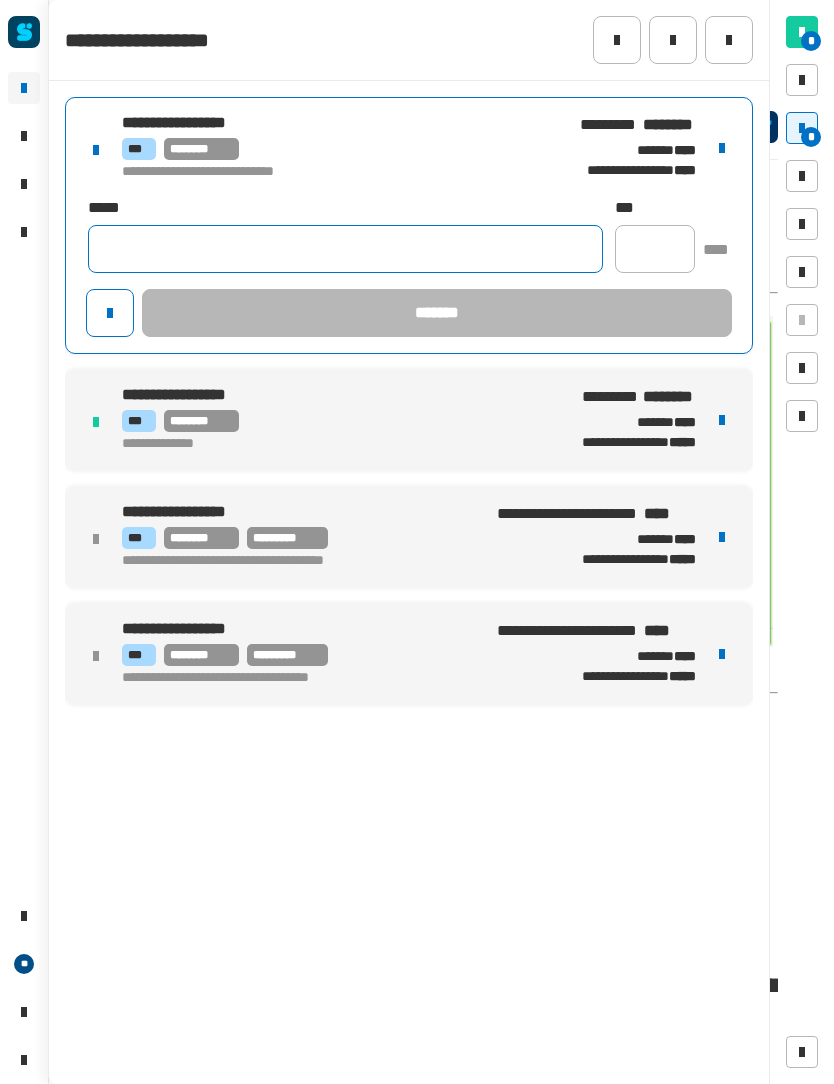 paste on "**********" 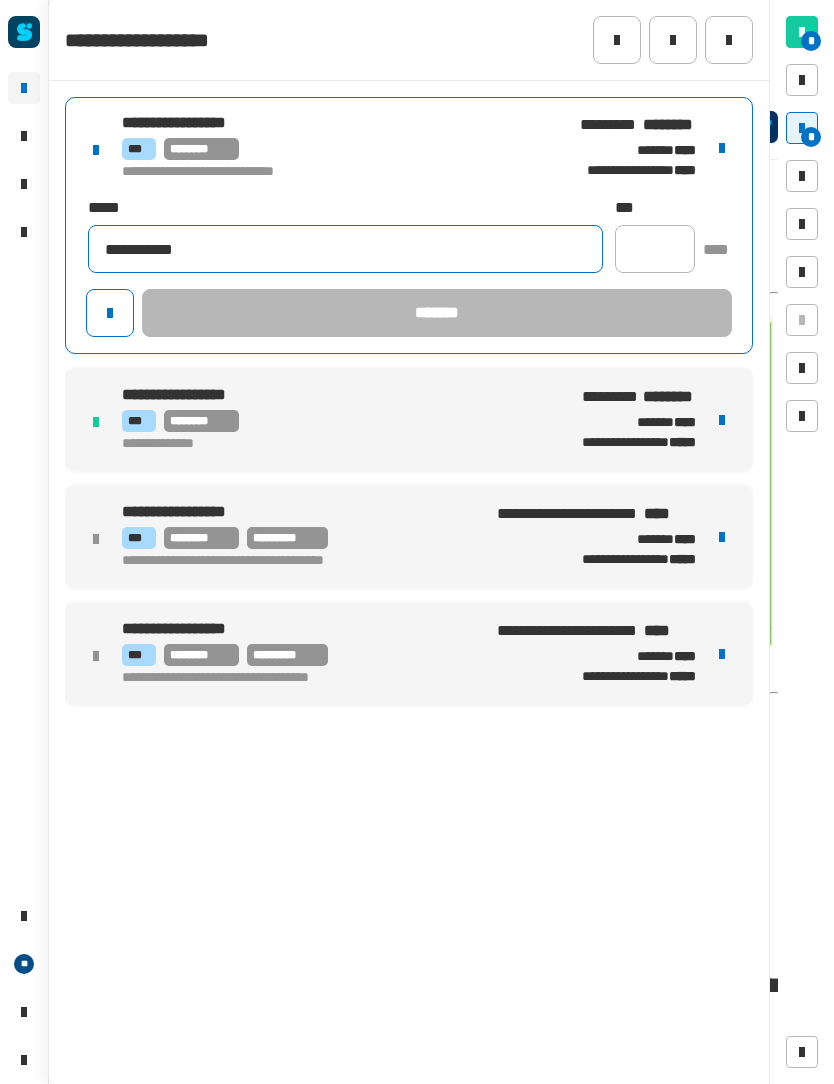 type on "**********" 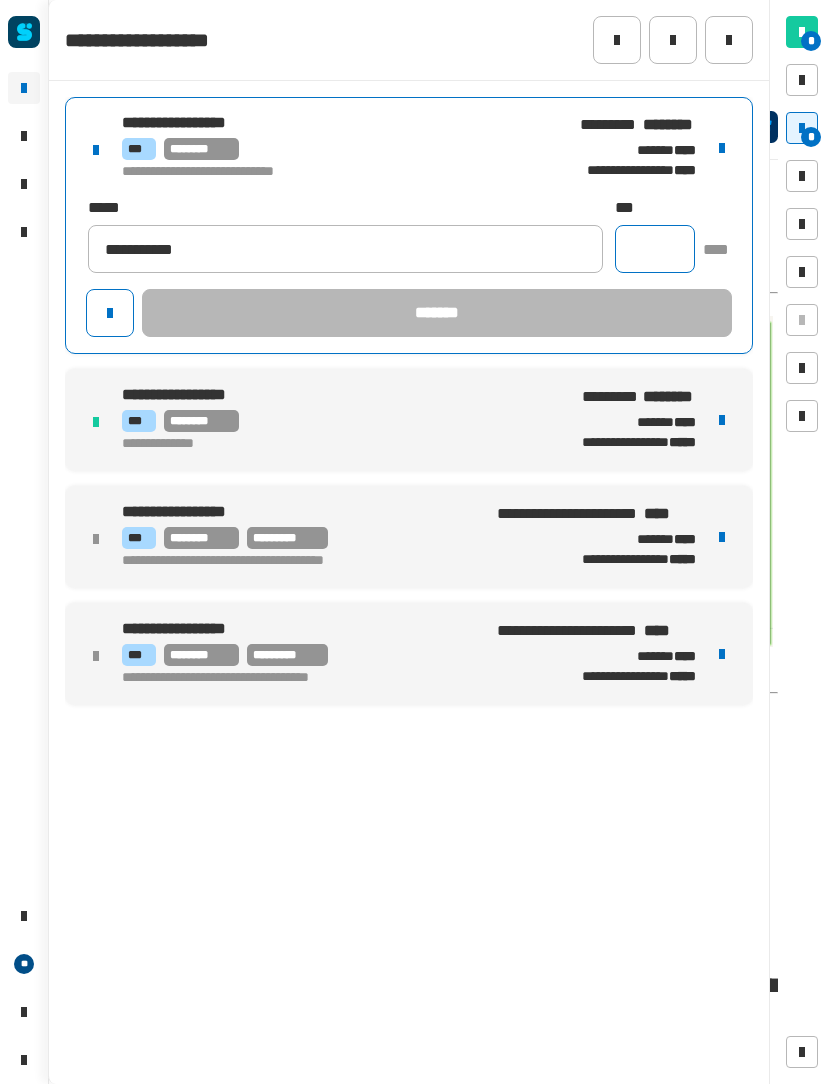 click 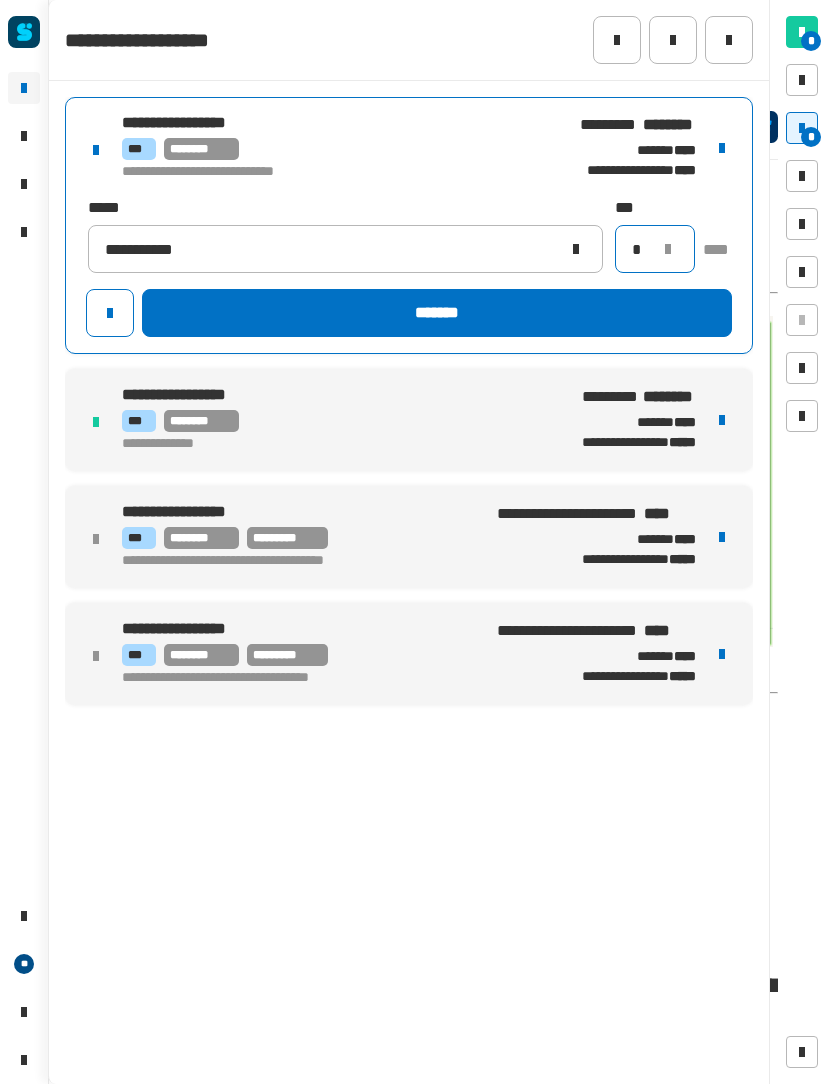type on "*" 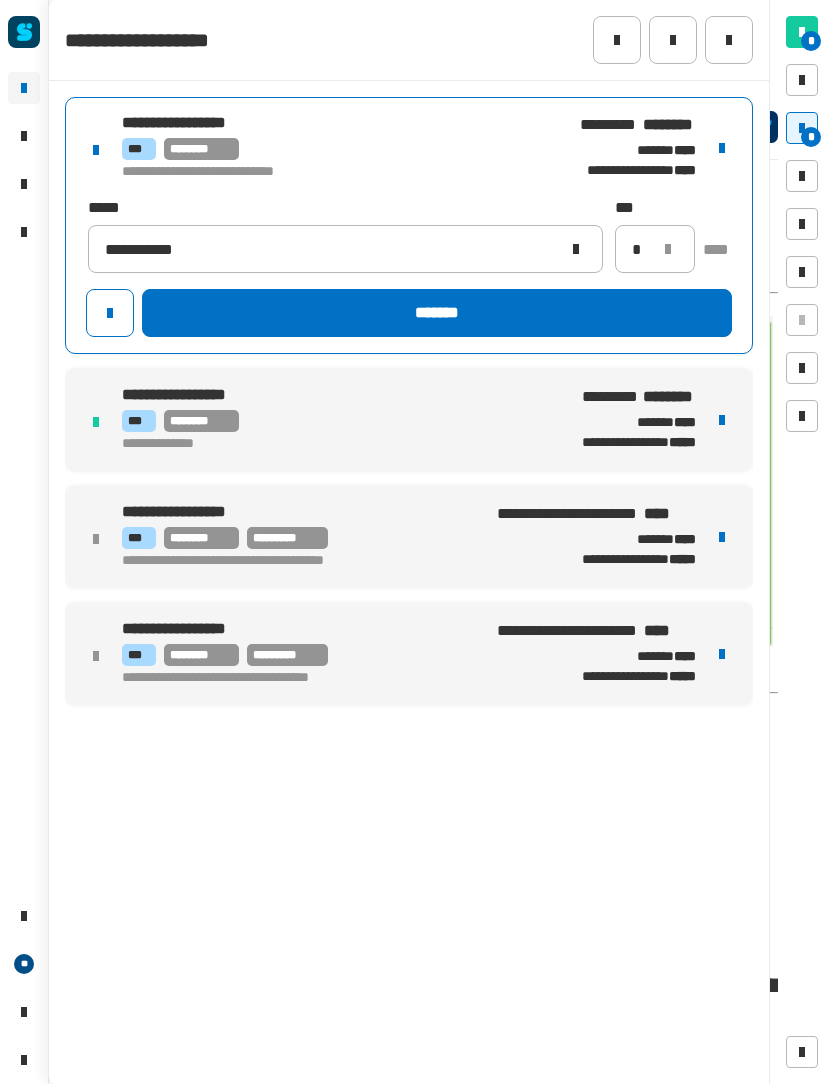 click on "*******" 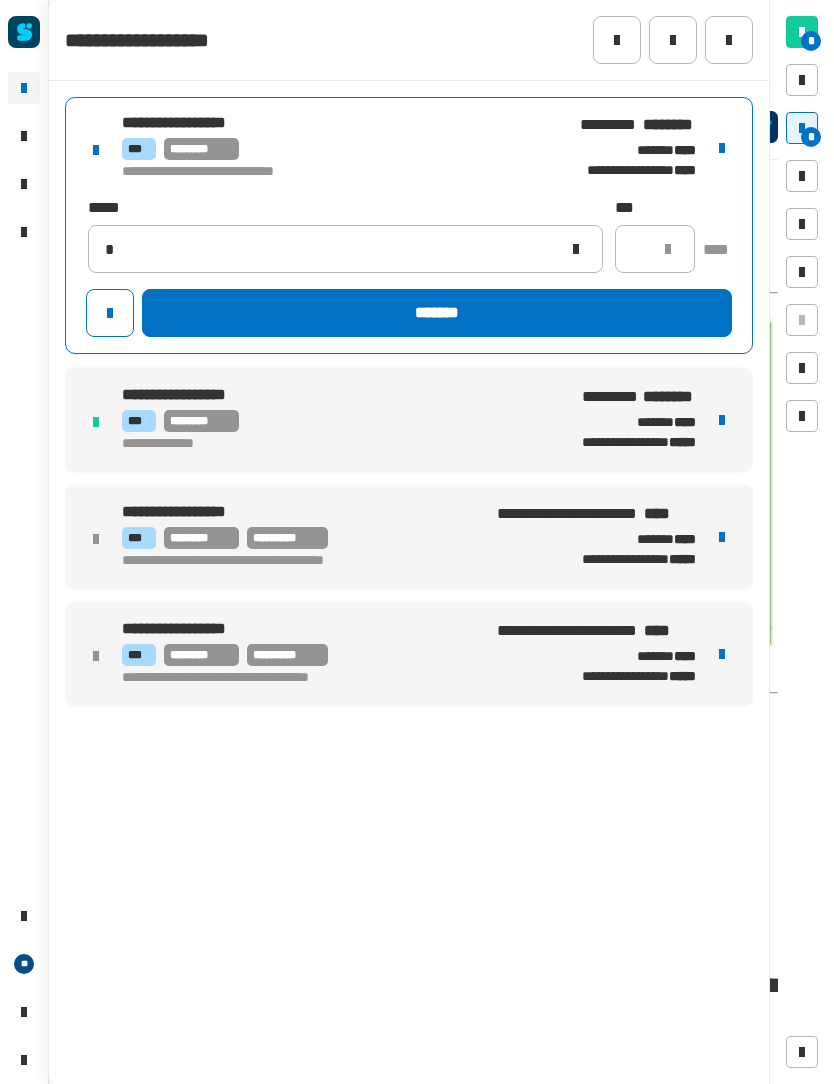 type 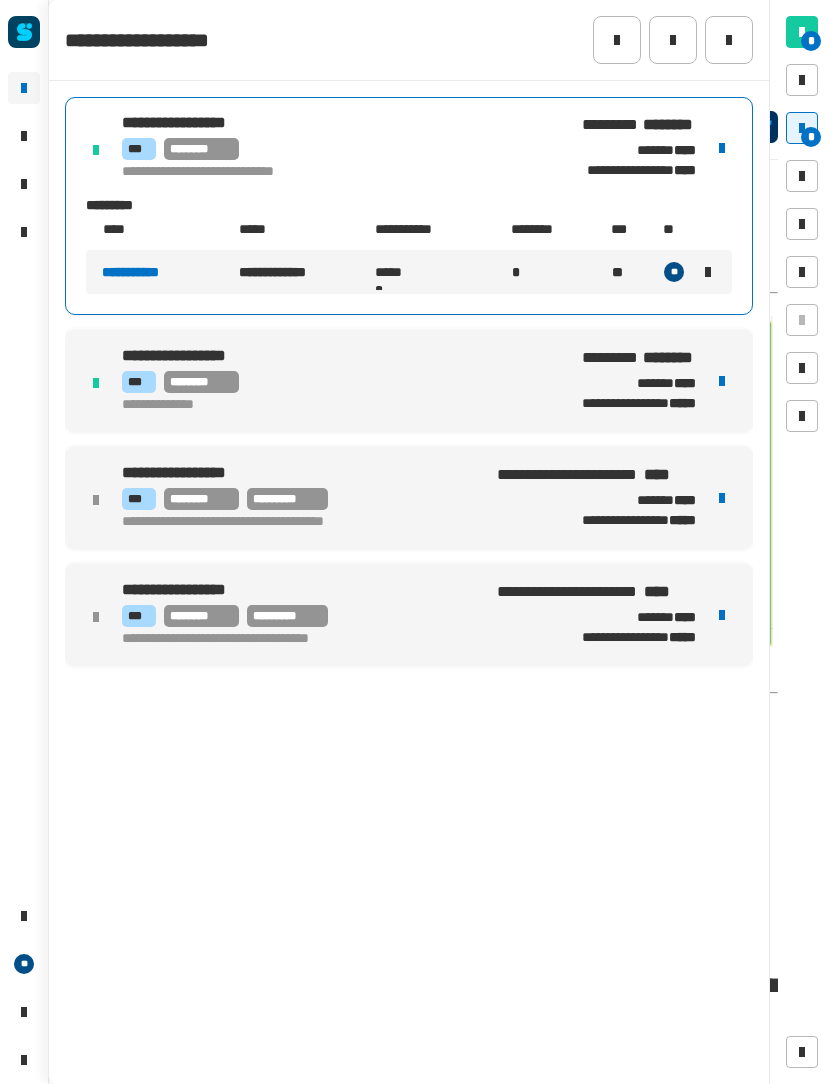 click 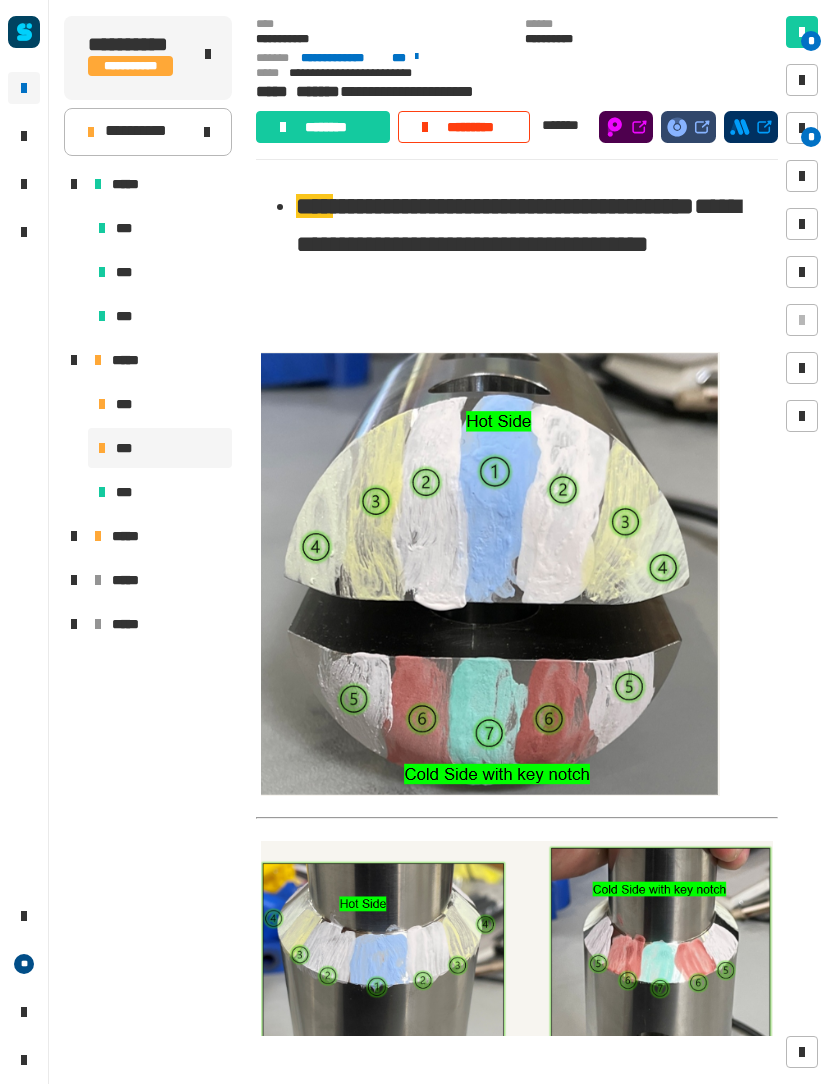 scroll, scrollTop: 34, scrollLeft: 0, axis: vertical 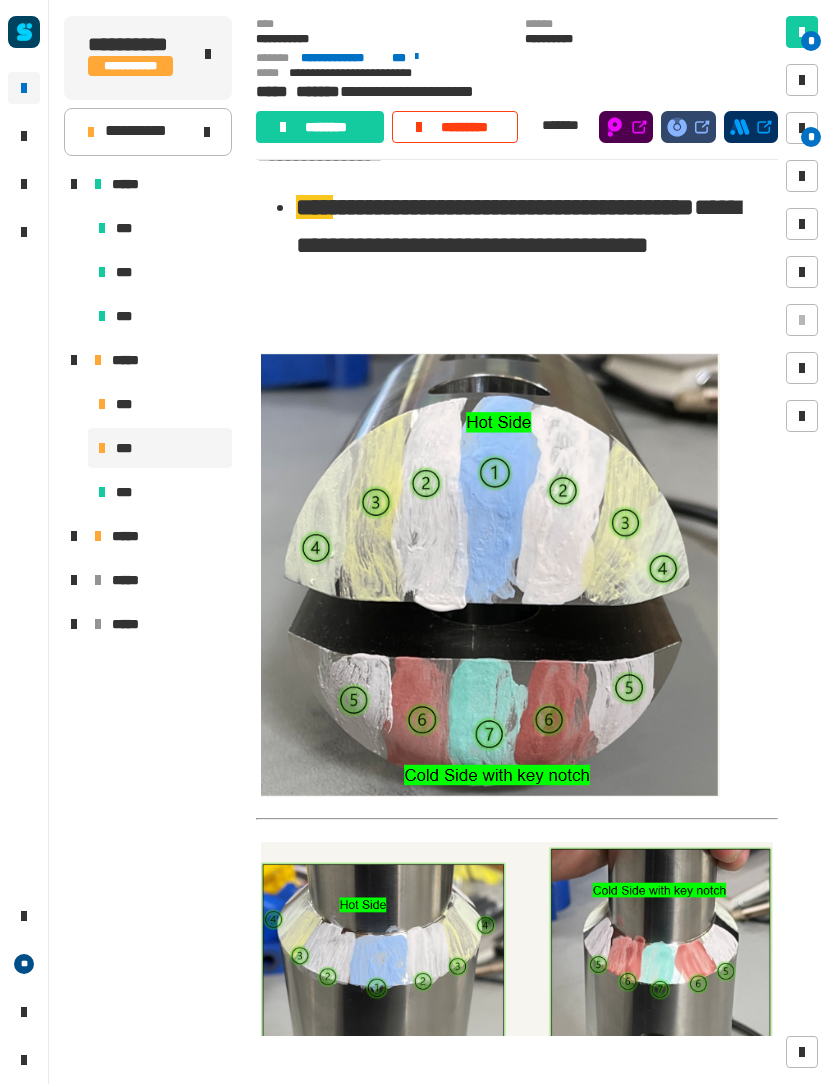 click on "********" 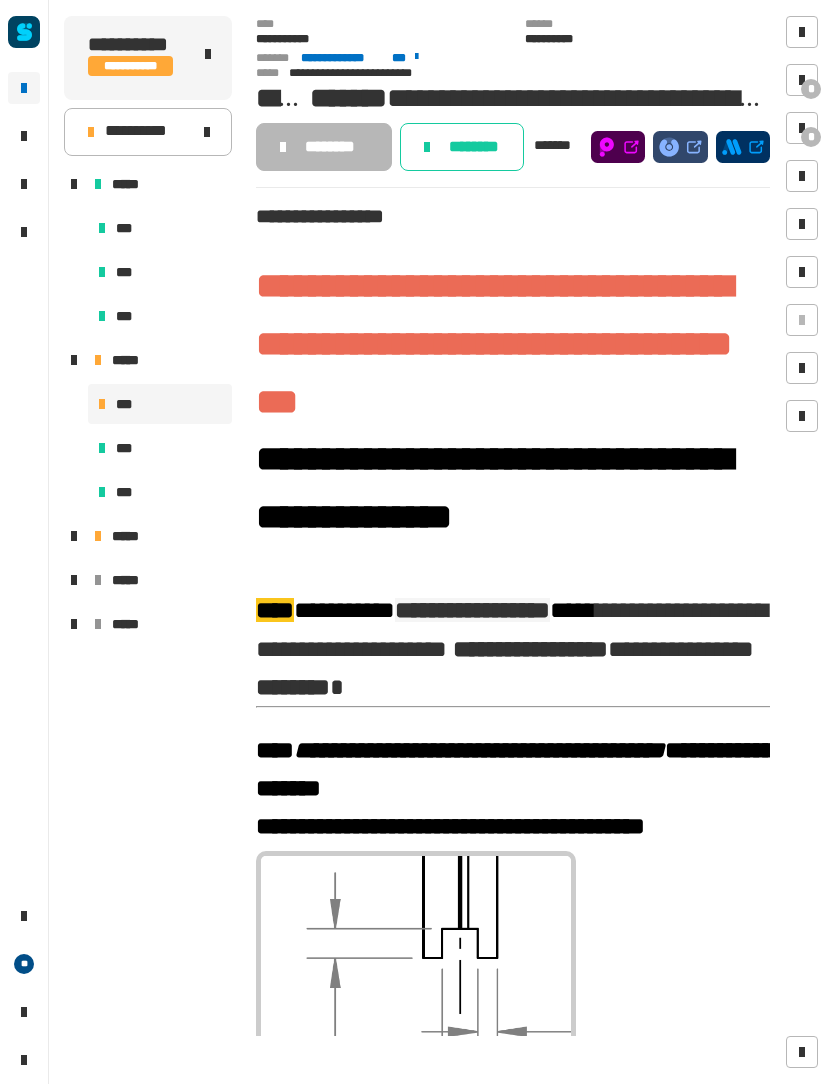 scroll, scrollTop: 0, scrollLeft: 0, axis: both 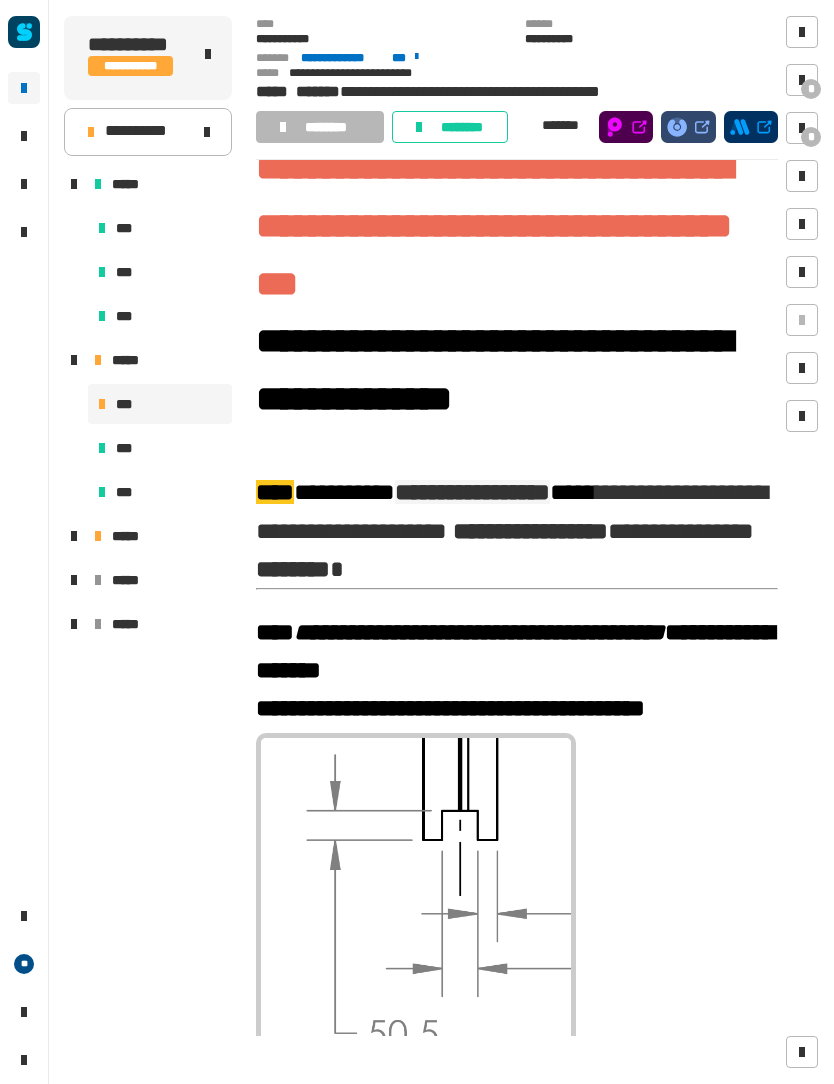 click on "*****" at bounding box center (158, 536) 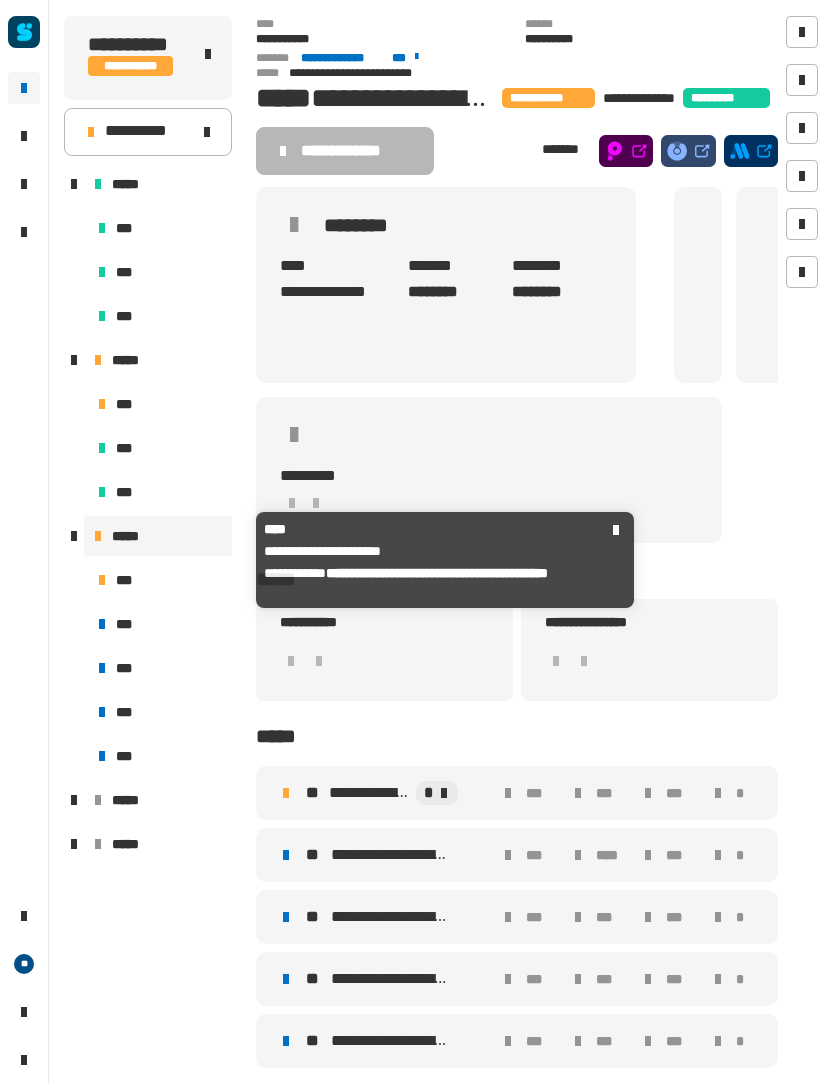 scroll, scrollTop: 1, scrollLeft: 0, axis: vertical 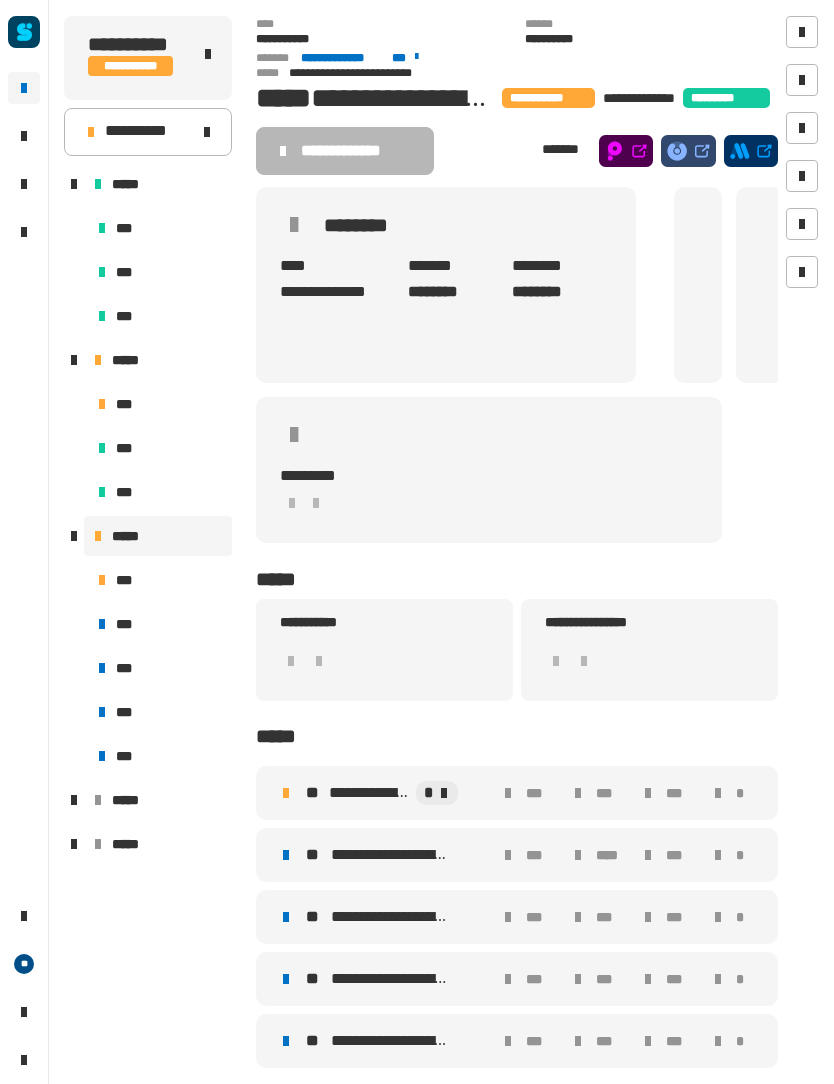 click on "**********" at bounding box center (368, 793) 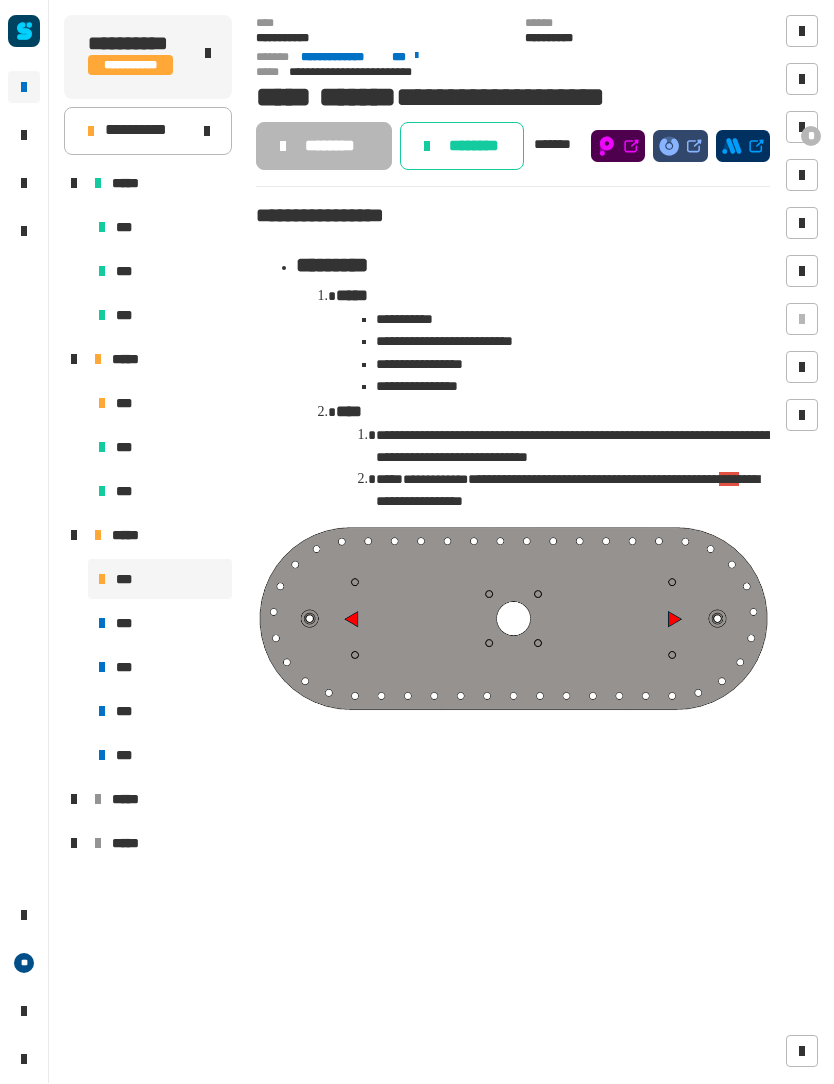 click on "********" 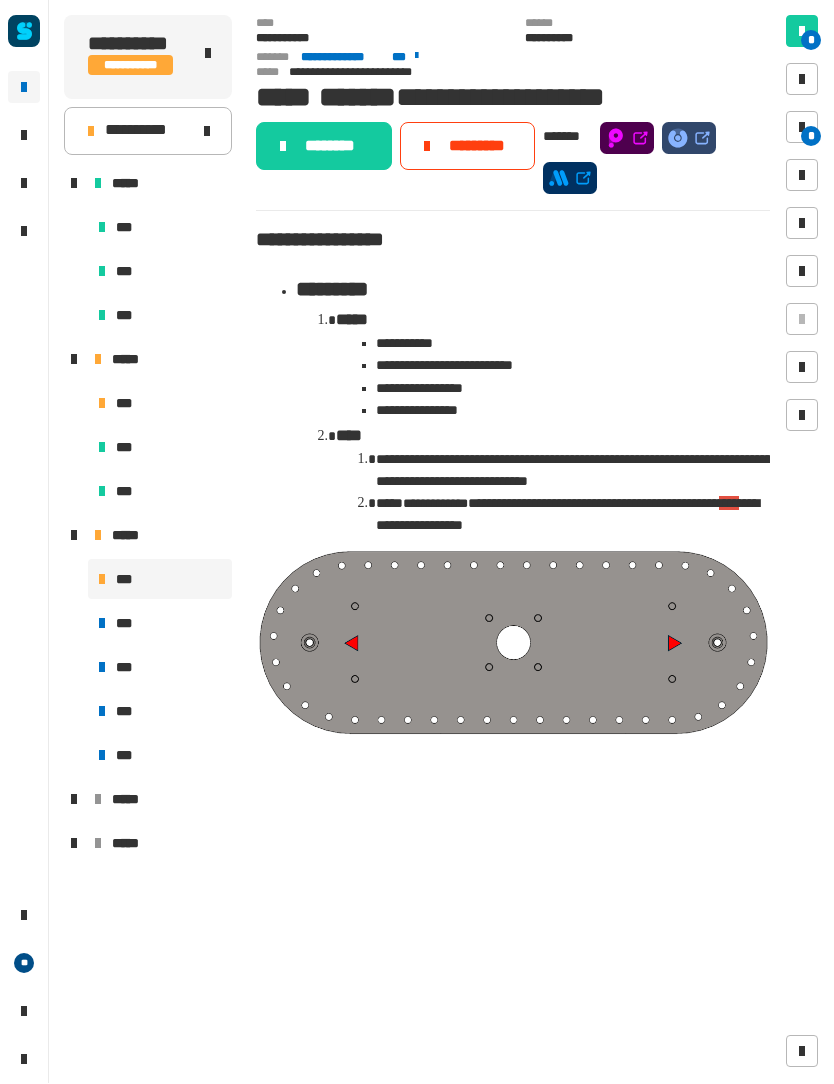 click on "********" 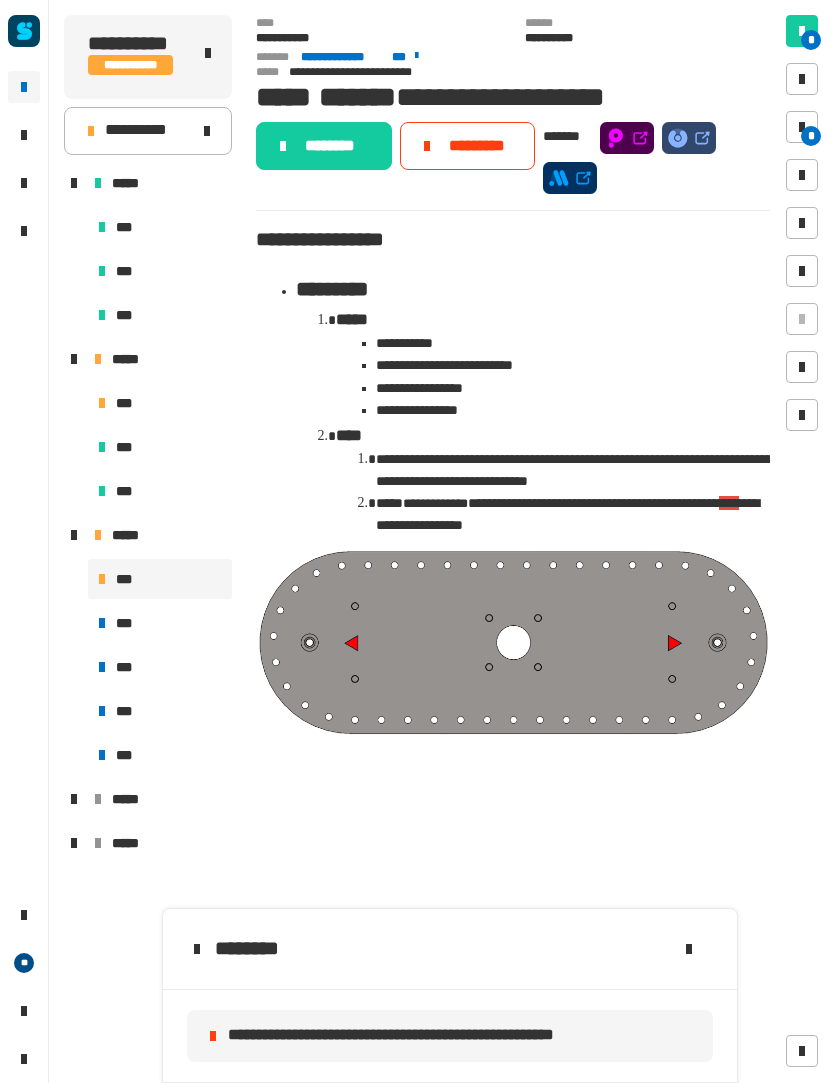 click on "*" at bounding box center [811, 137] 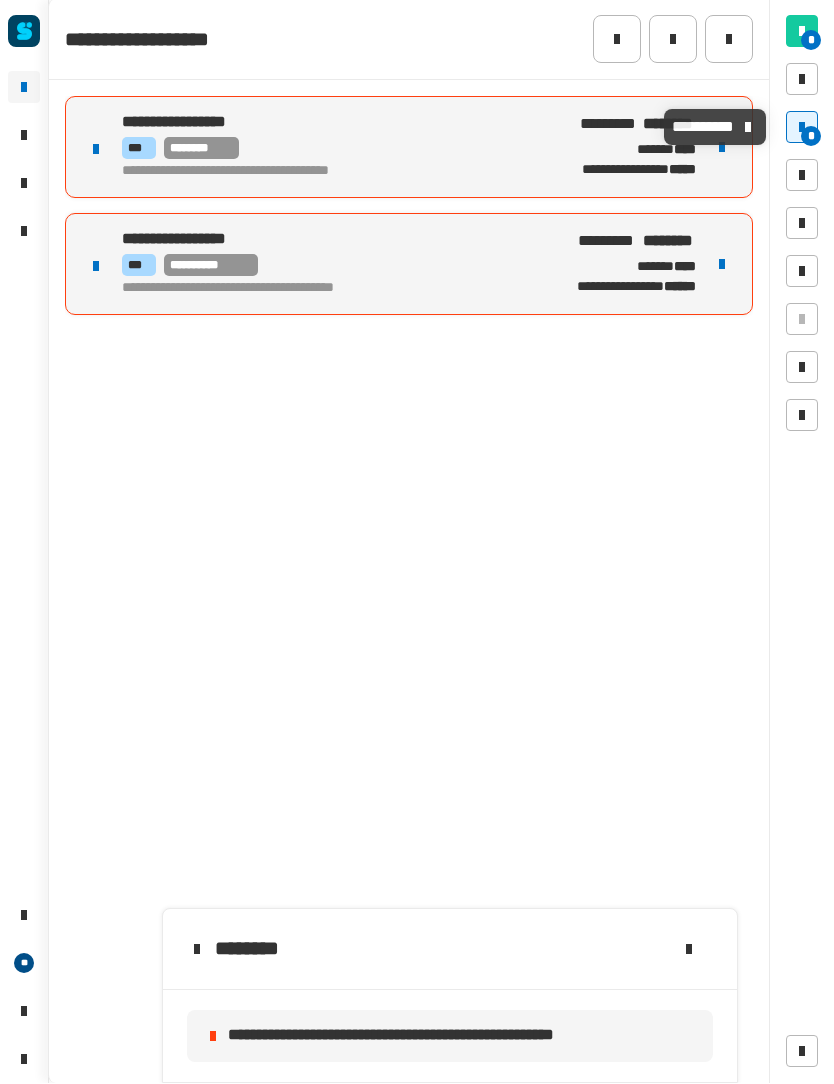 click on "*** ********" at bounding box center (332, 149) 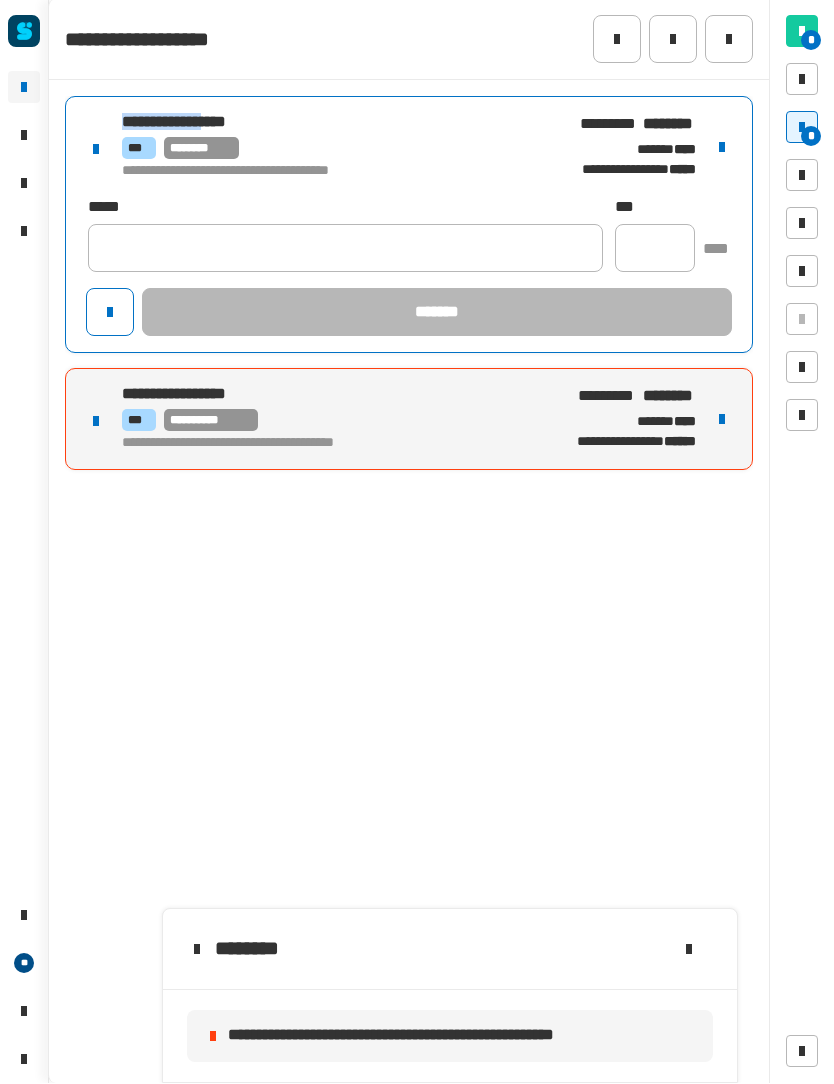 copy on "**********" 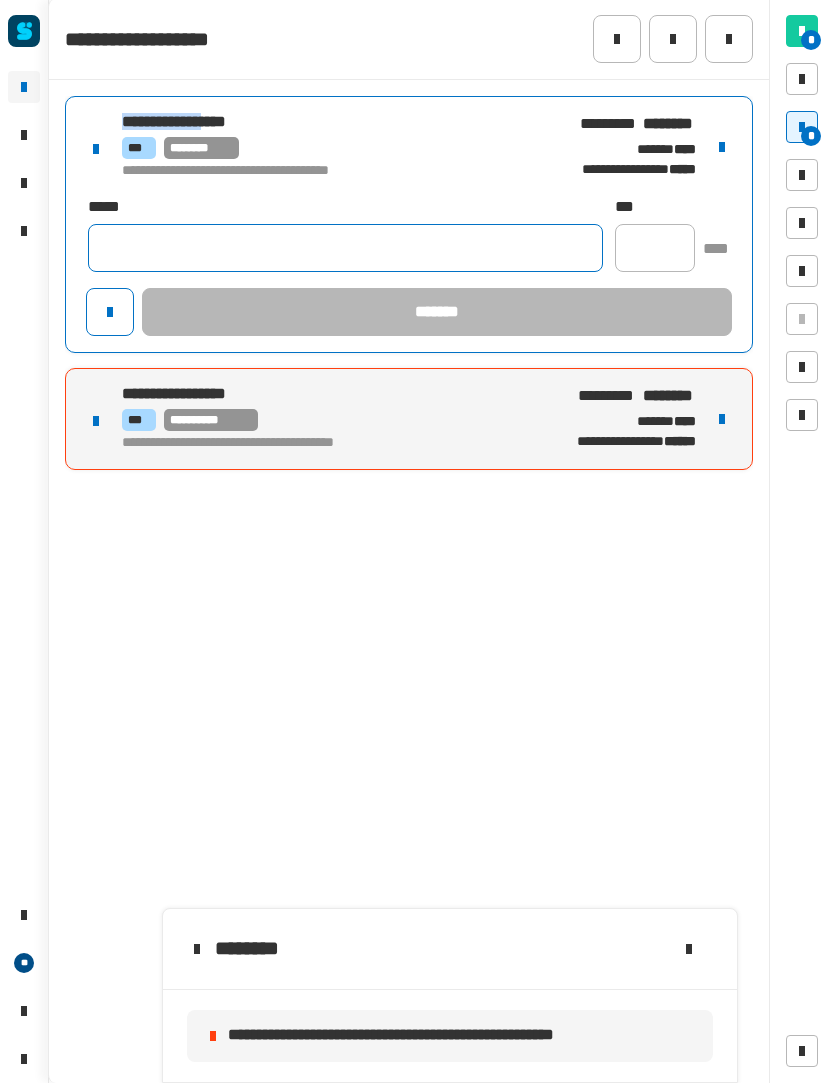 click 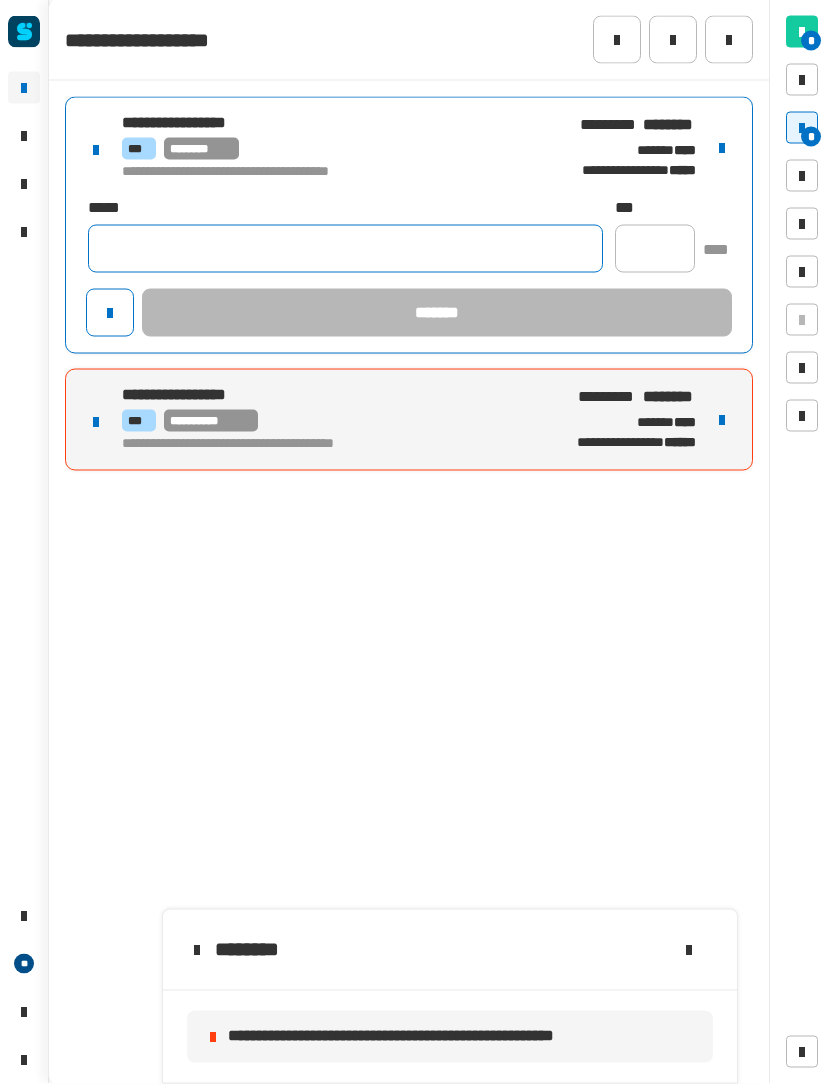 click 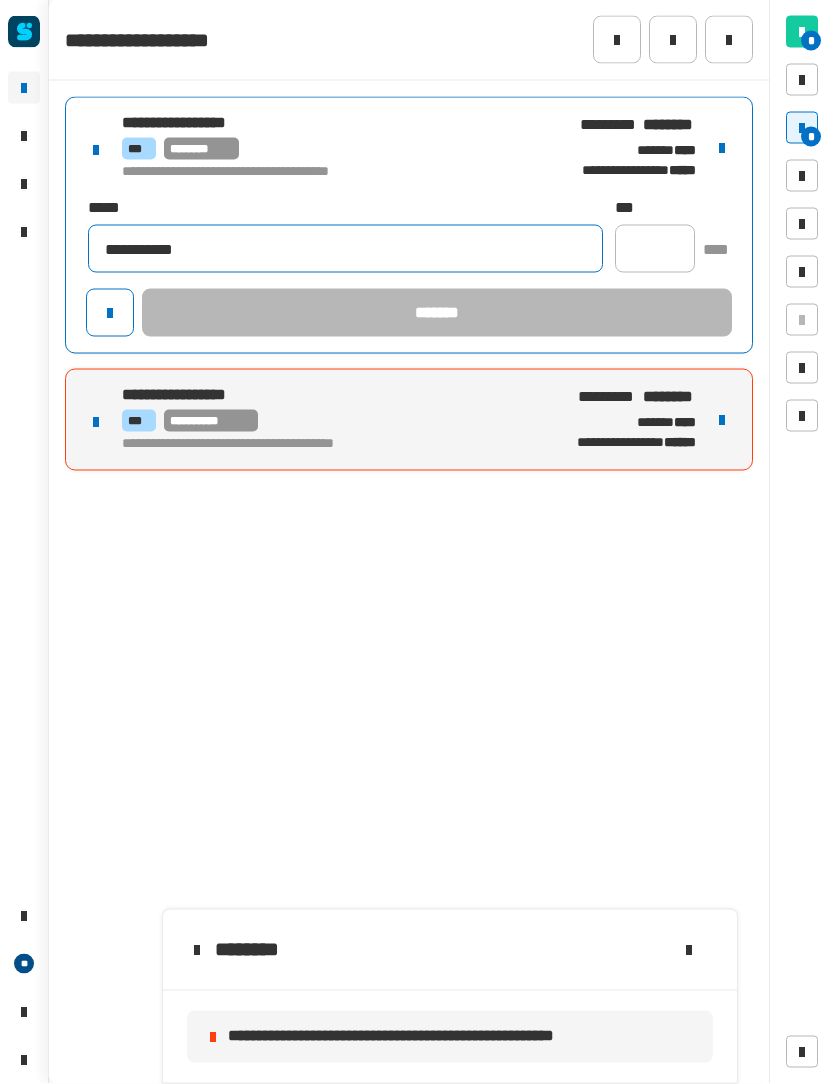 type on "**********" 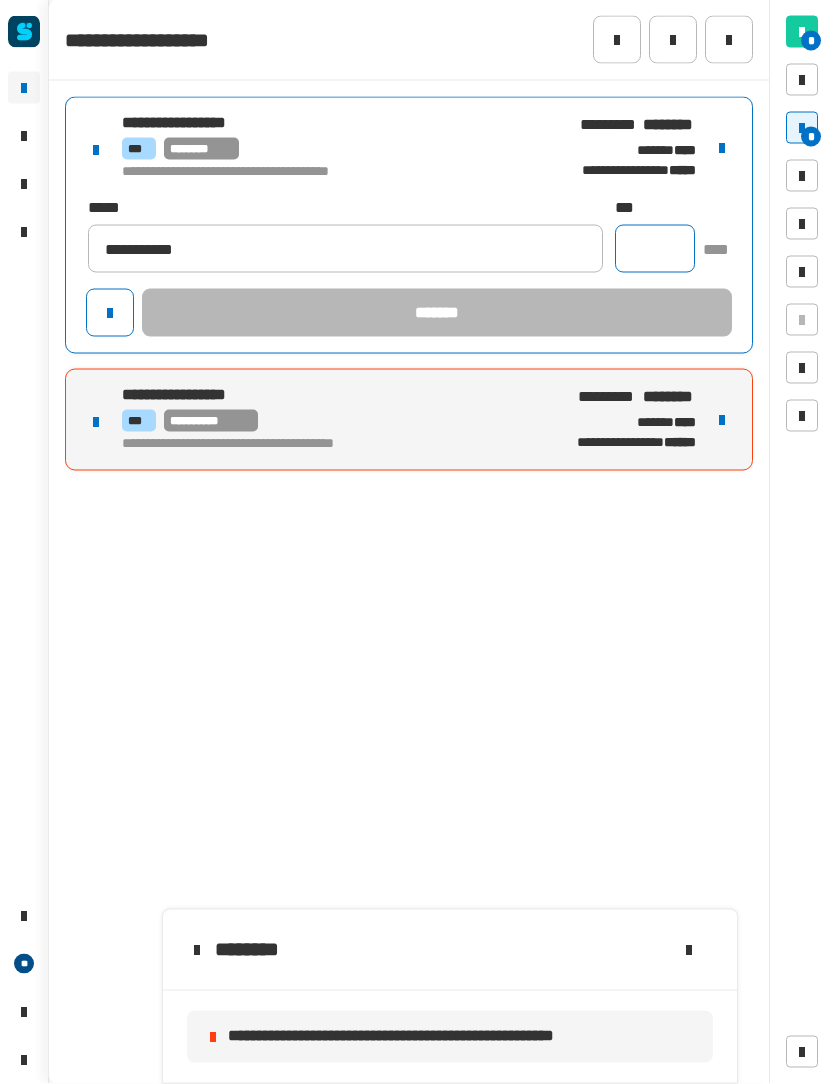 click 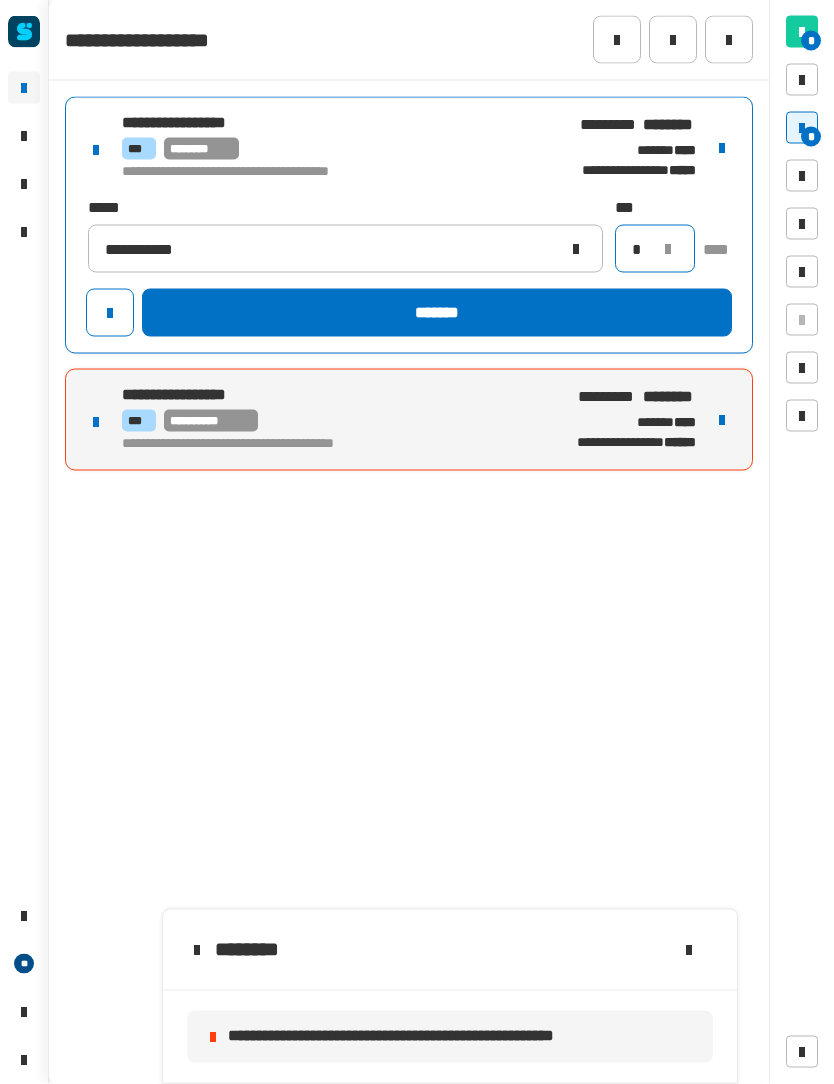type on "*" 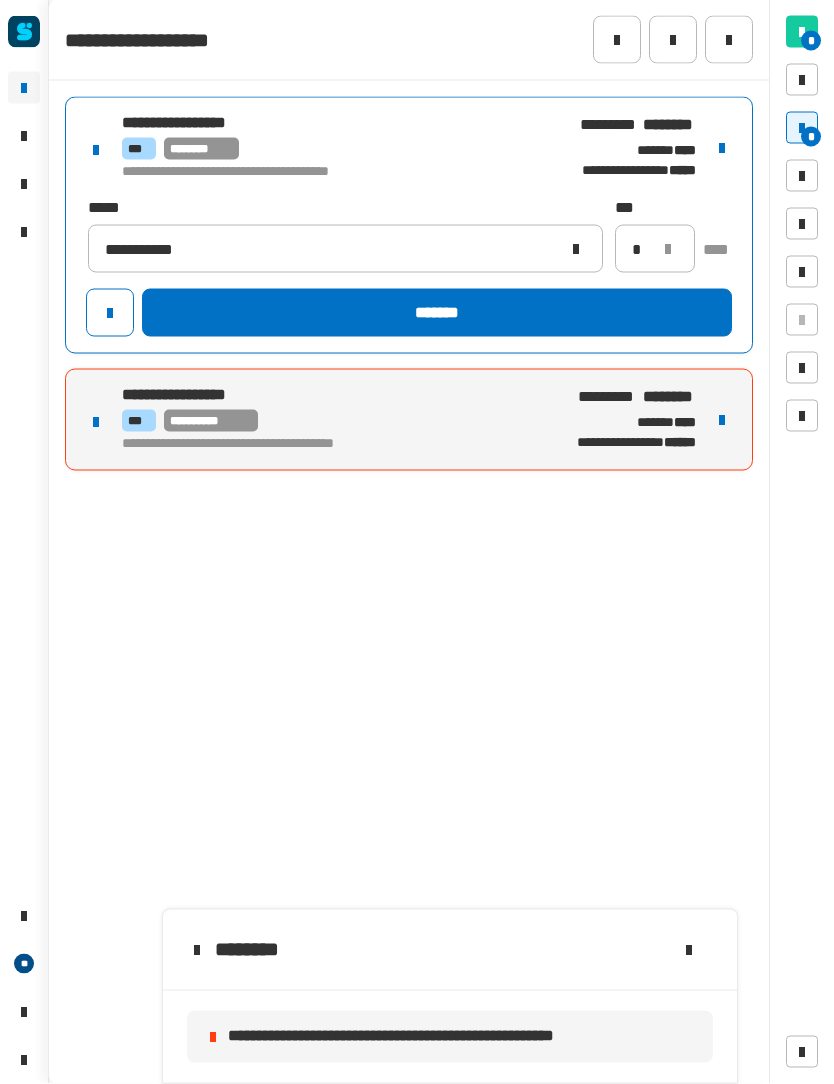 click on "*******" 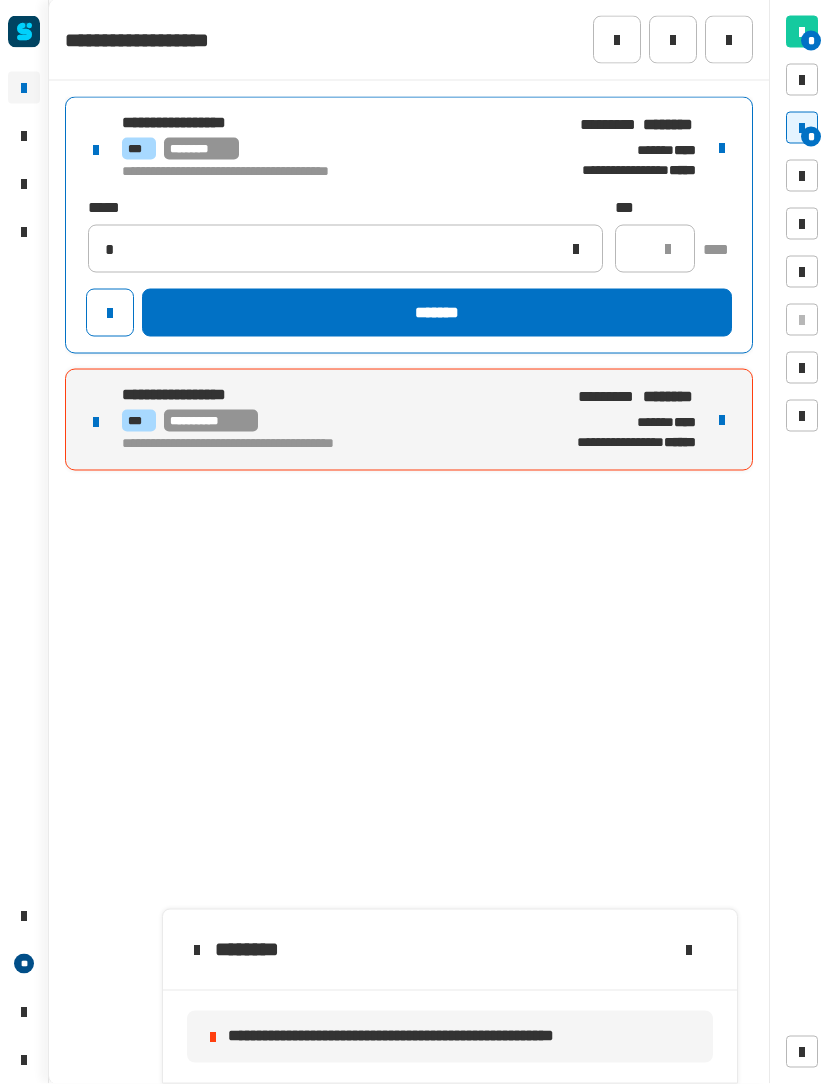 type 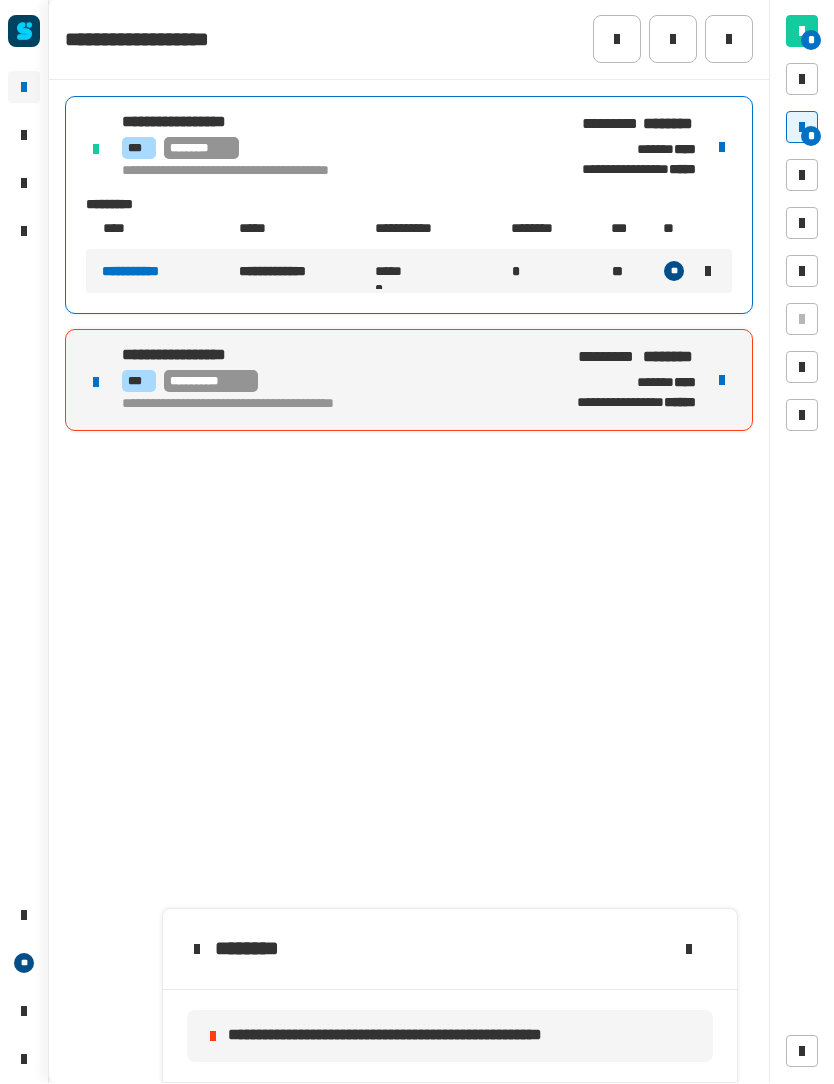 click on "[FIRST] [LAST] [PHONE] [EMAIL] [ADDRESS] [CITY], [STATE] [ZIP]" at bounding box center (409, 381) 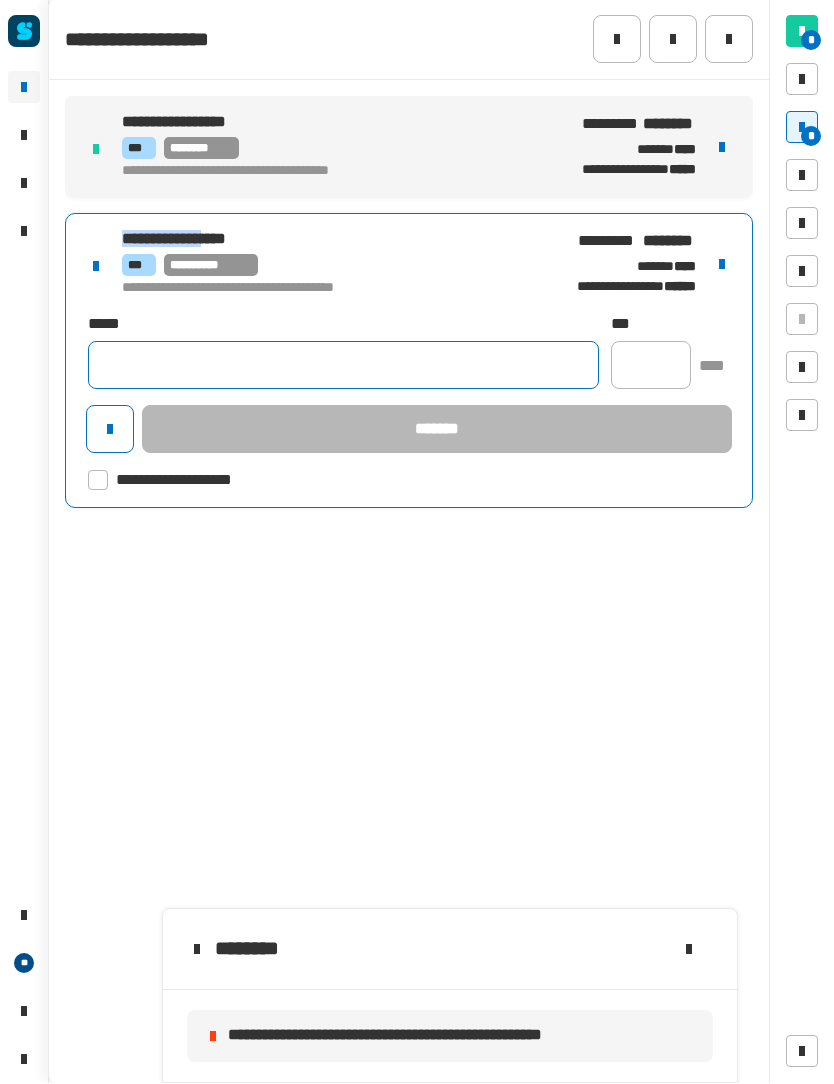 click 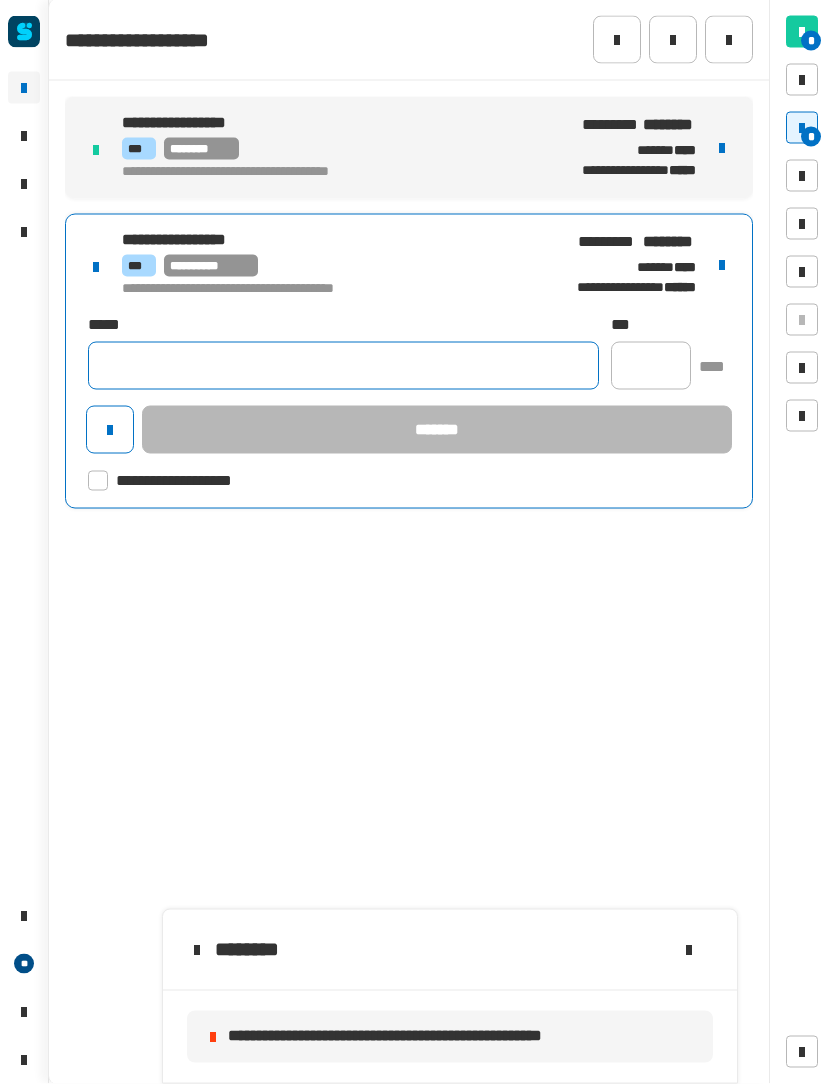 click 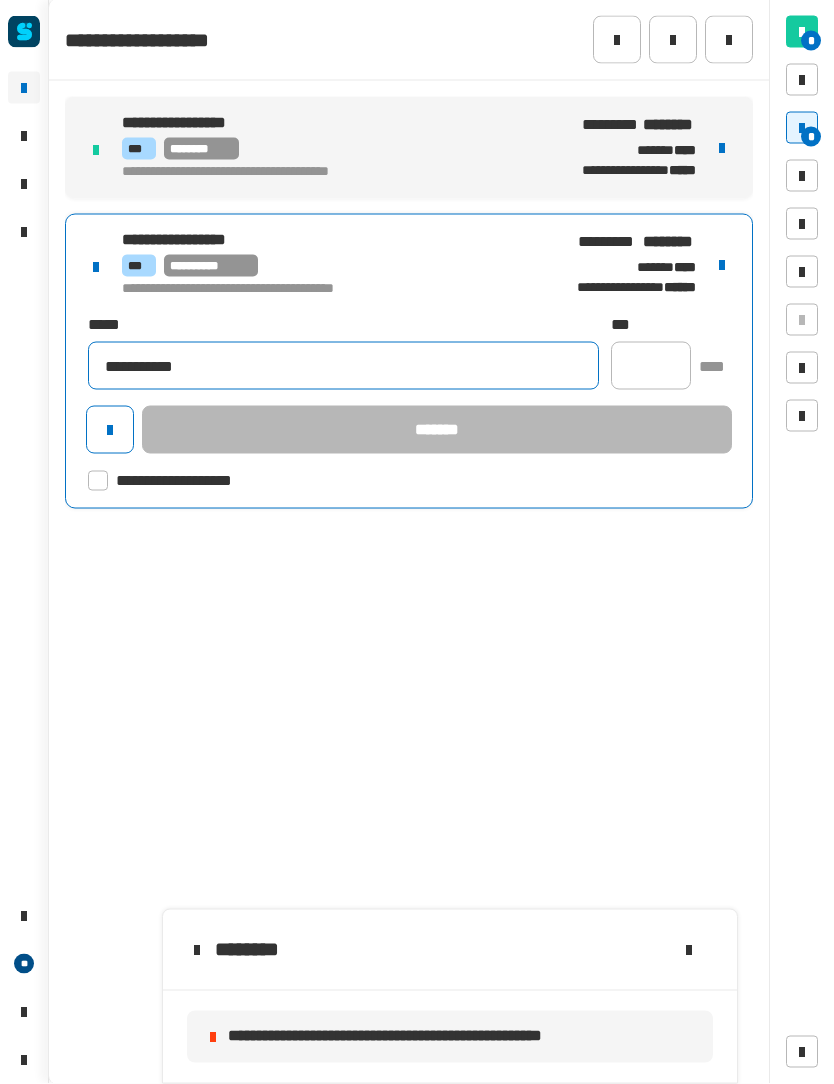 type on "**********" 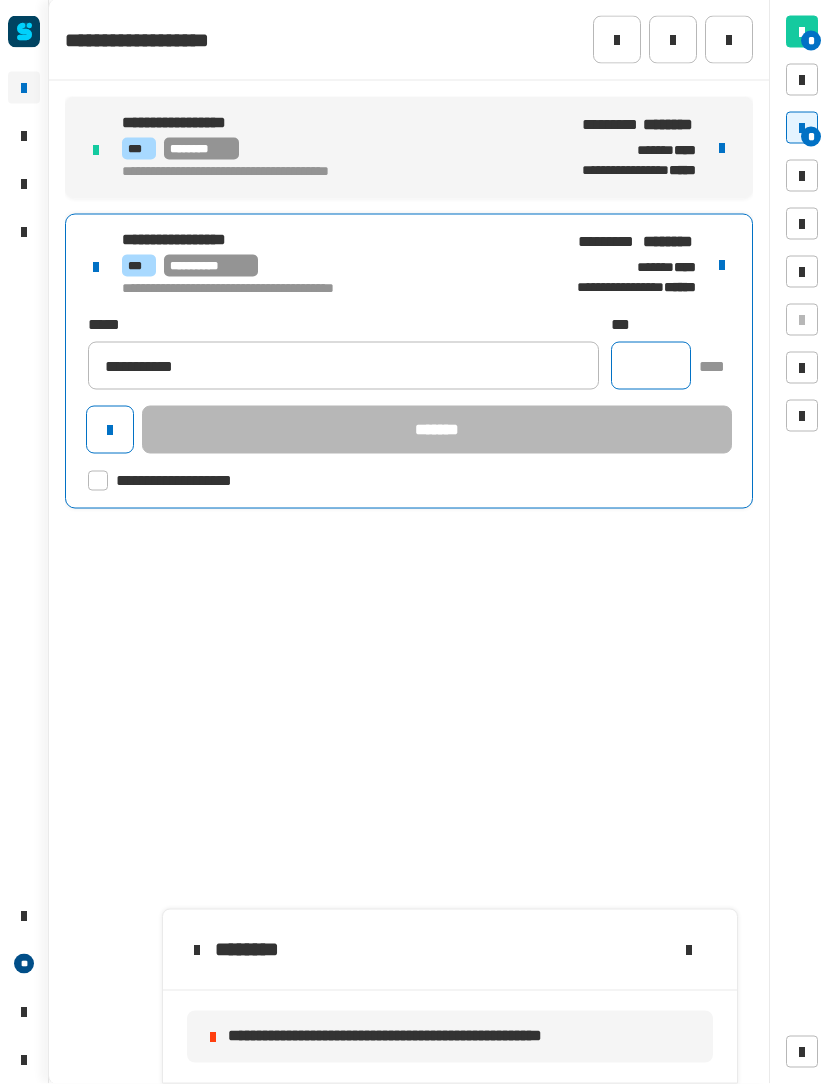 click 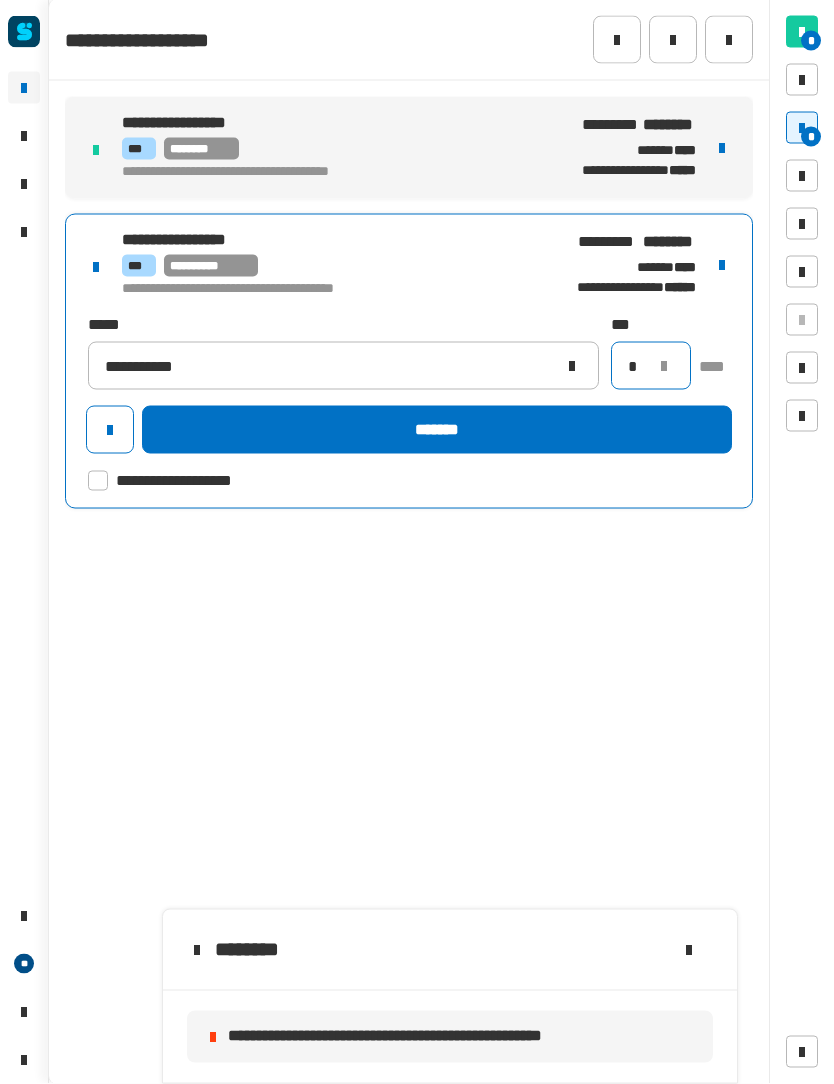 type on "*" 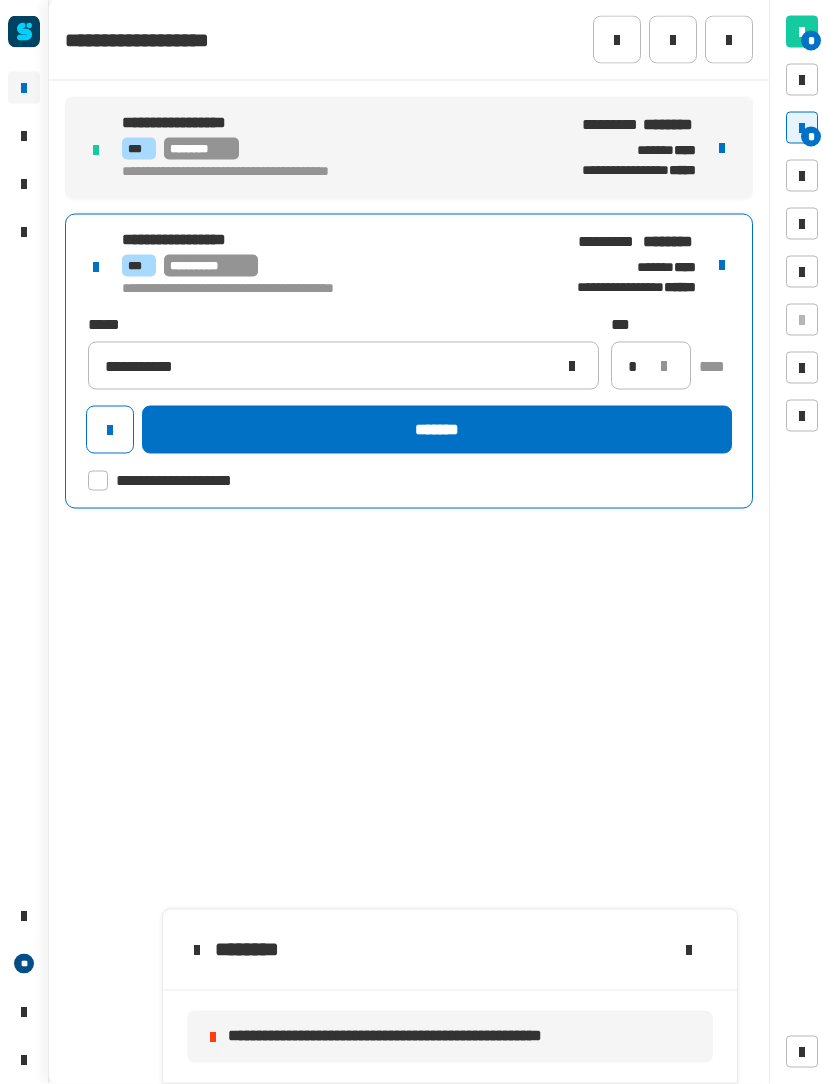 click on "*******" 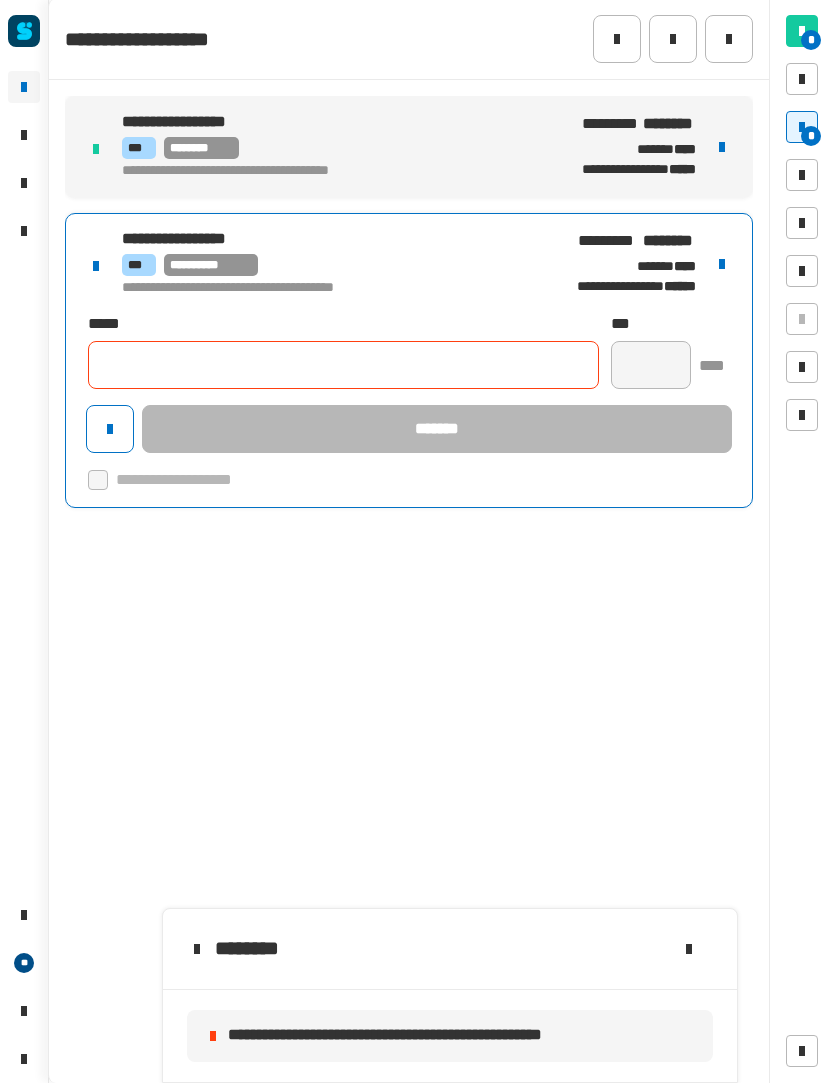 type 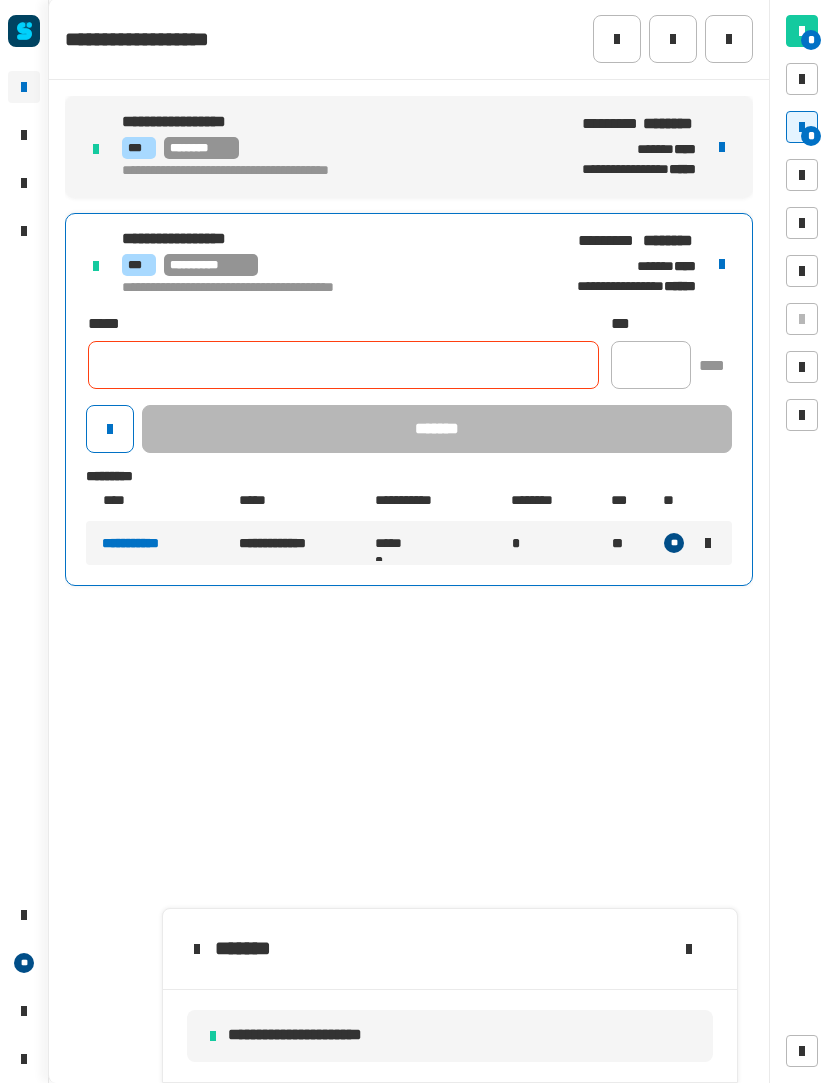 click 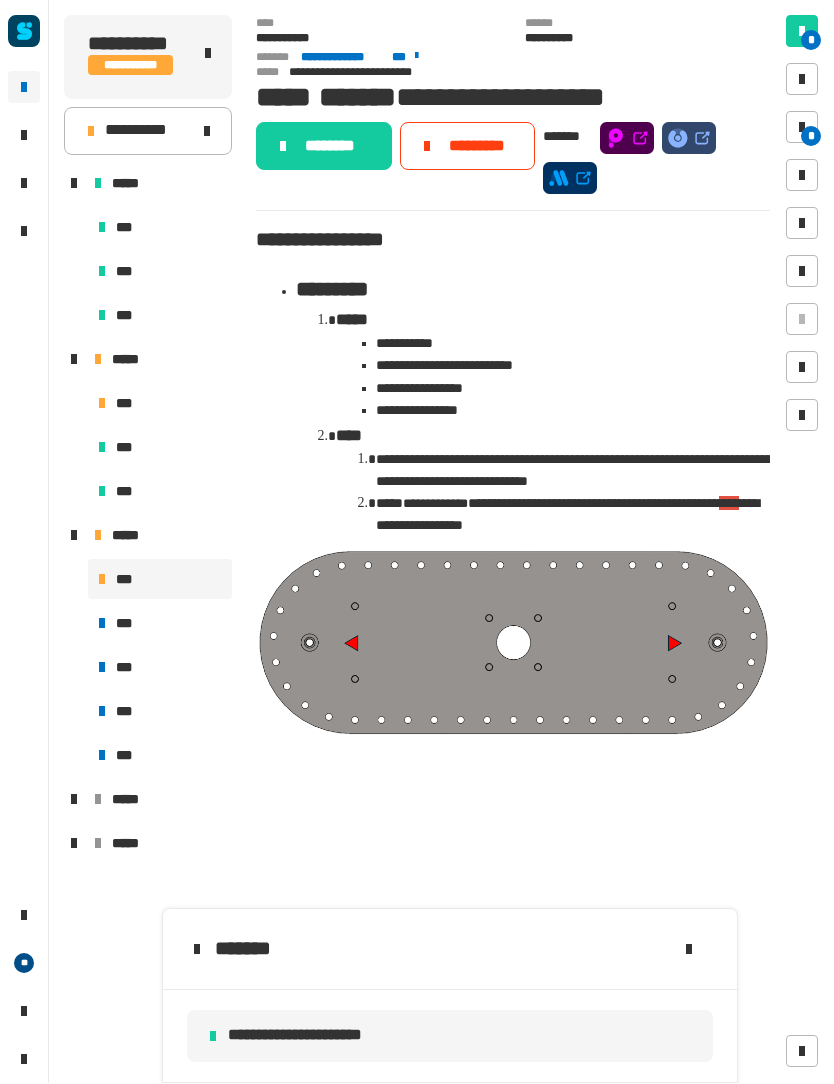 click on "********" 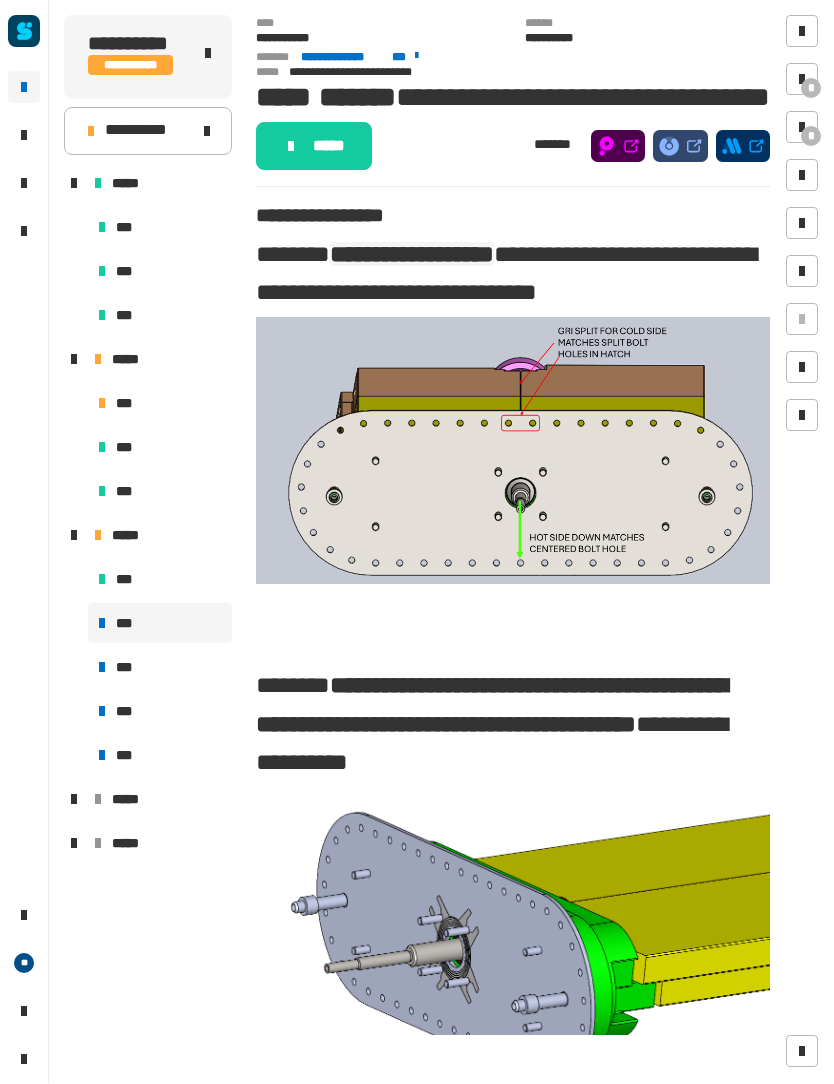 click on "*****" 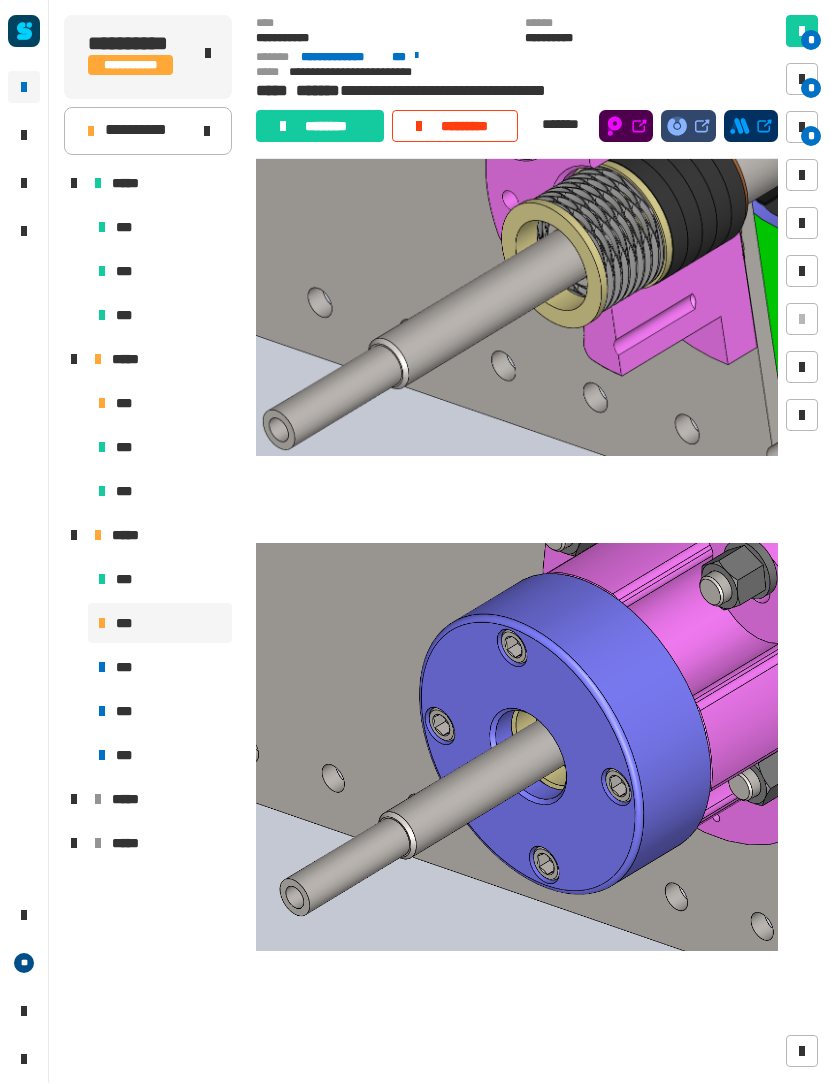 scroll, scrollTop: 4199, scrollLeft: 0, axis: vertical 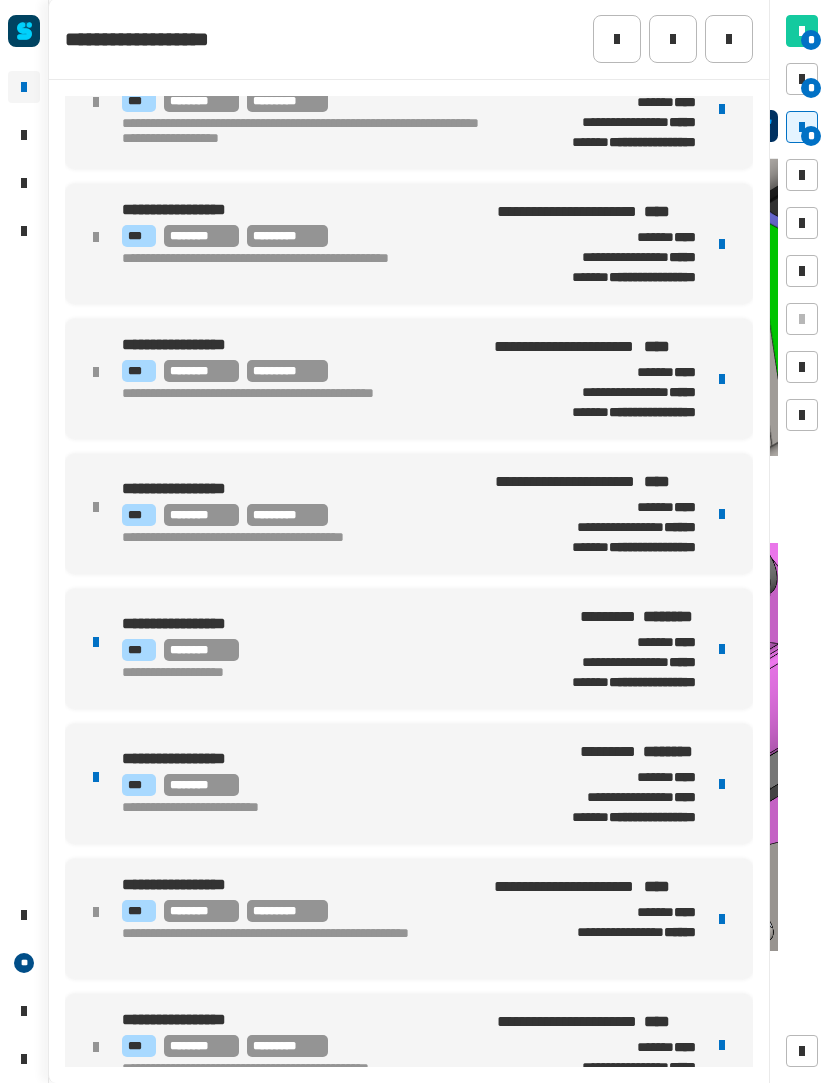 click on "**********" at bounding box center [318, 675] 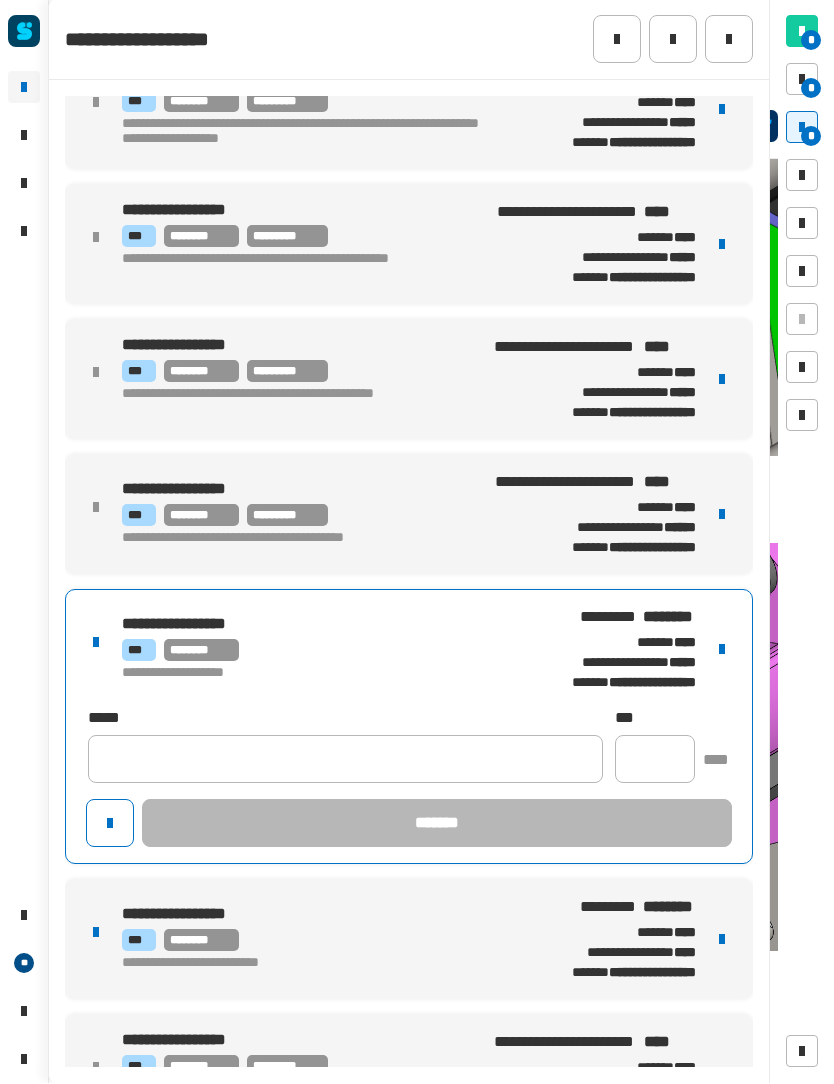 click 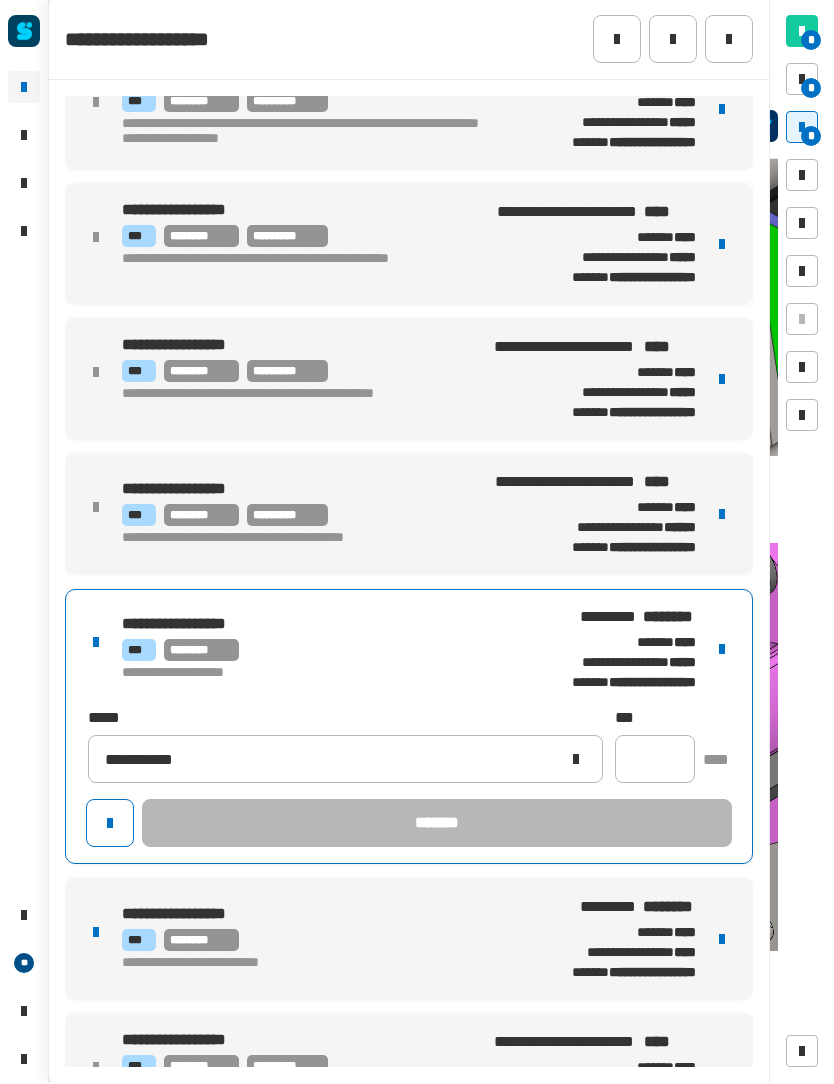 type on "**********" 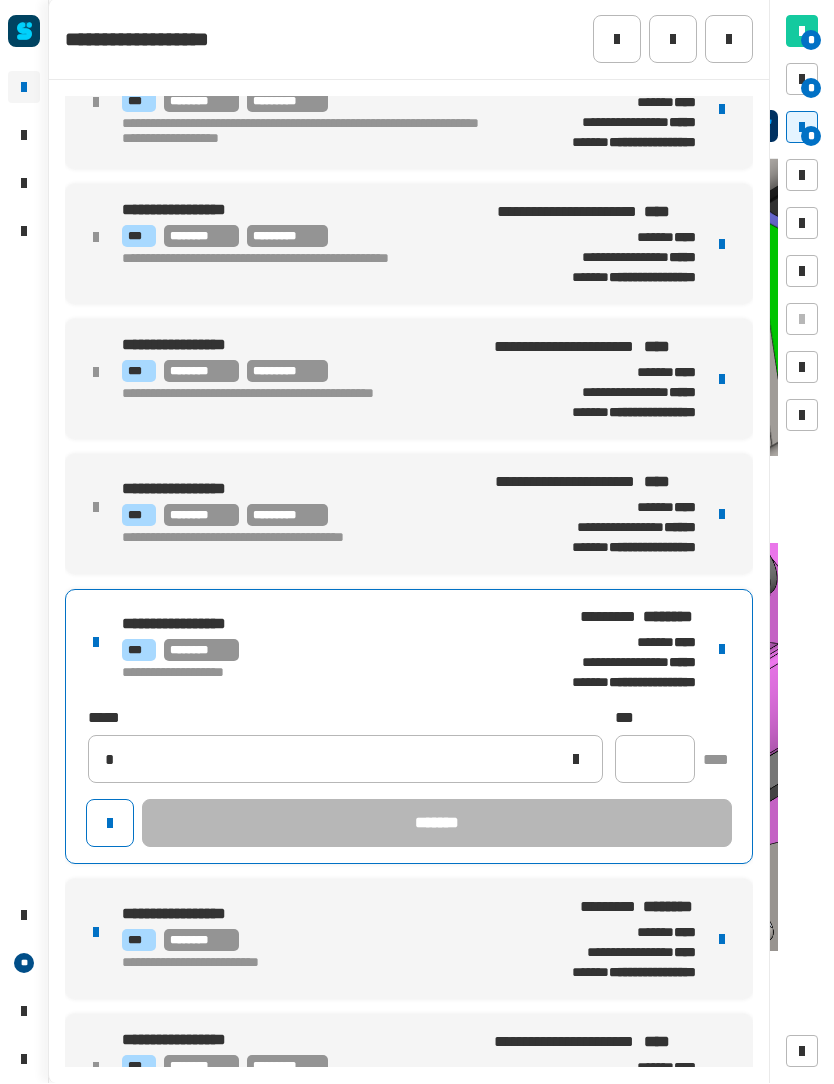 type 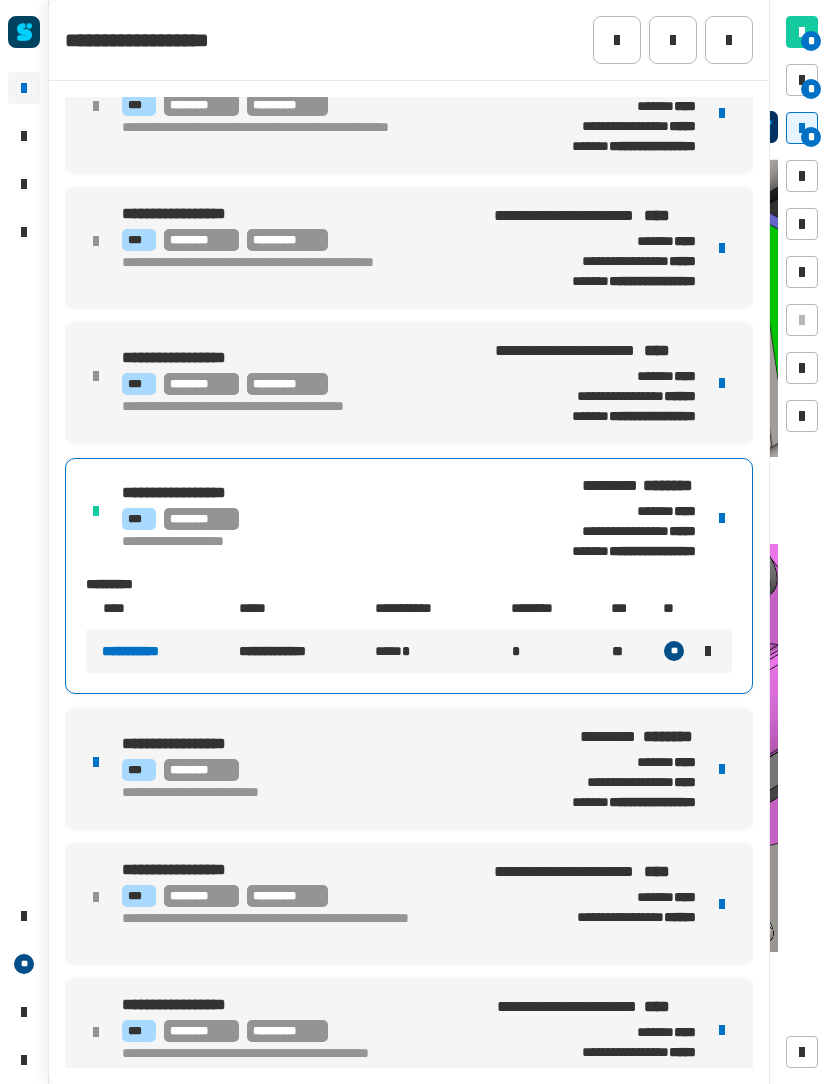 scroll, scrollTop: 320, scrollLeft: 0, axis: vertical 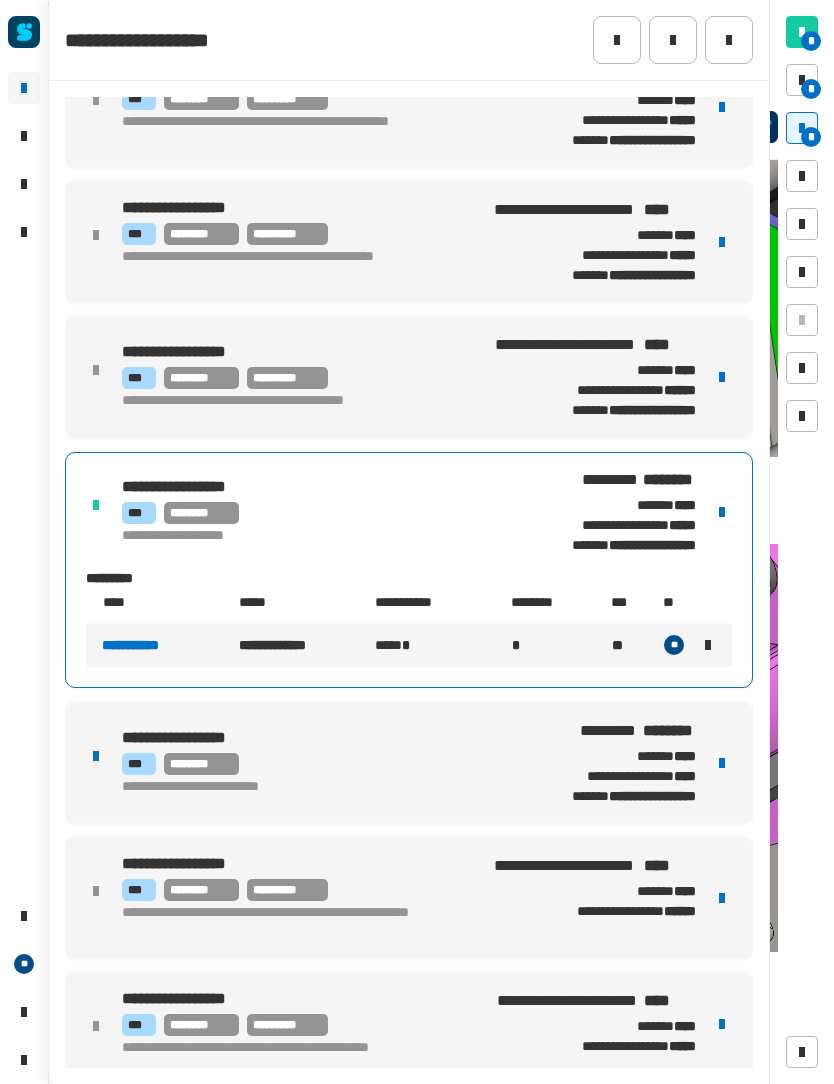 click on "[FIRST] [LAST] [PHONE] [EMAIL] [ADDRESS] [CITY], [STATE] [ZIP]" at bounding box center [409, 763] 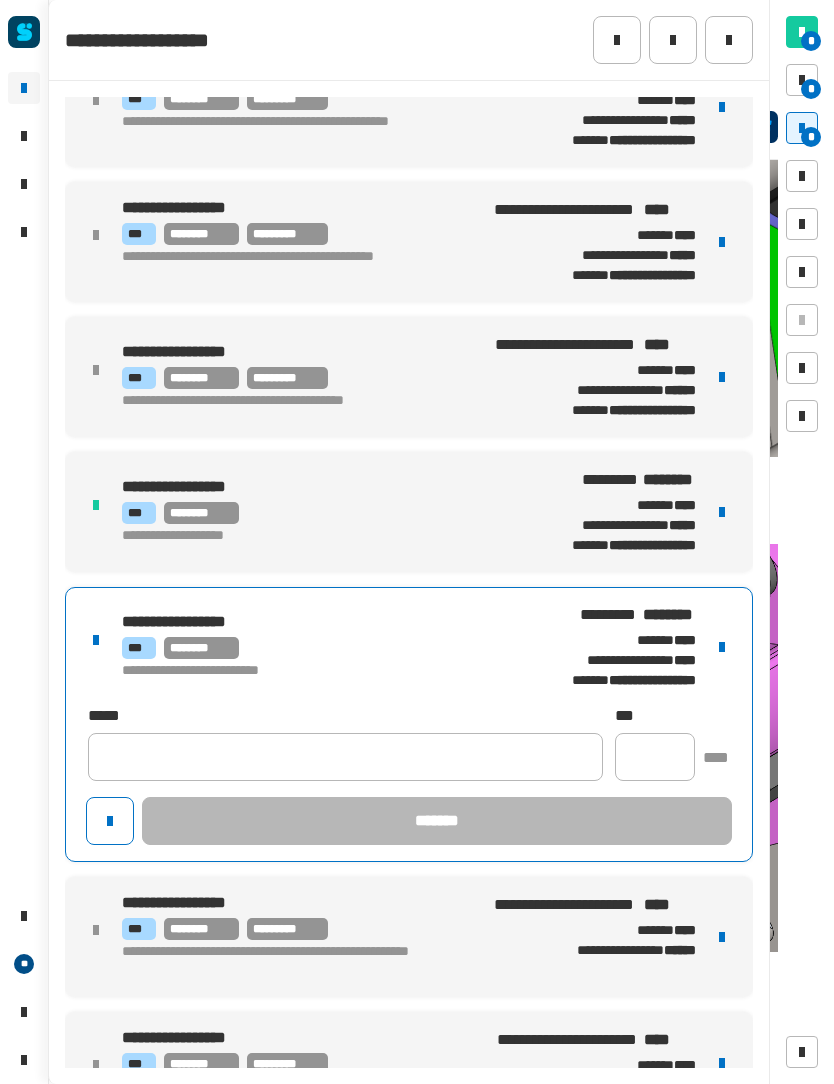 click 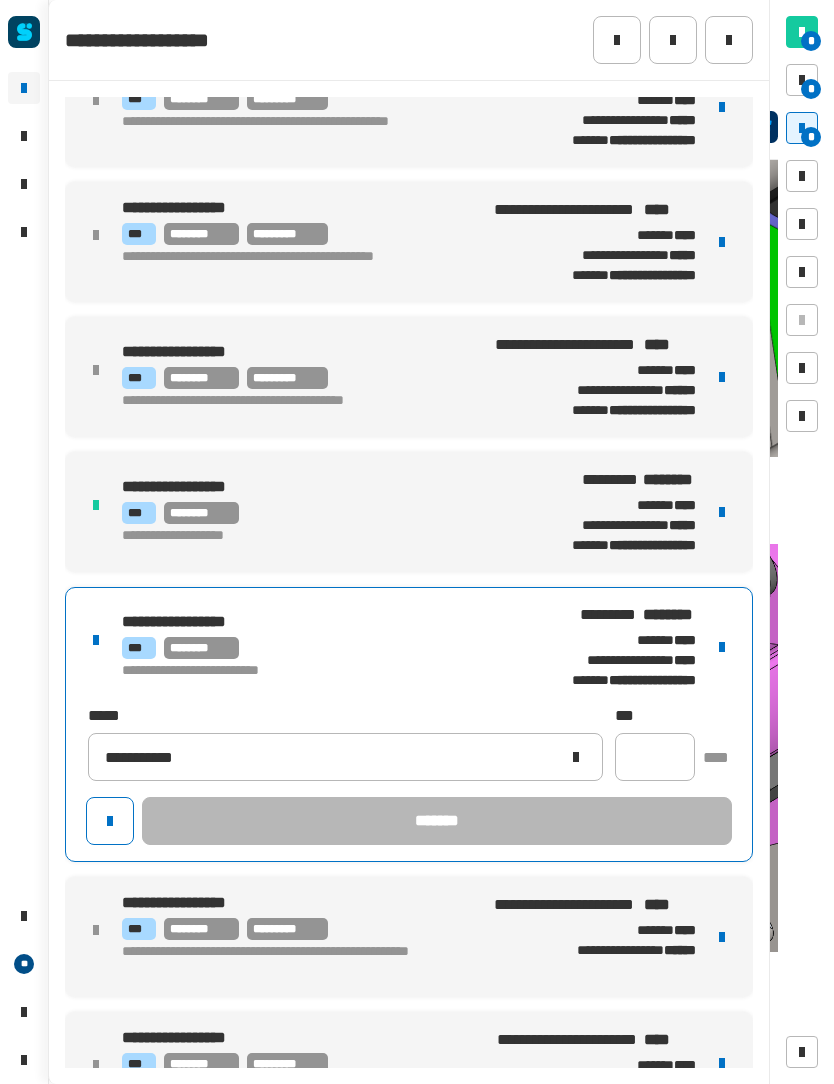 type on "**********" 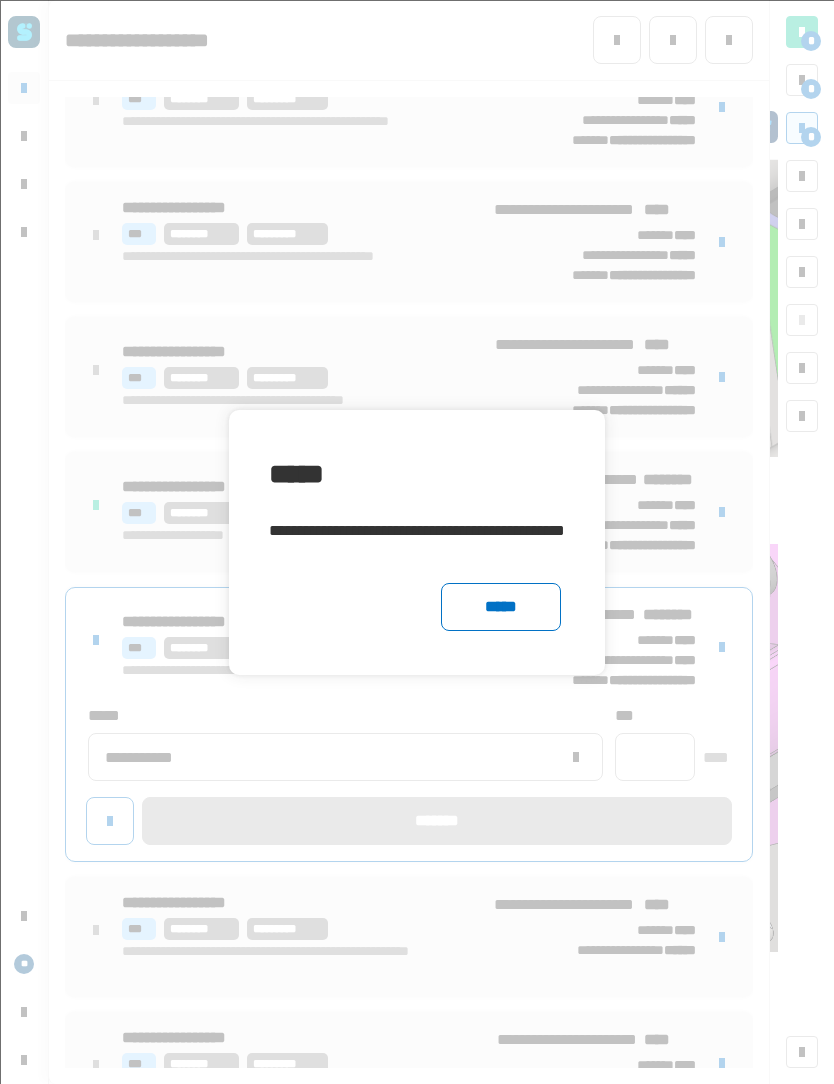 click on "*****" 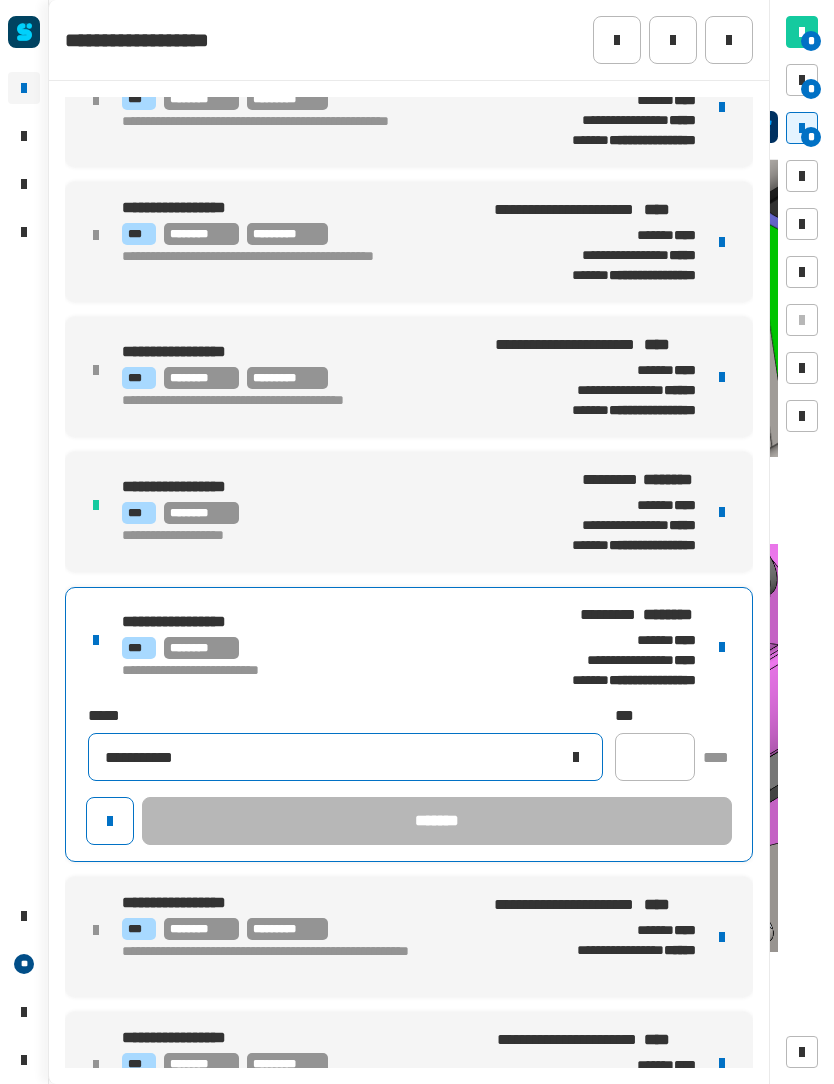 click on "**********" 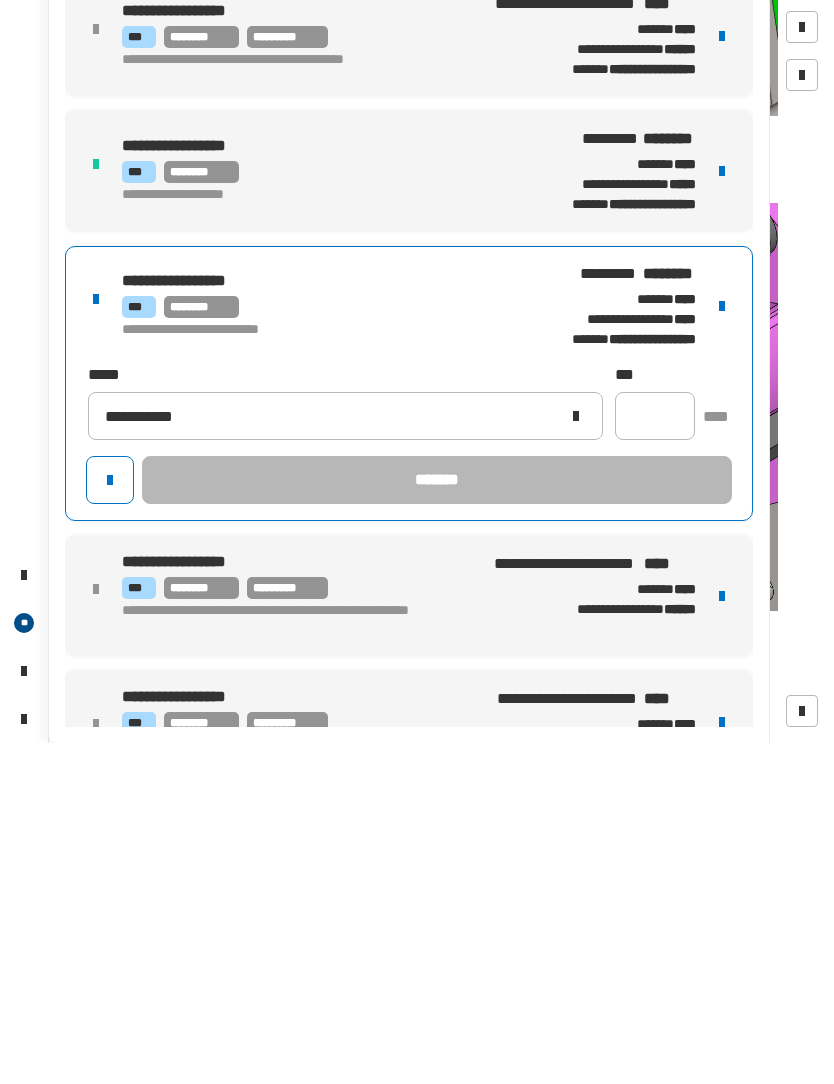click 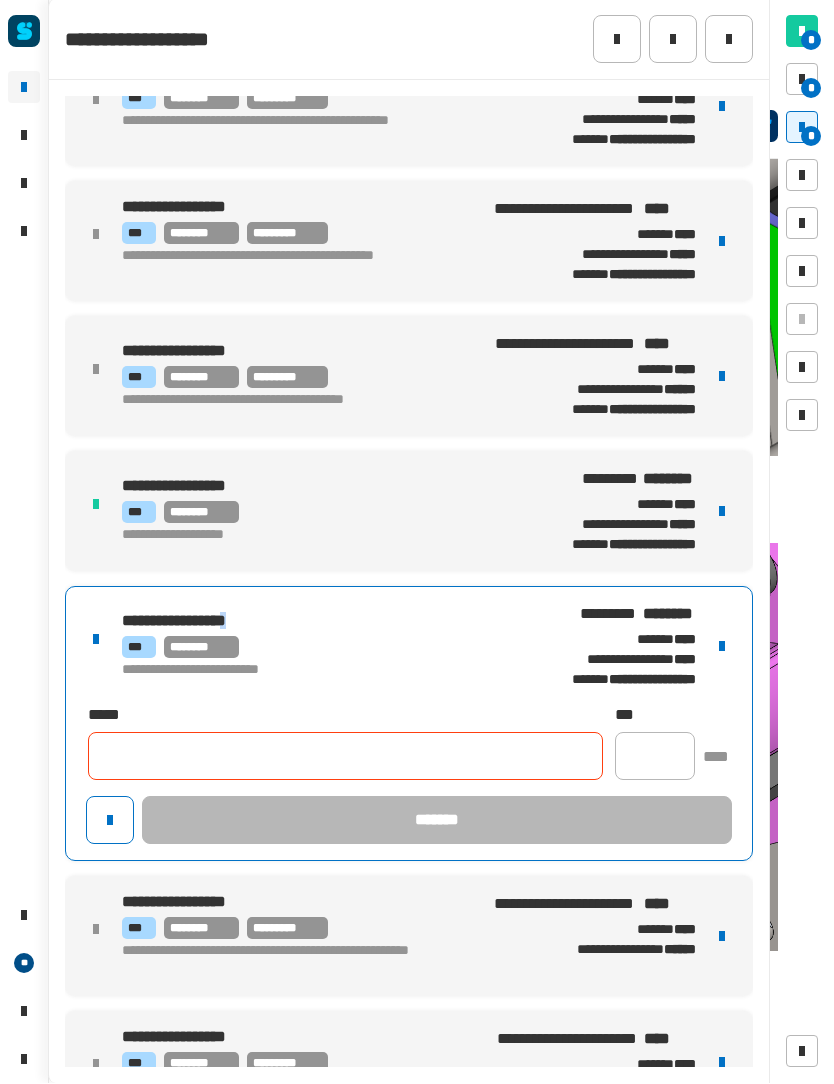 click on "[FIRST] [LAST] [PHONE] [EMAIL] [ADDRESS] [CITY], [STATE] [ZIP]" at bounding box center (409, 512) 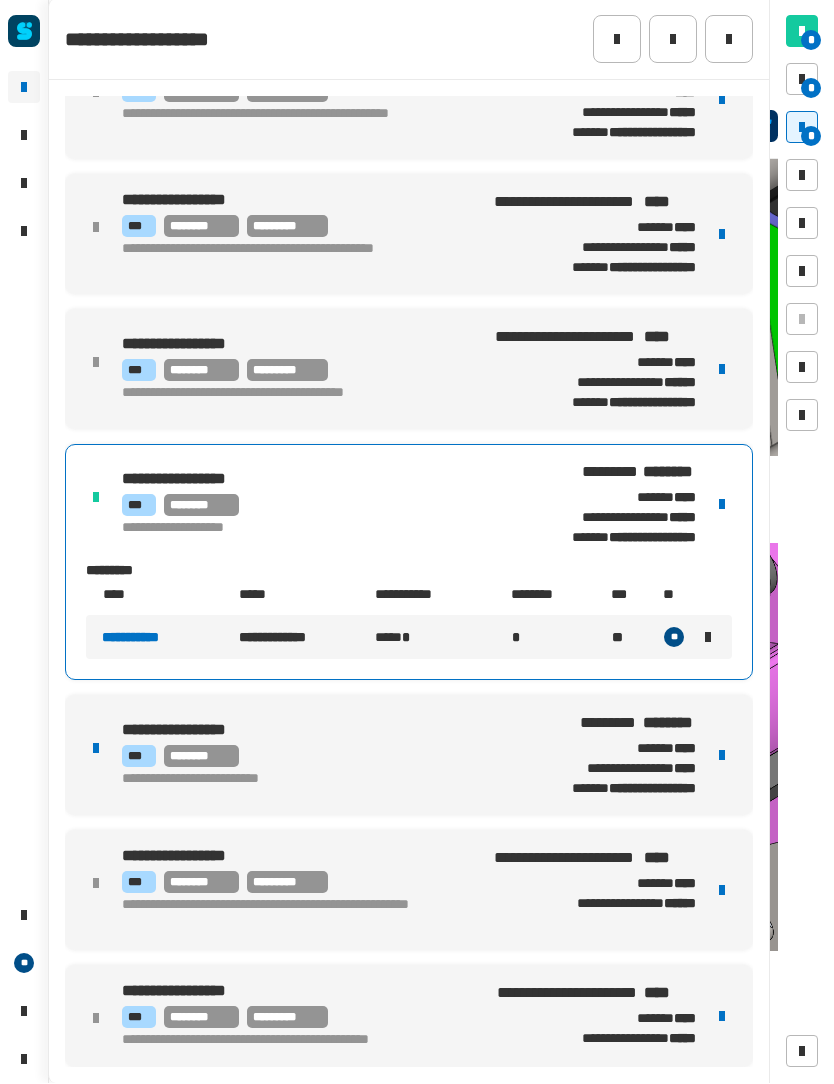 scroll, scrollTop: 327, scrollLeft: 0, axis: vertical 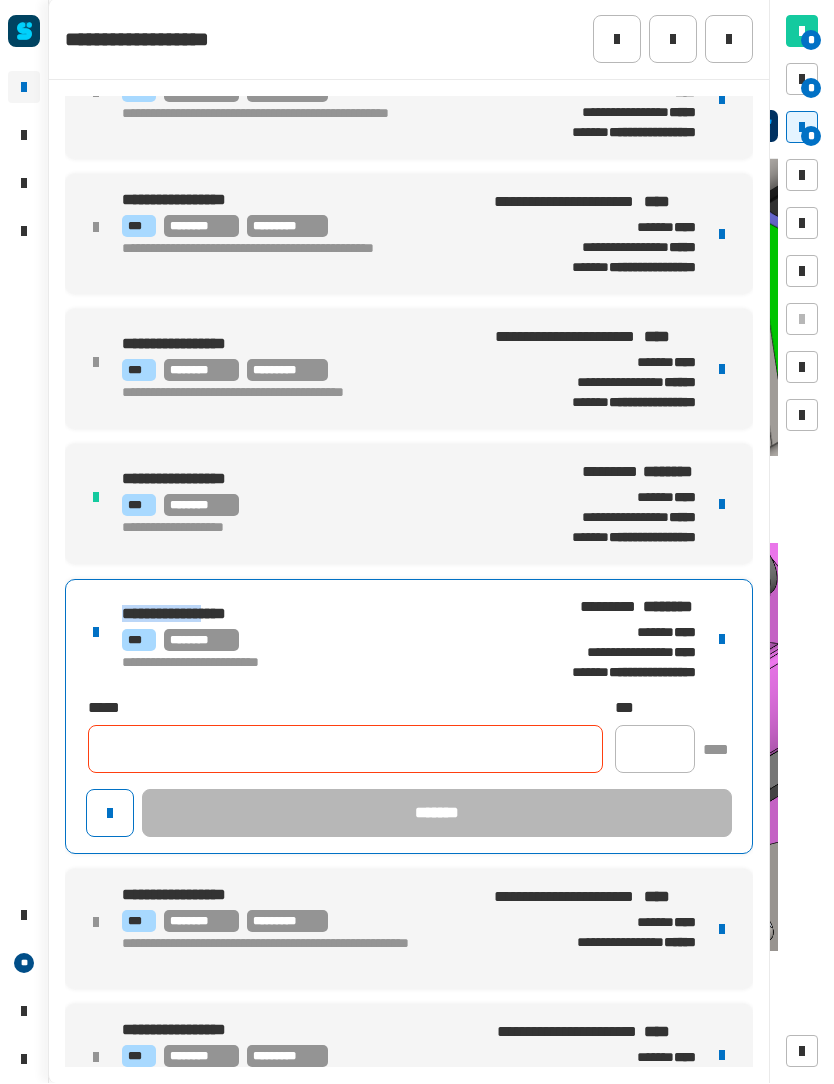 copy on "**********" 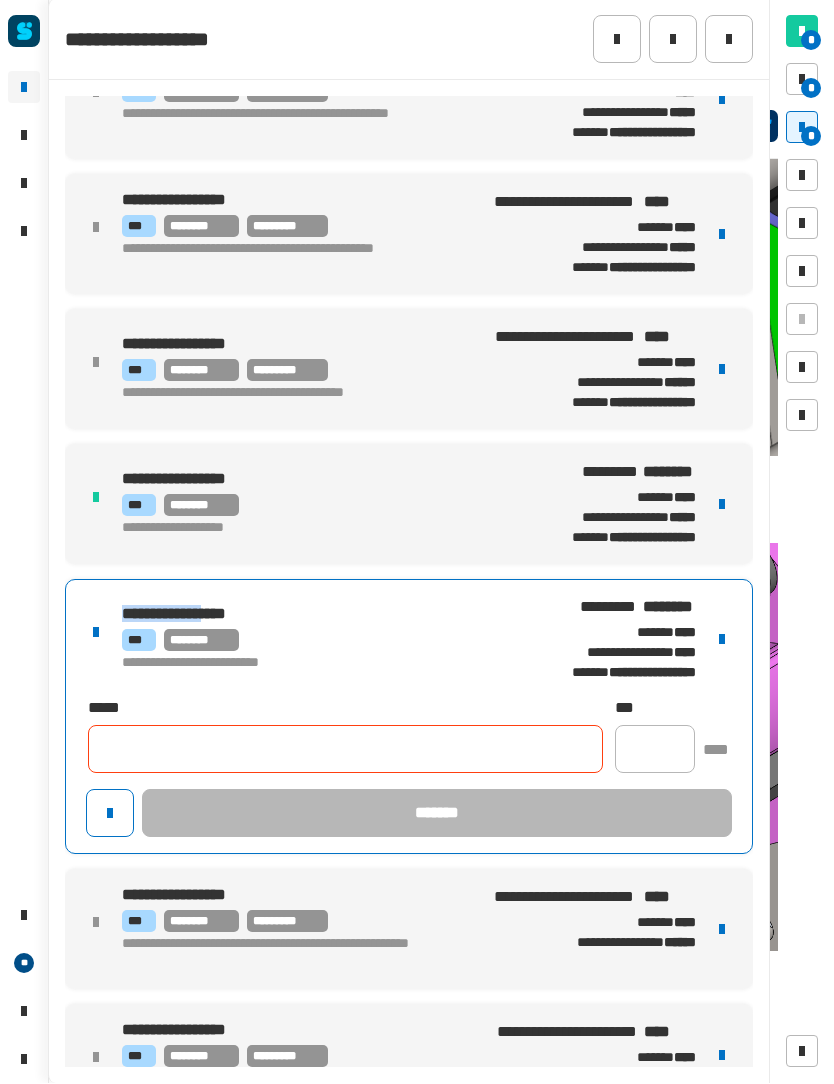 click 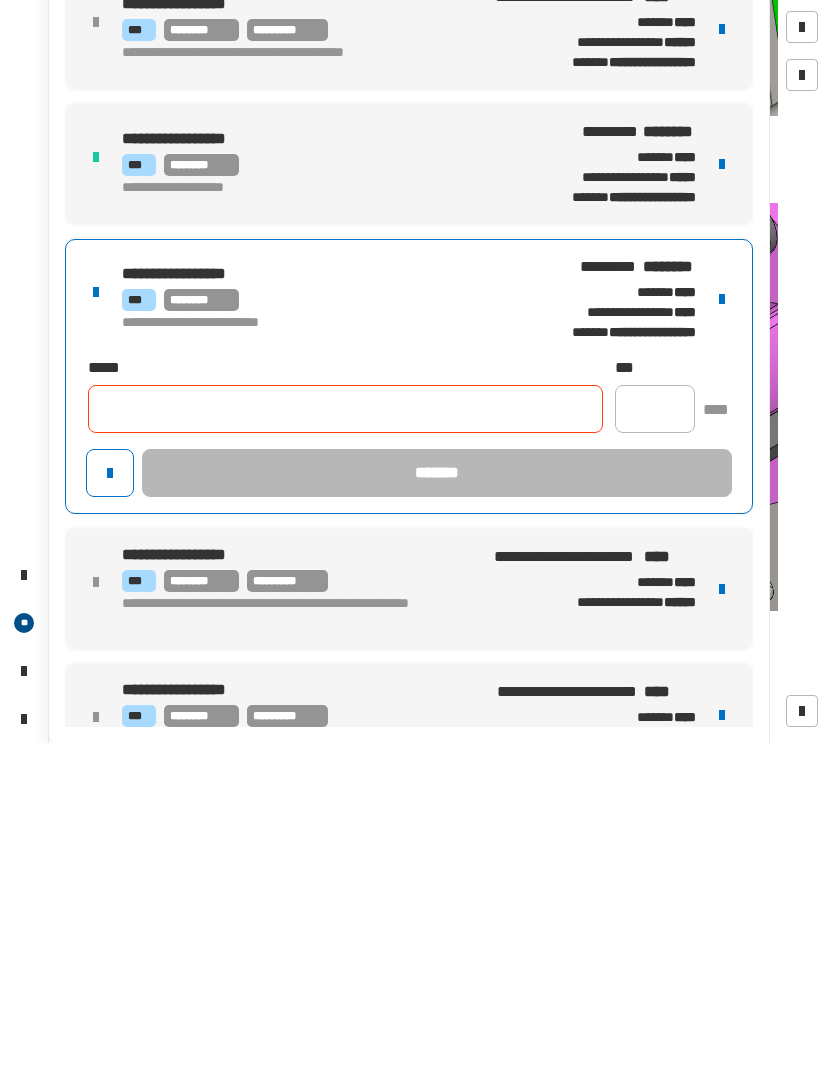 paste on "**********" 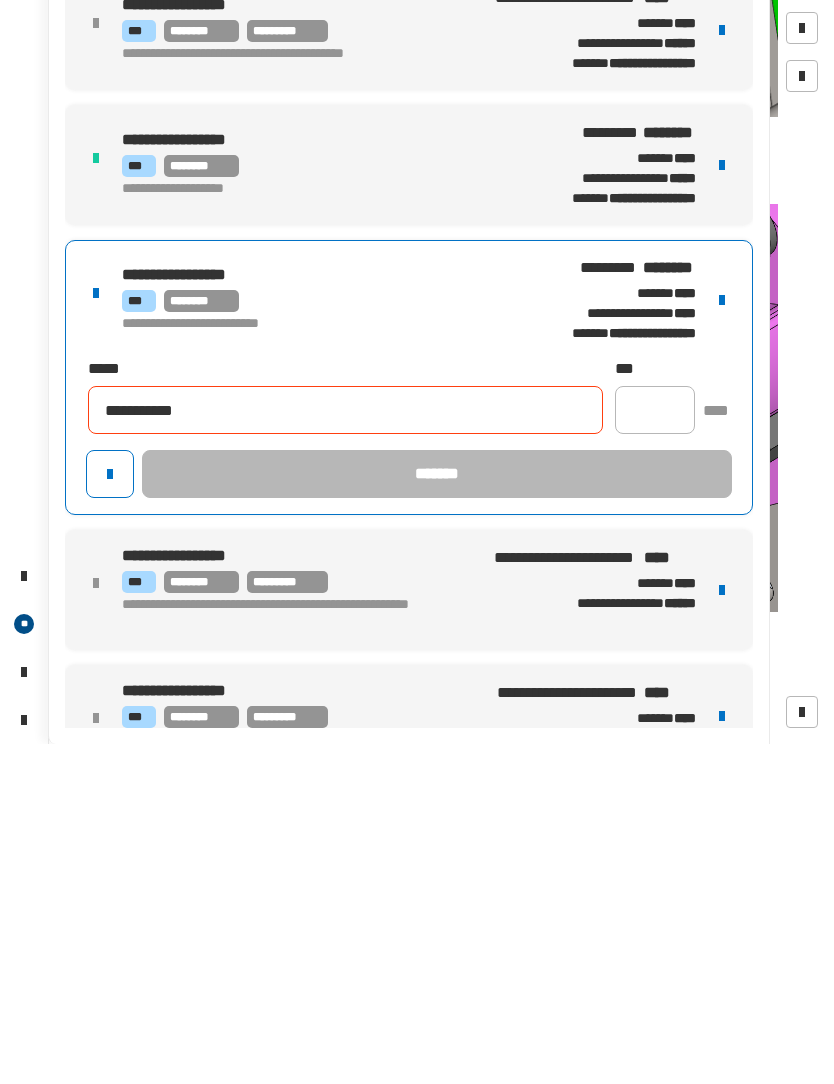 type on "**********" 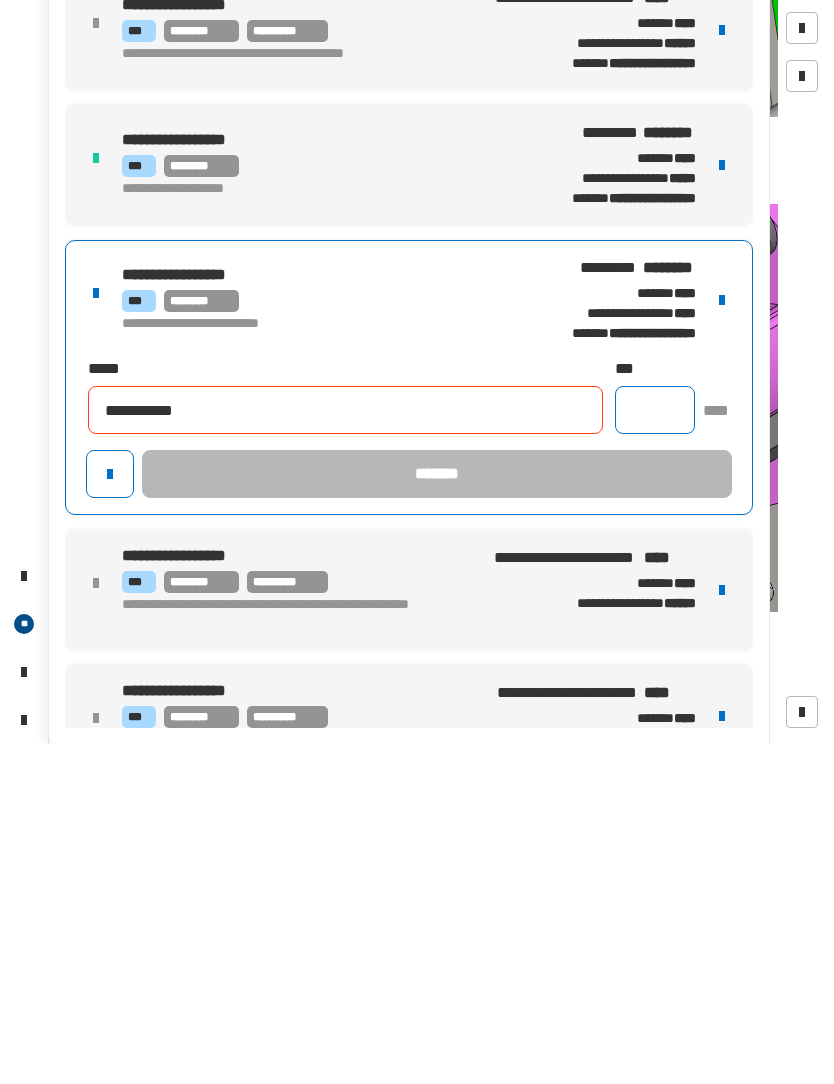 click 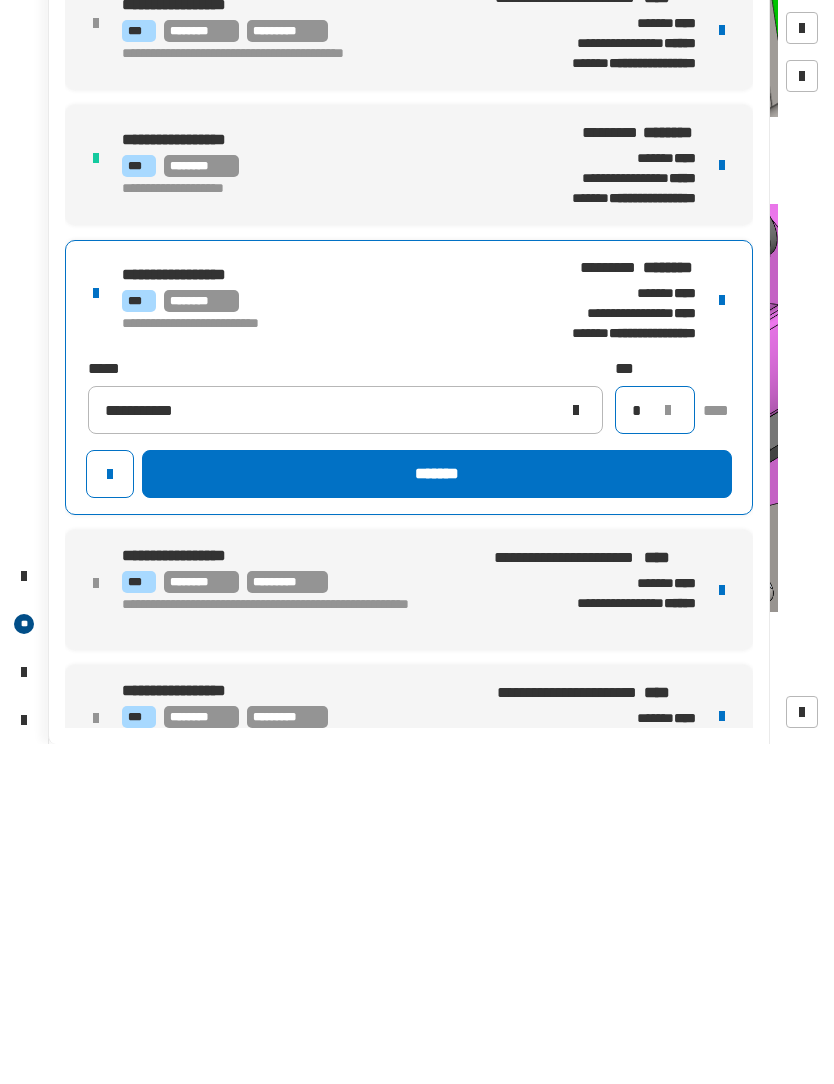 type on "*" 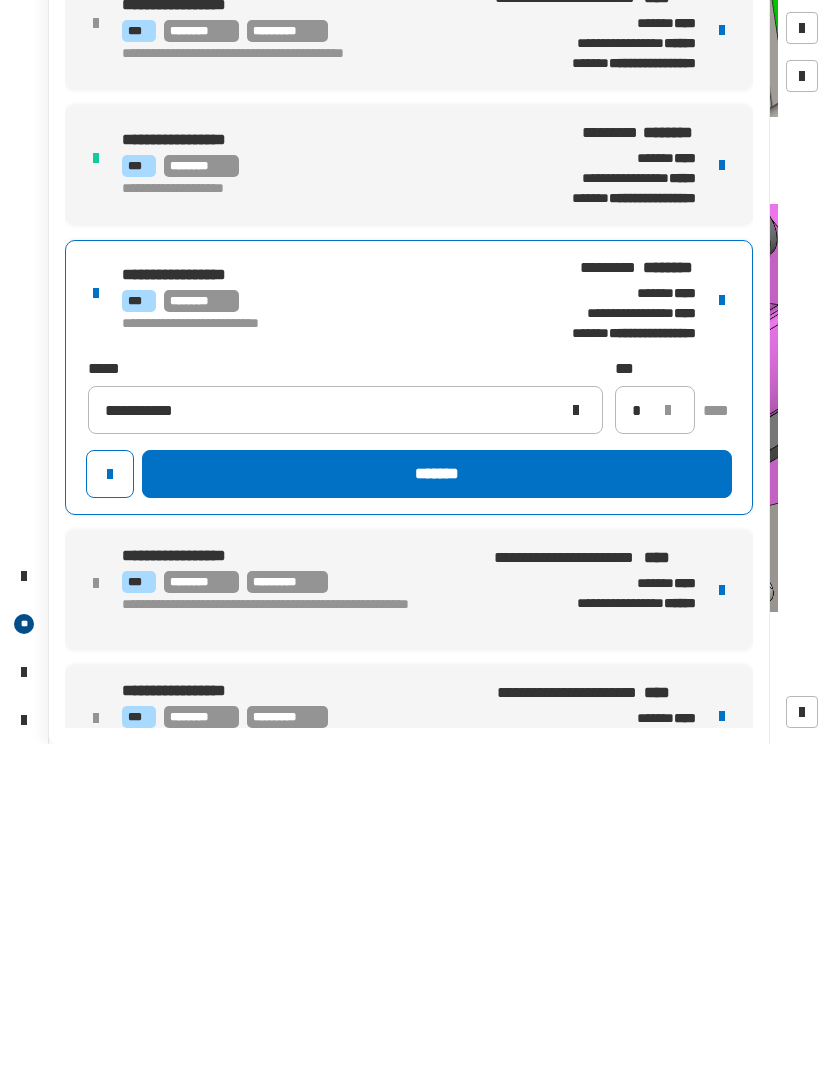 click on "*******" 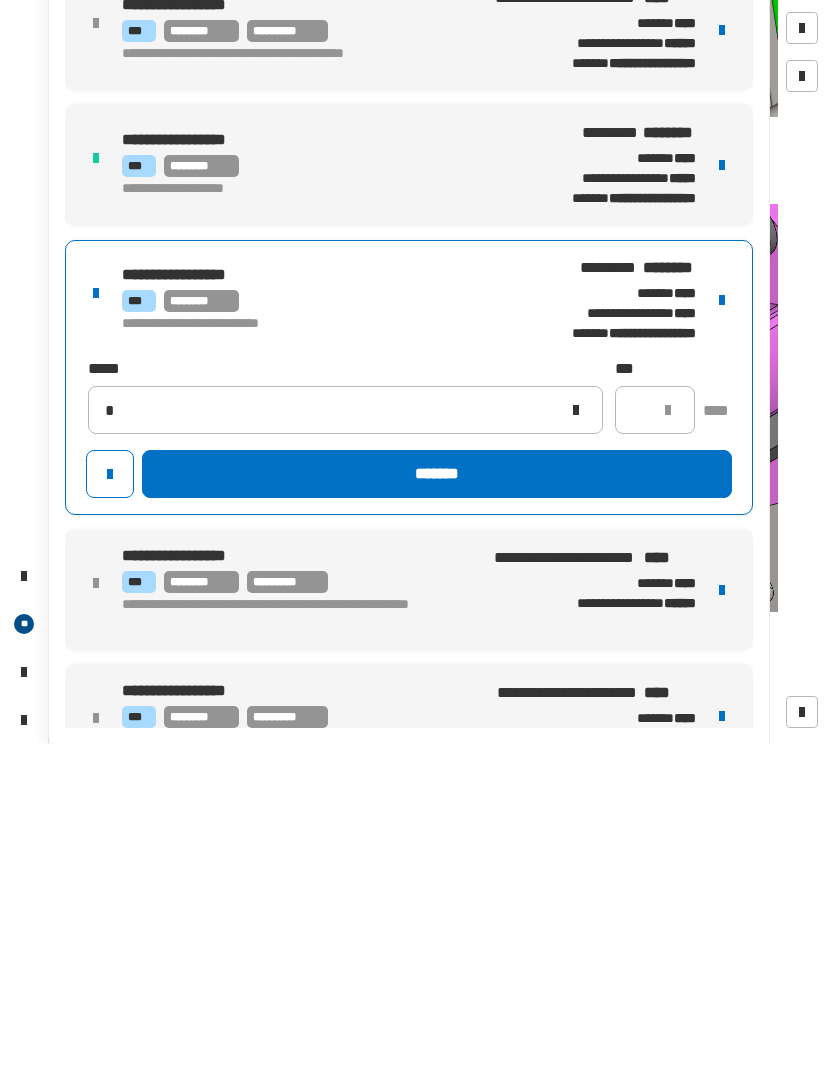 type 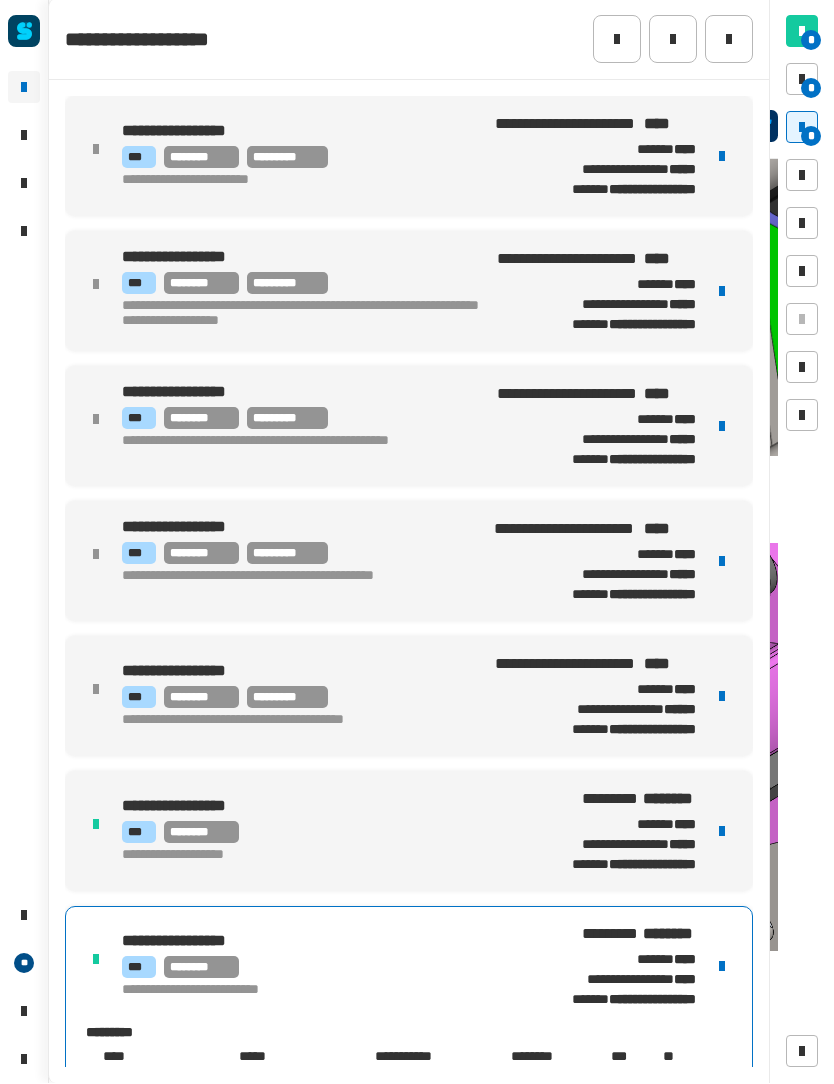 scroll, scrollTop: 0, scrollLeft: 0, axis: both 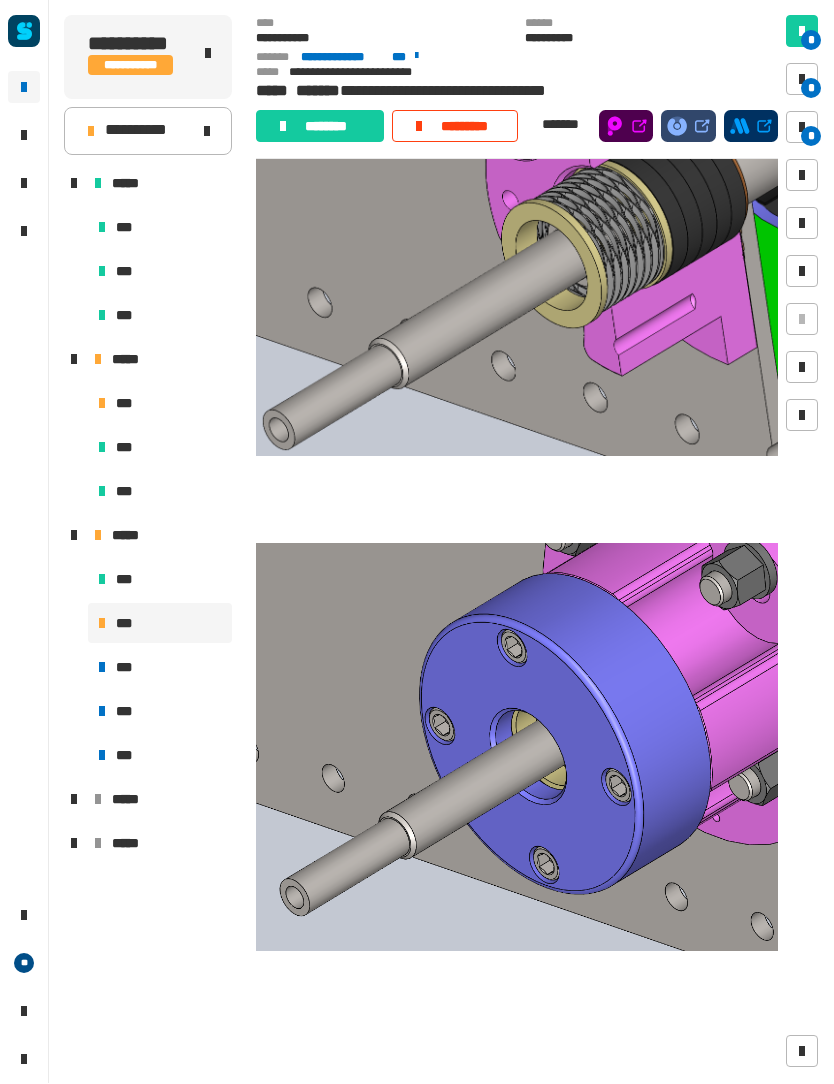 click on "*" at bounding box center [811, 89] 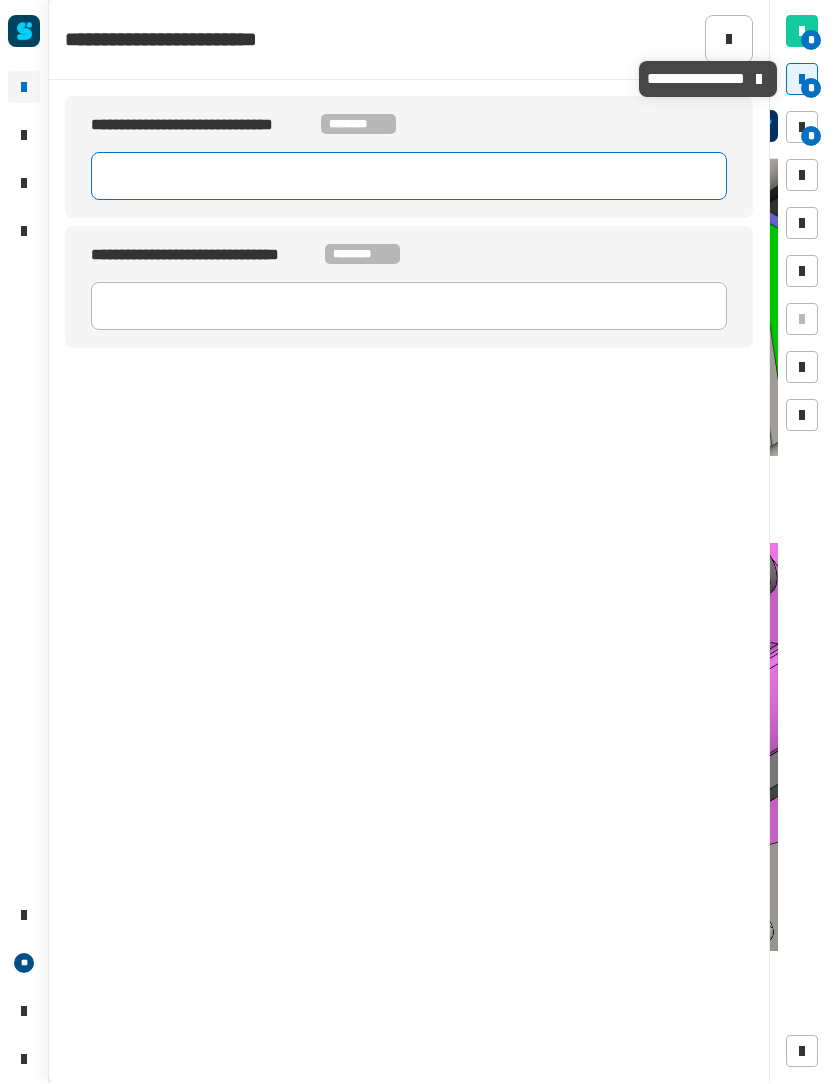 click 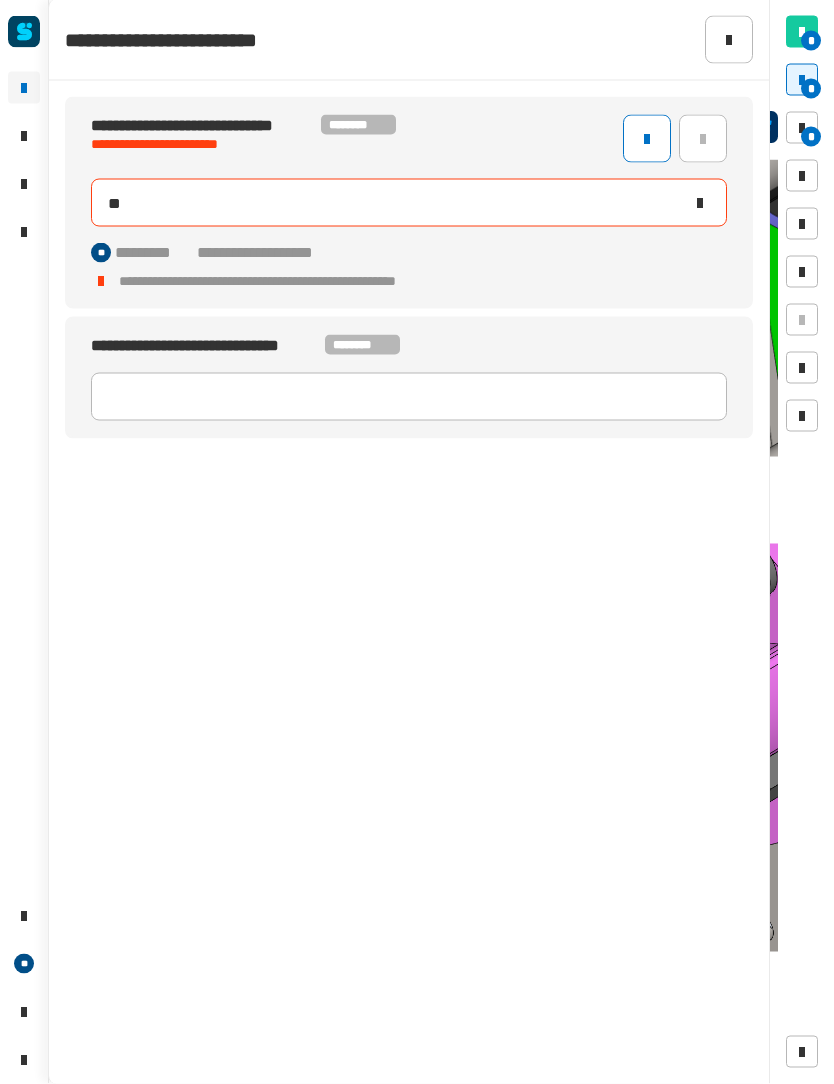 type on "*" 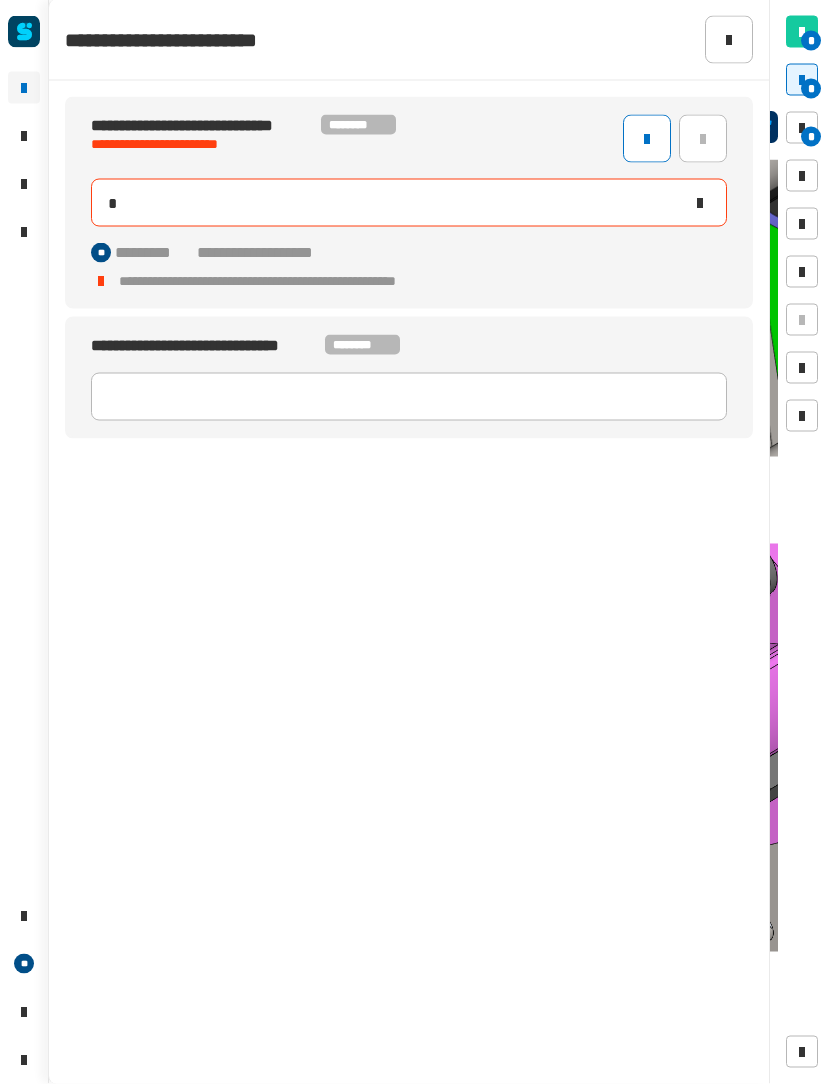type 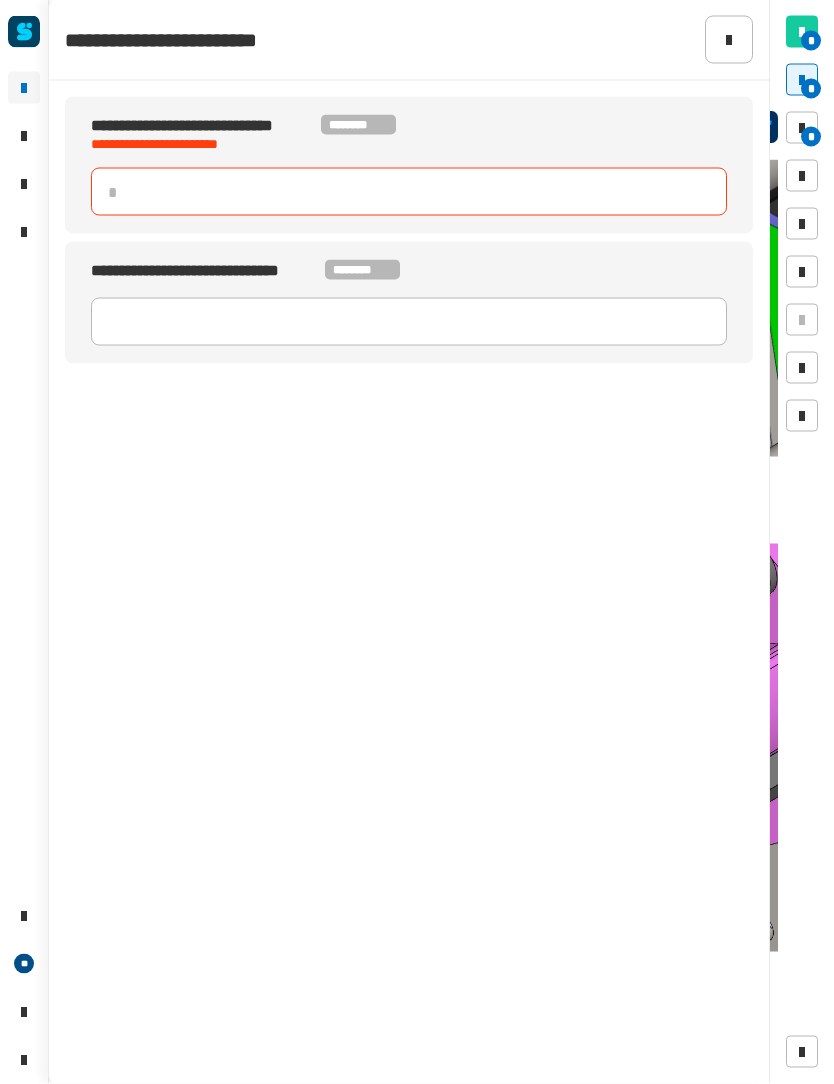 click at bounding box center (802, 128) 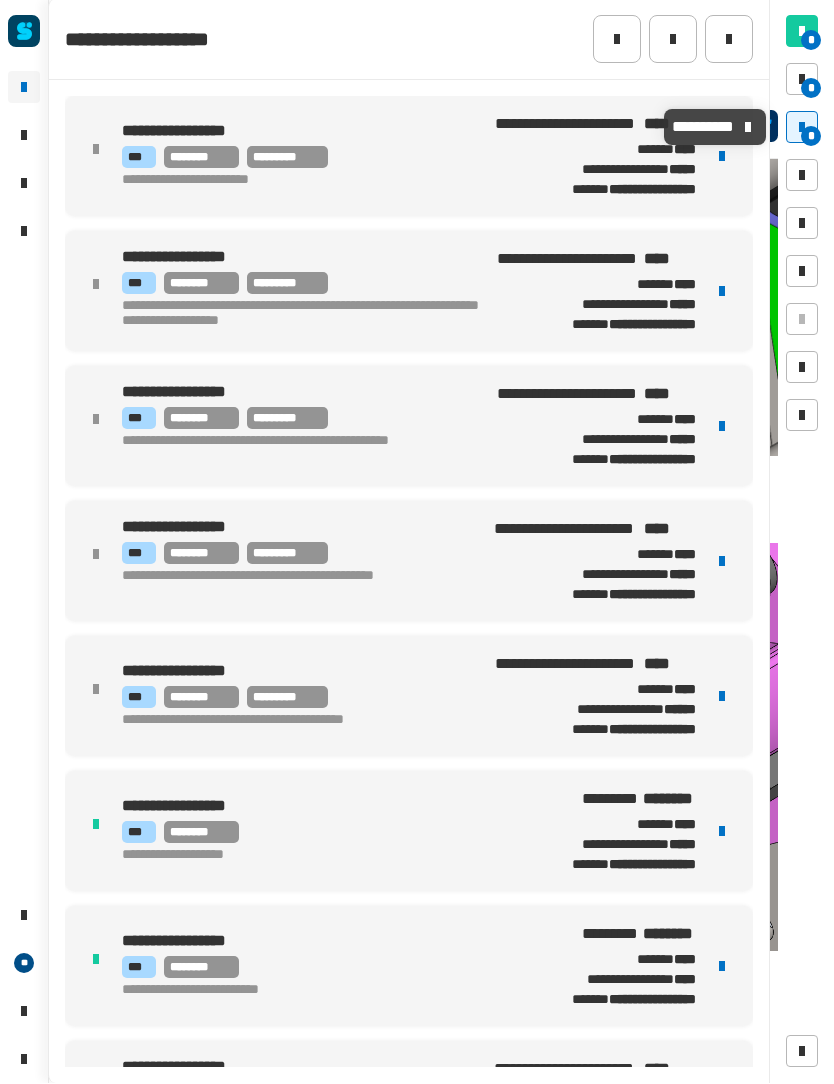 scroll, scrollTop: 0, scrollLeft: 0, axis: both 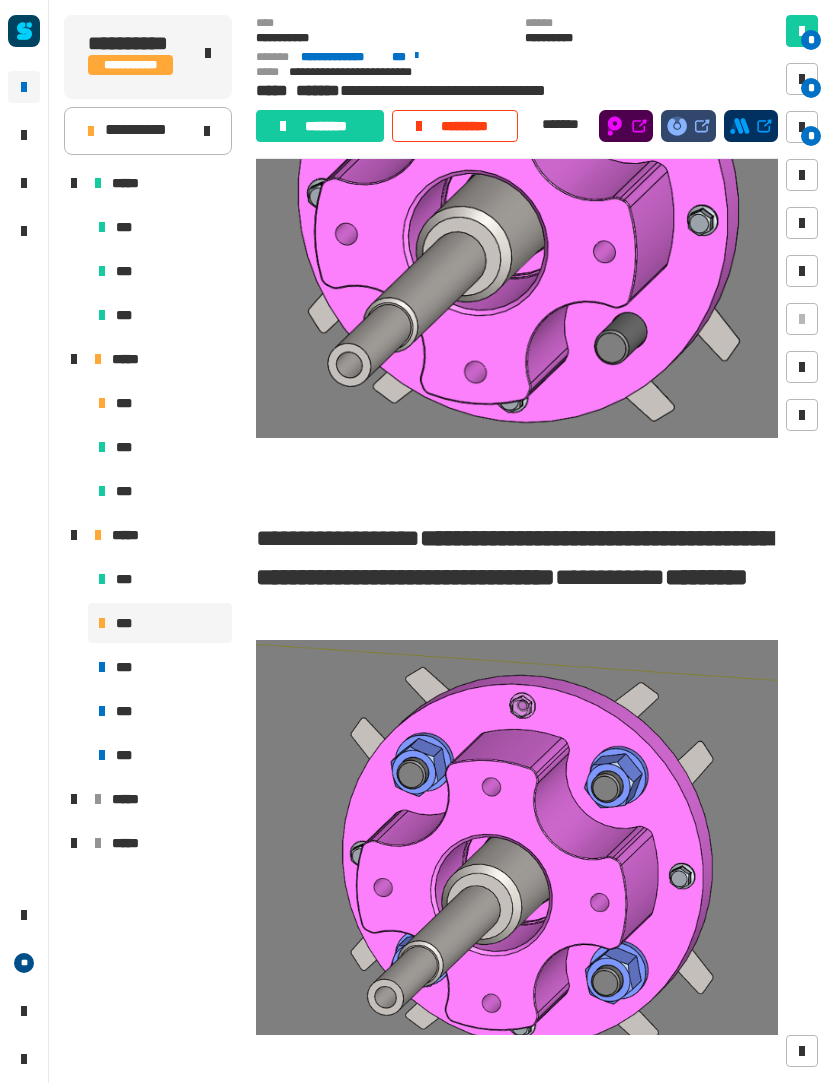 click at bounding box center (802, 80) 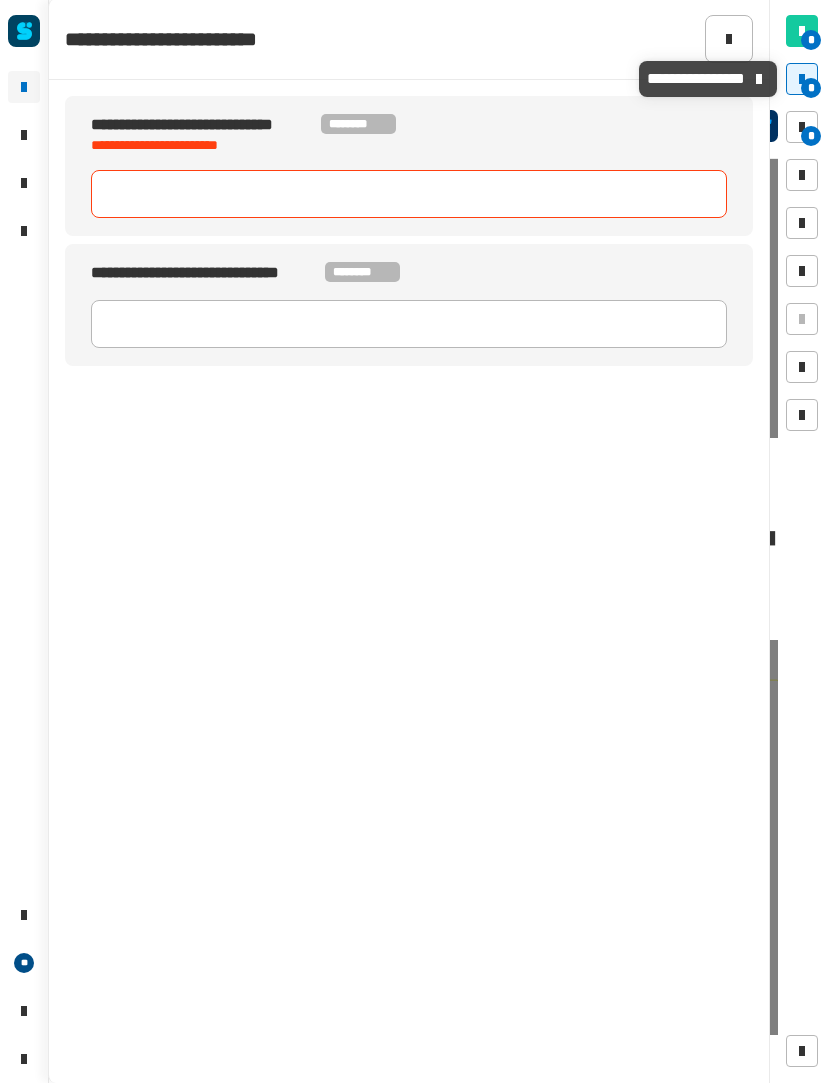 click 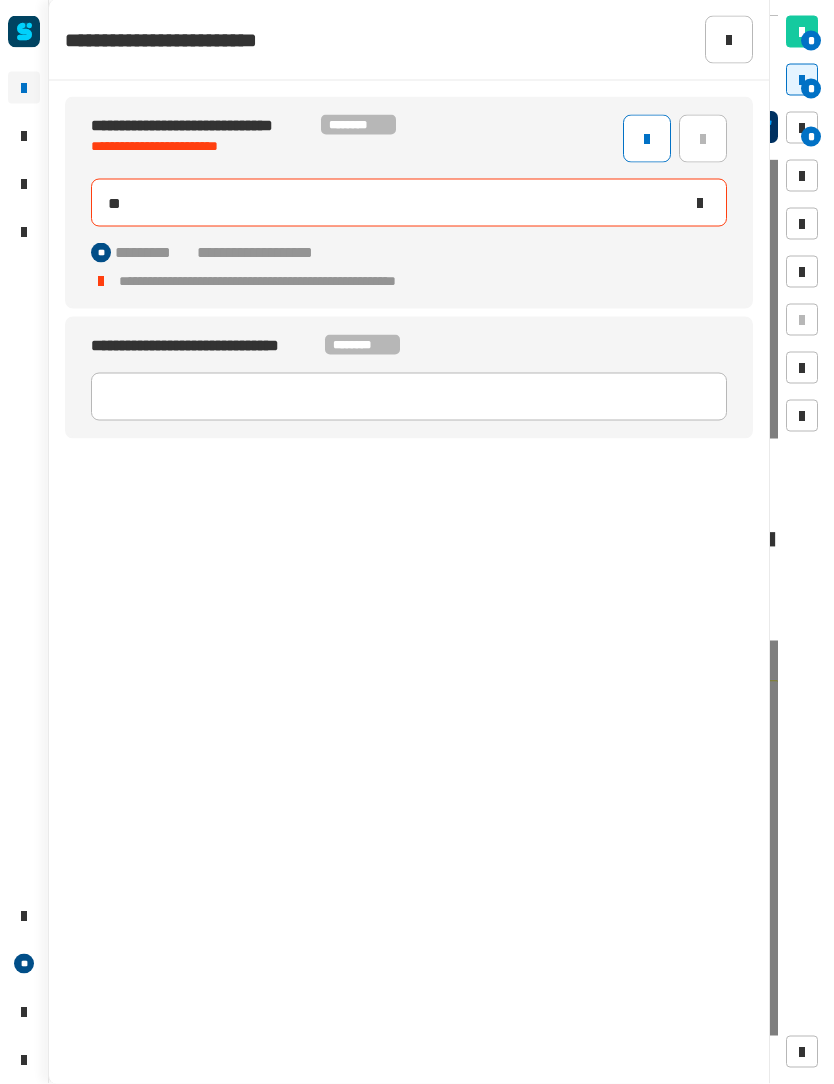type on "***" 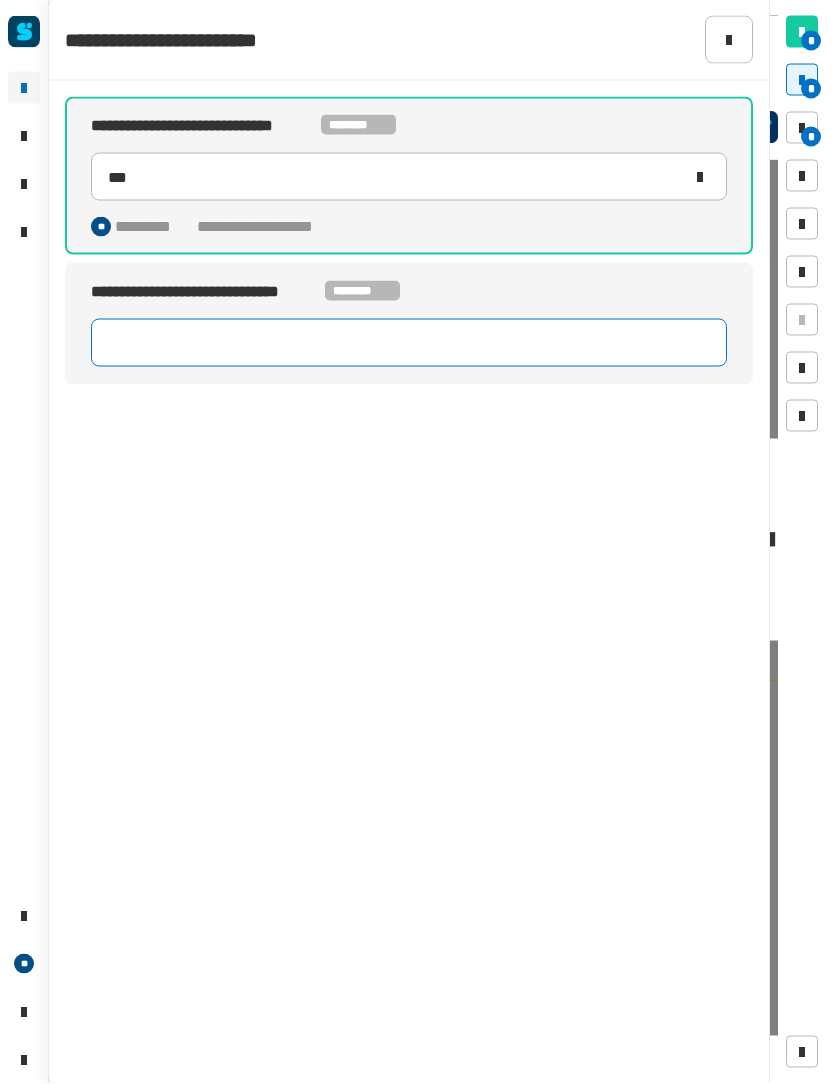 click 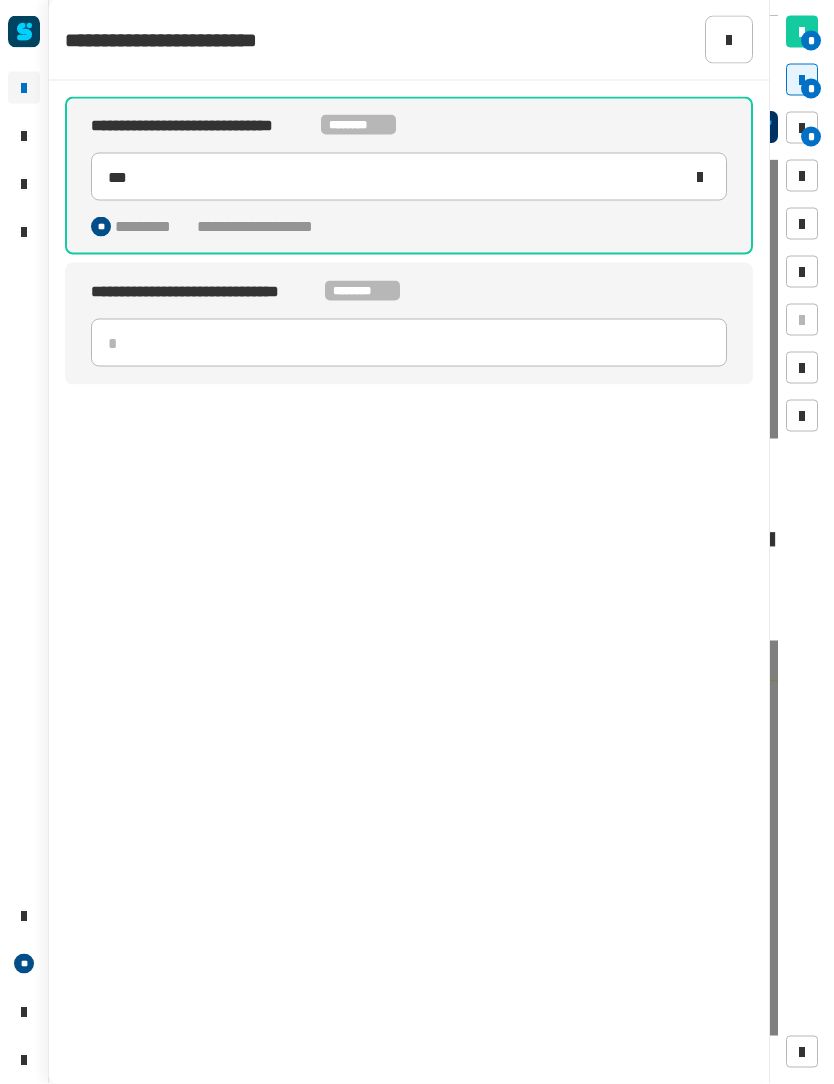click 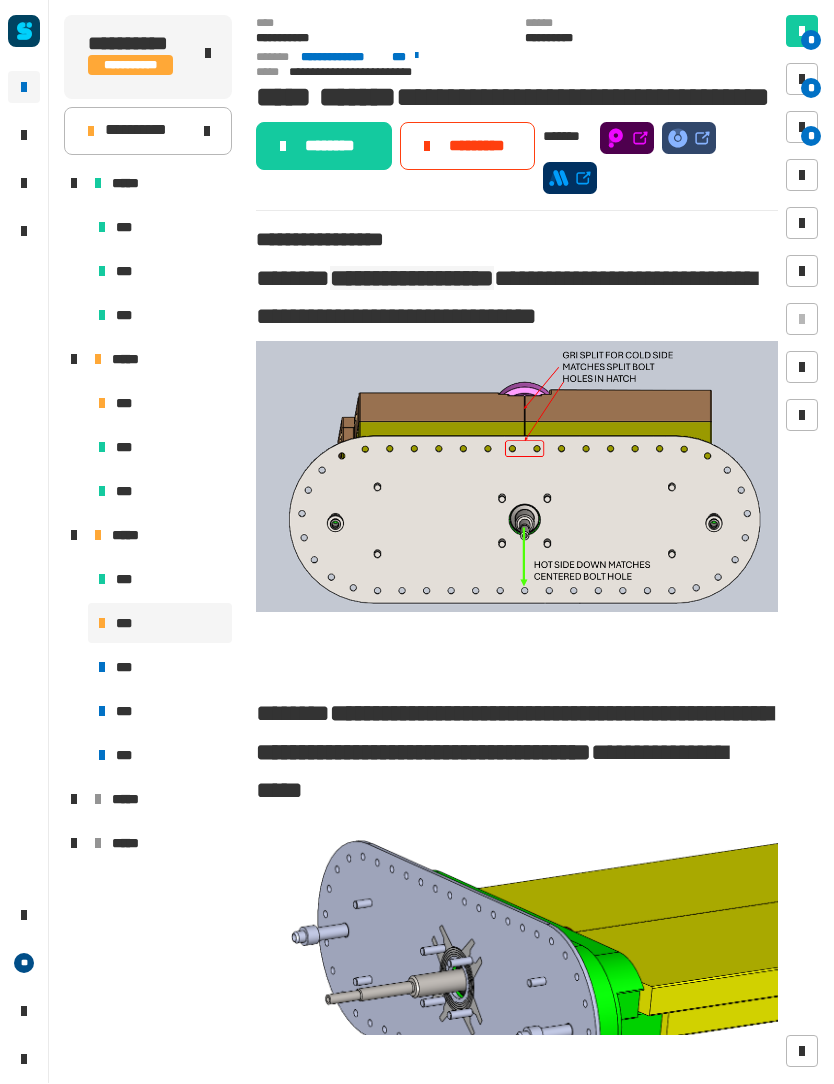 scroll, scrollTop: 0, scrollLeft: 0, axis: both 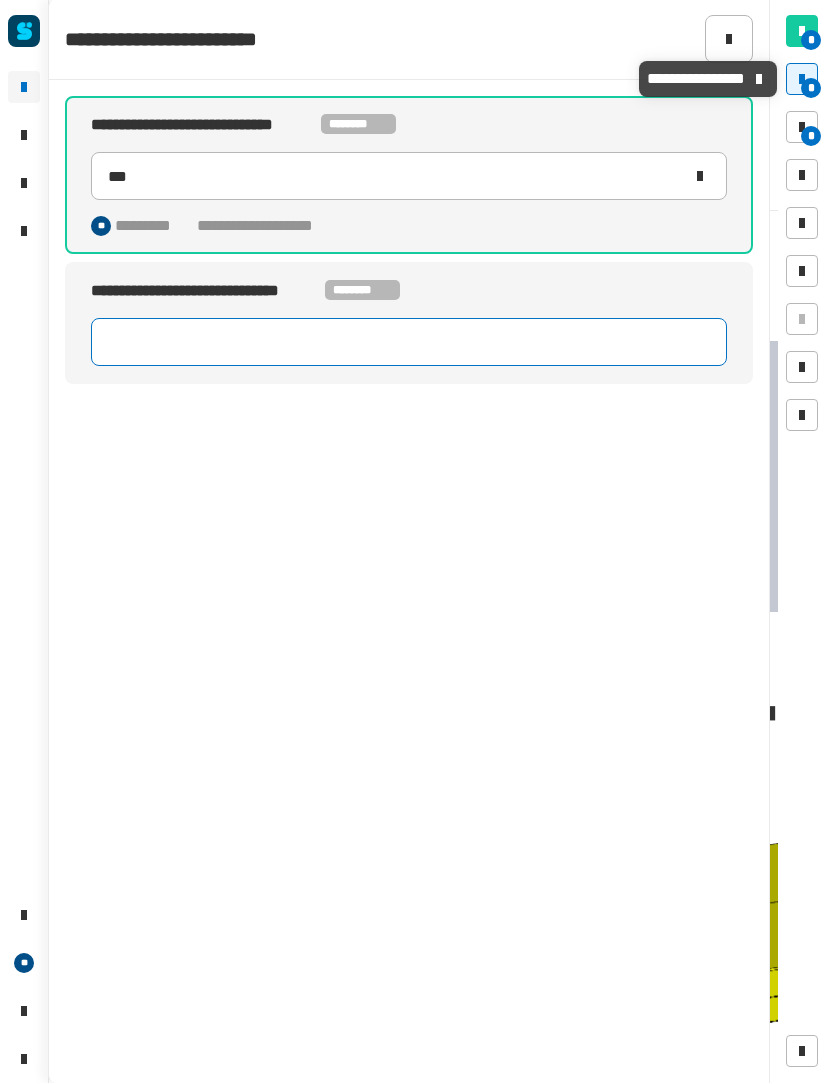 click 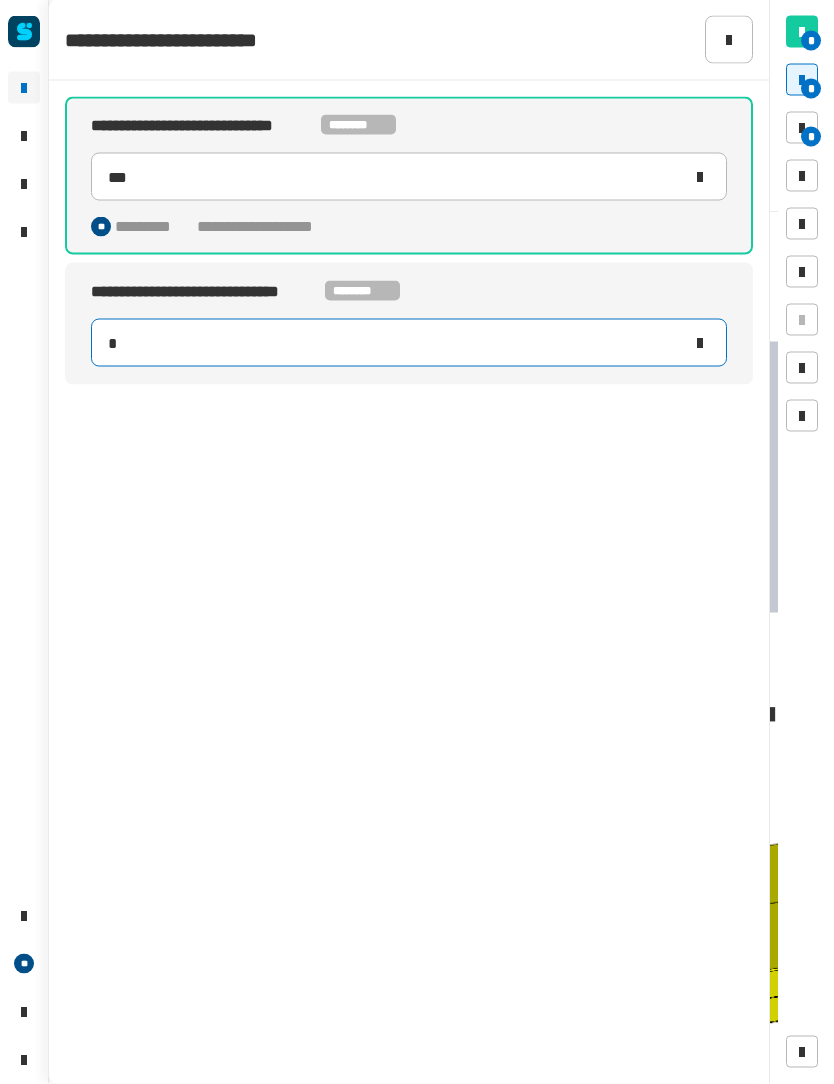 type on "**" 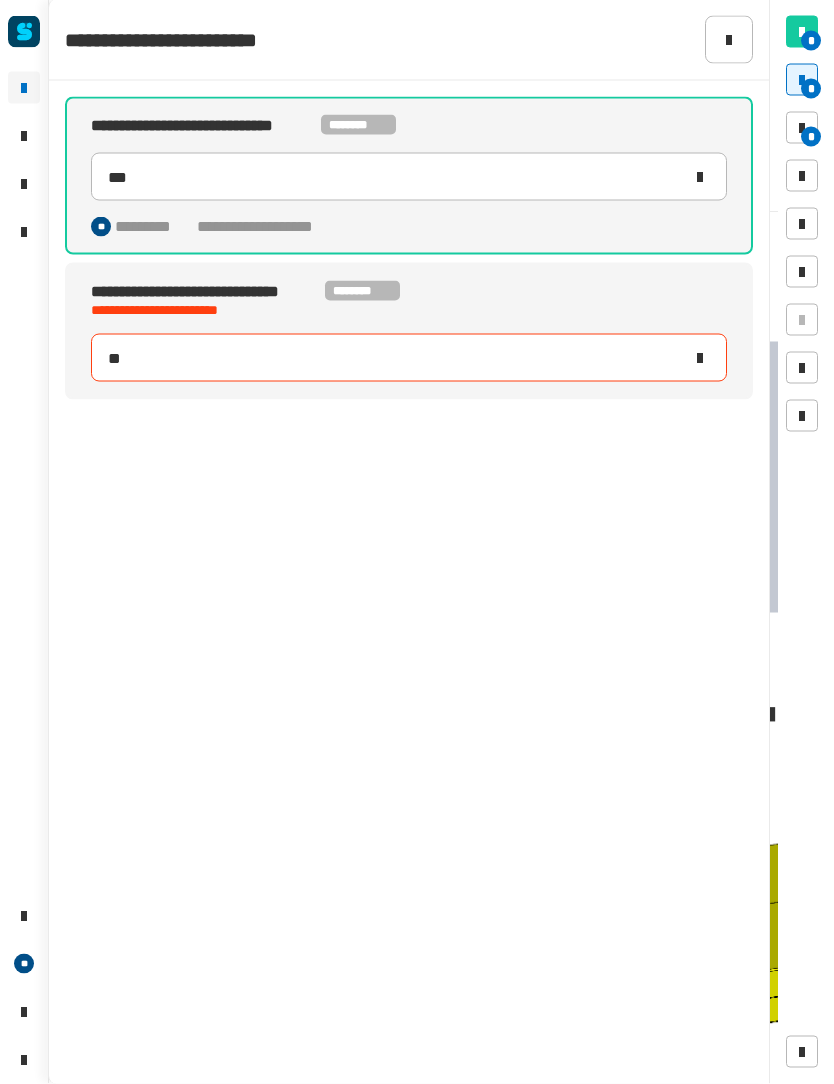 type on "***" 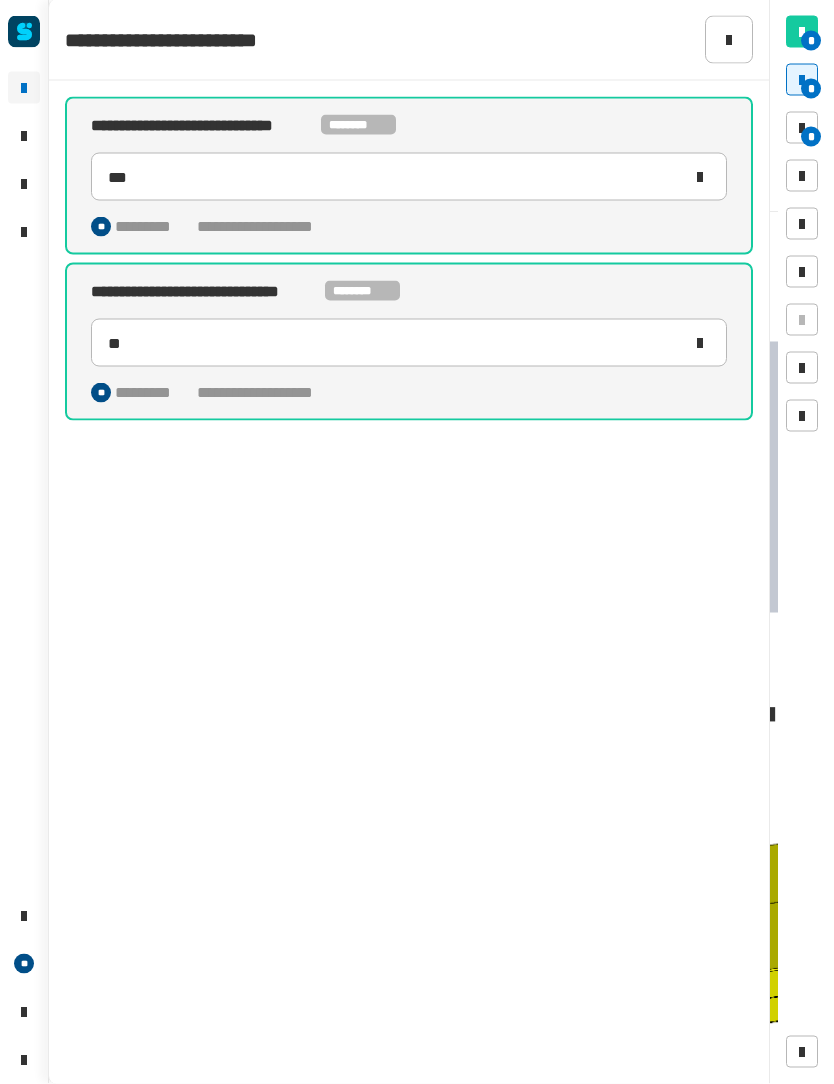 click 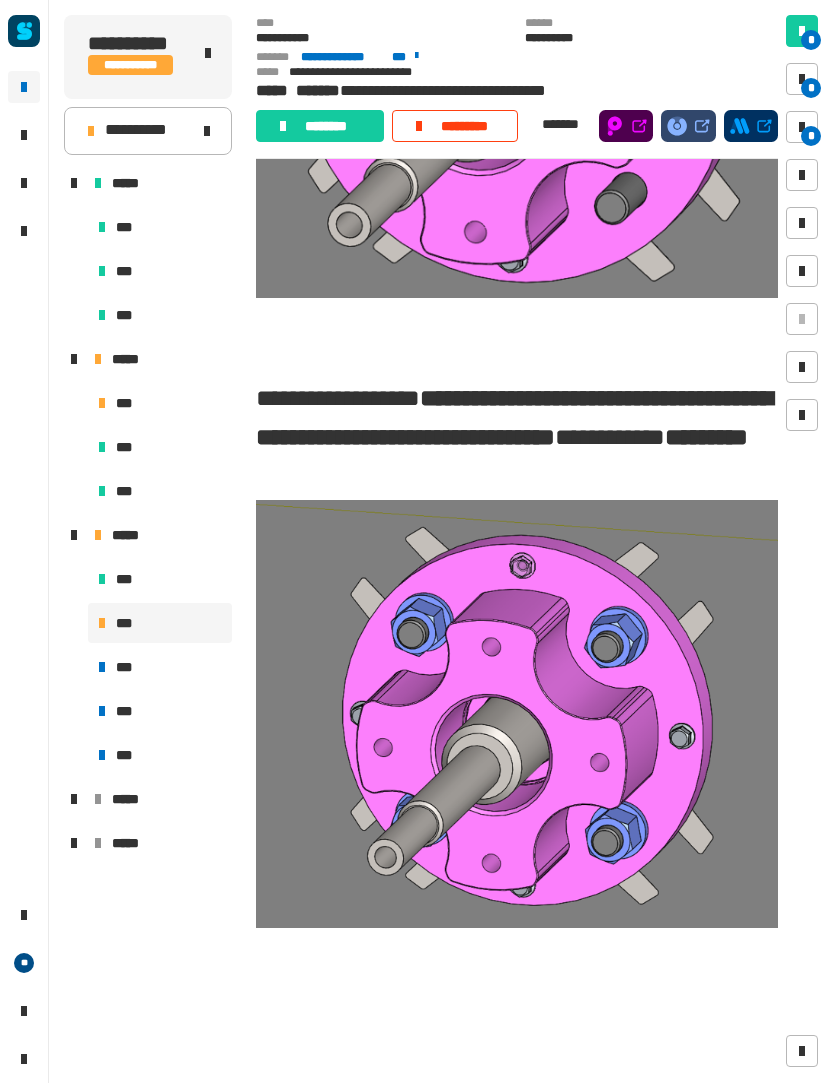 scroll, scrollTop: 1412, scrollLeft: 0, axis: vertical 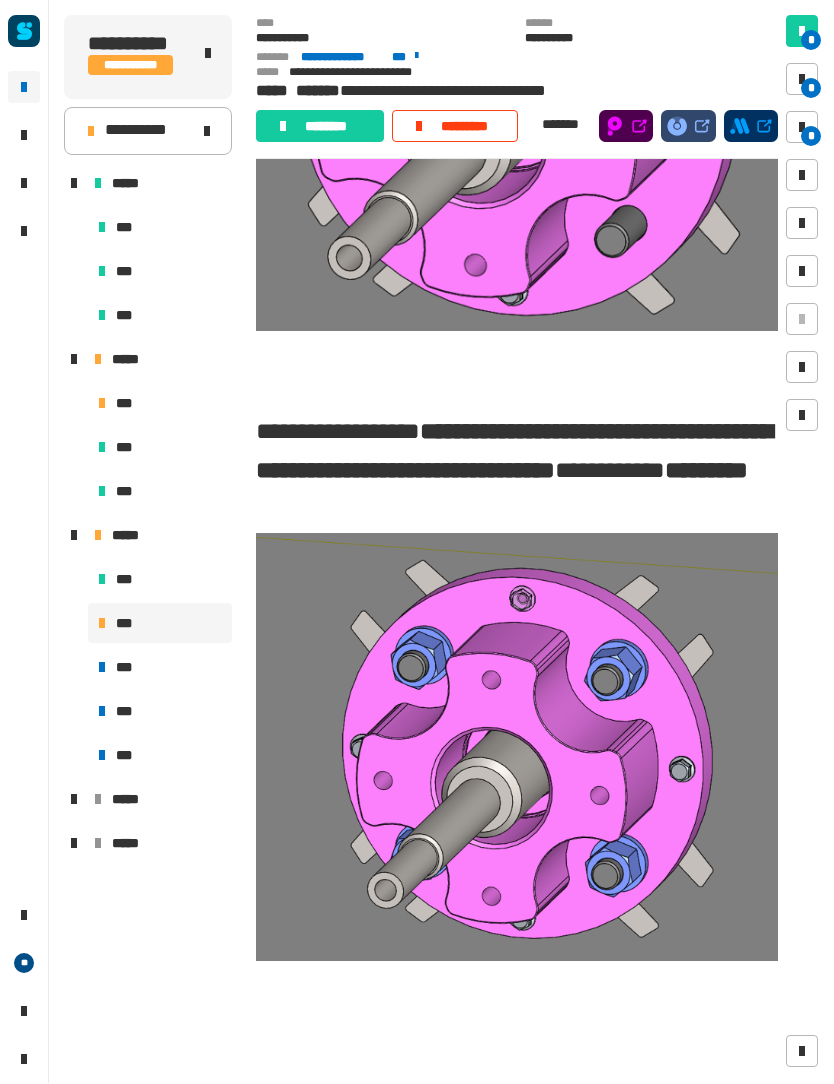click on "********" 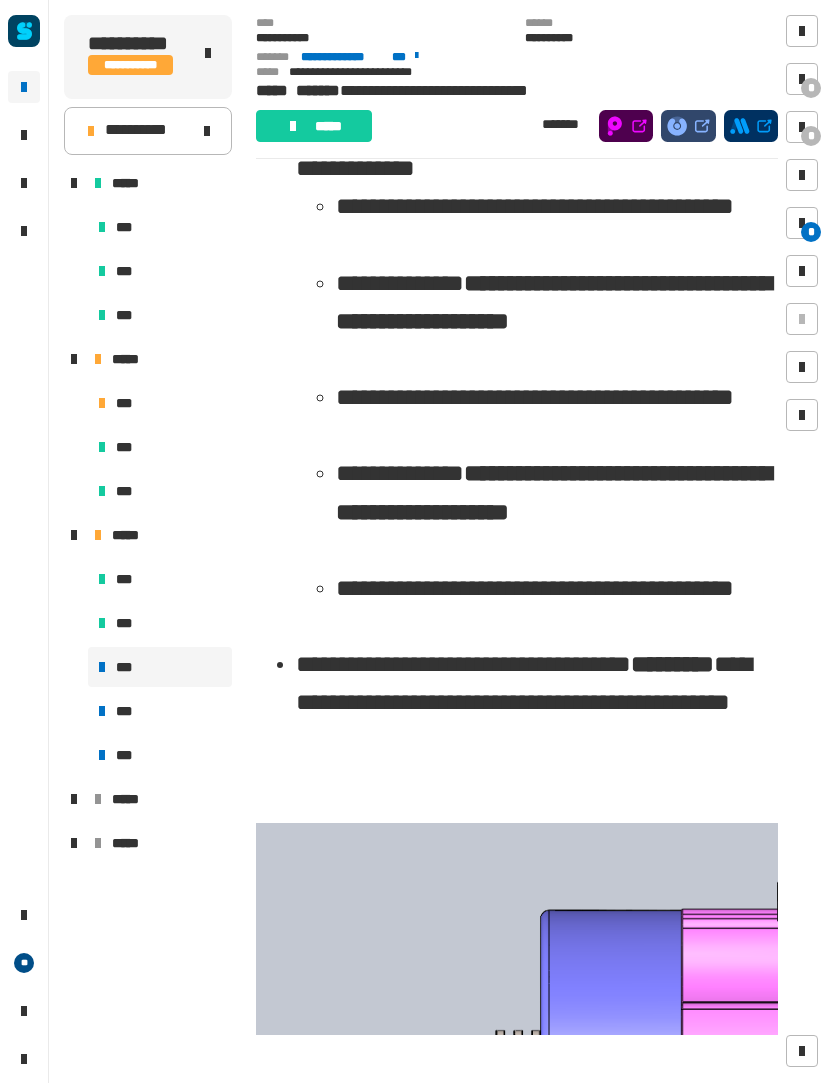 scroll, scrollTop: 129, scrollLeft: 0, axis: vertical 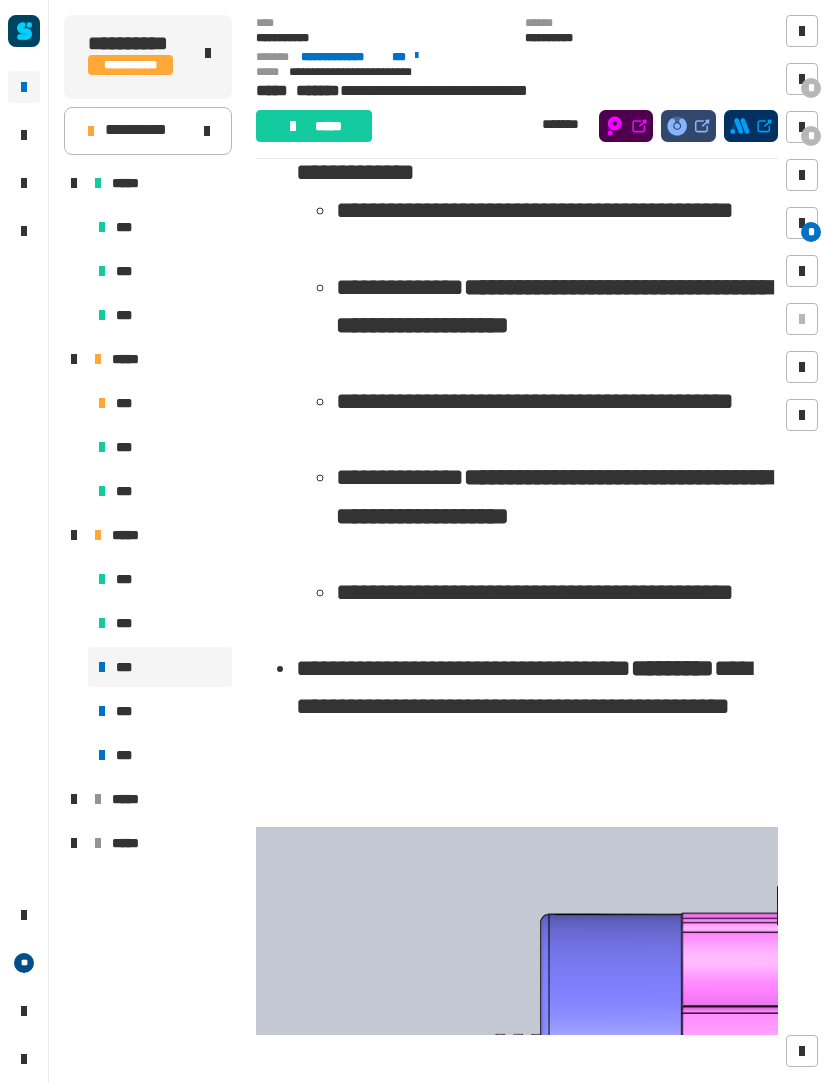 click on "*****" 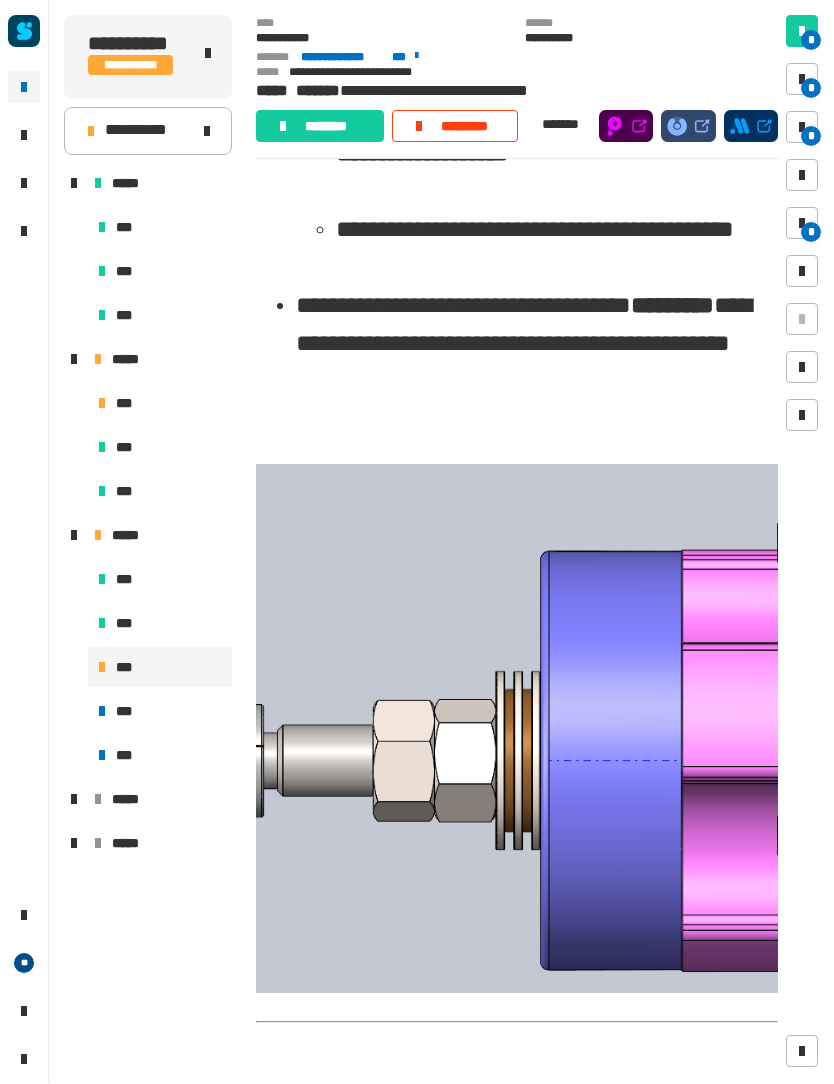 click at bounding box center [802, 80] 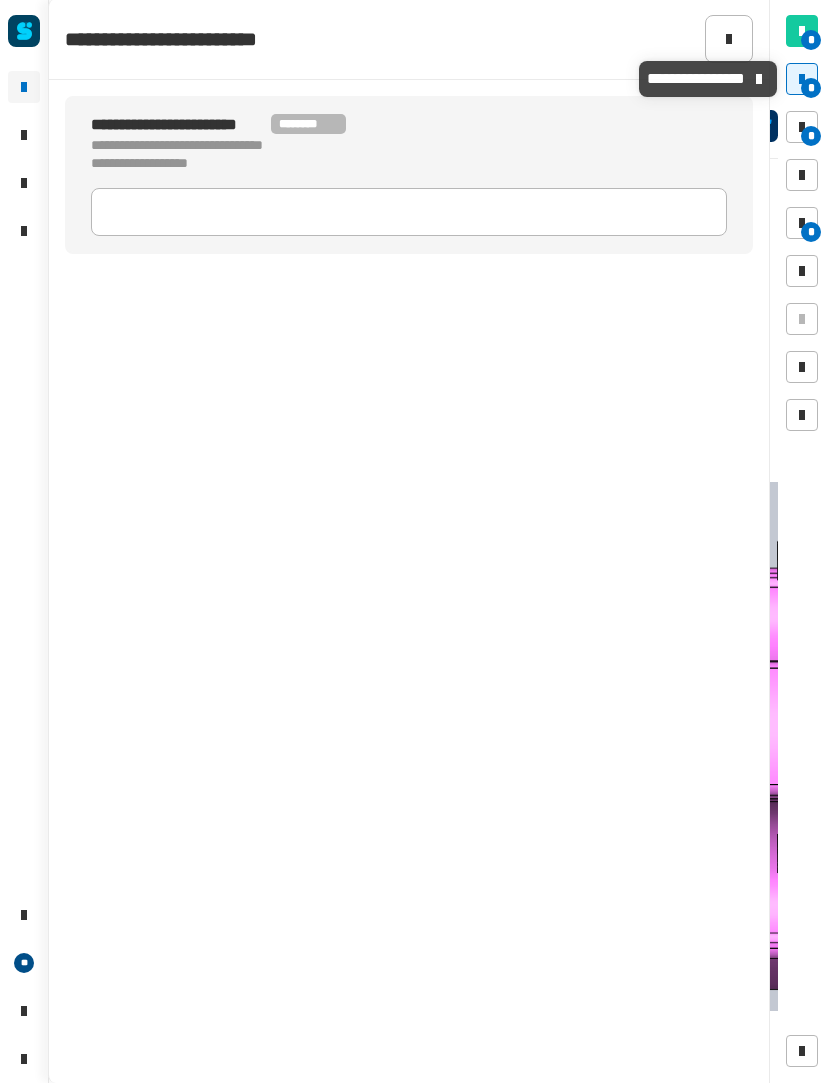 scroll, scrollTop: 473, scrollLeft: 0, axis: vertical 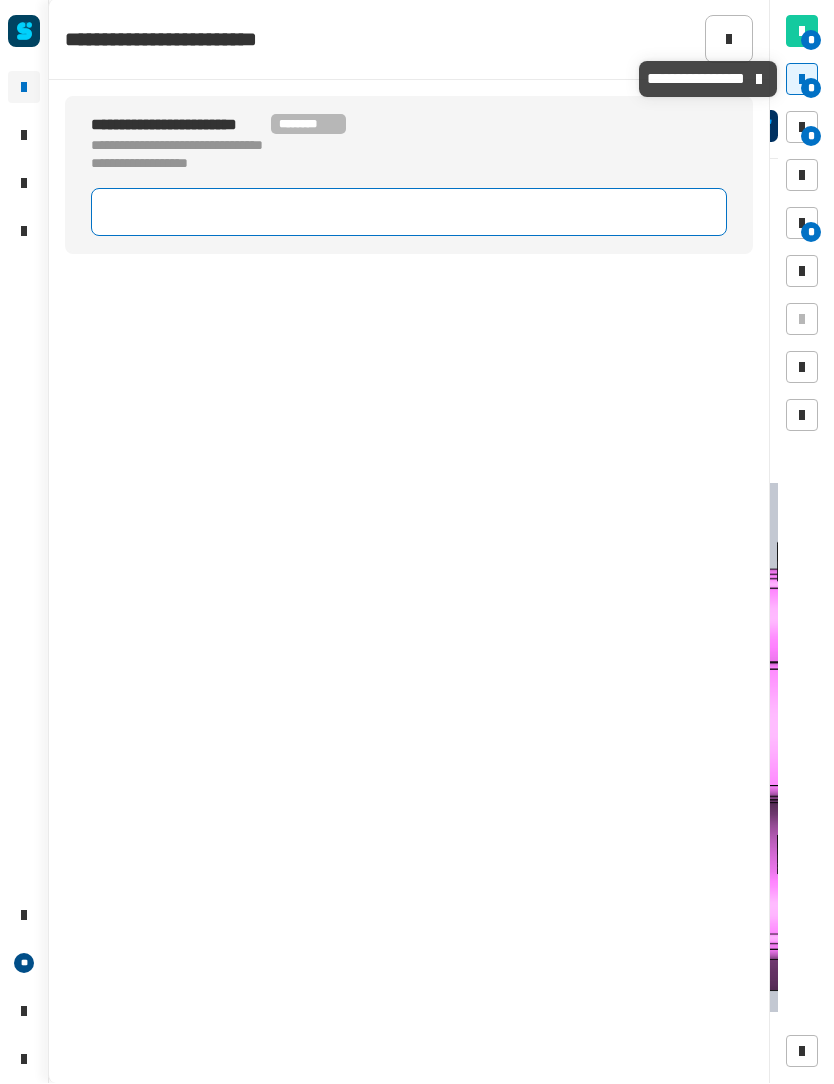 click 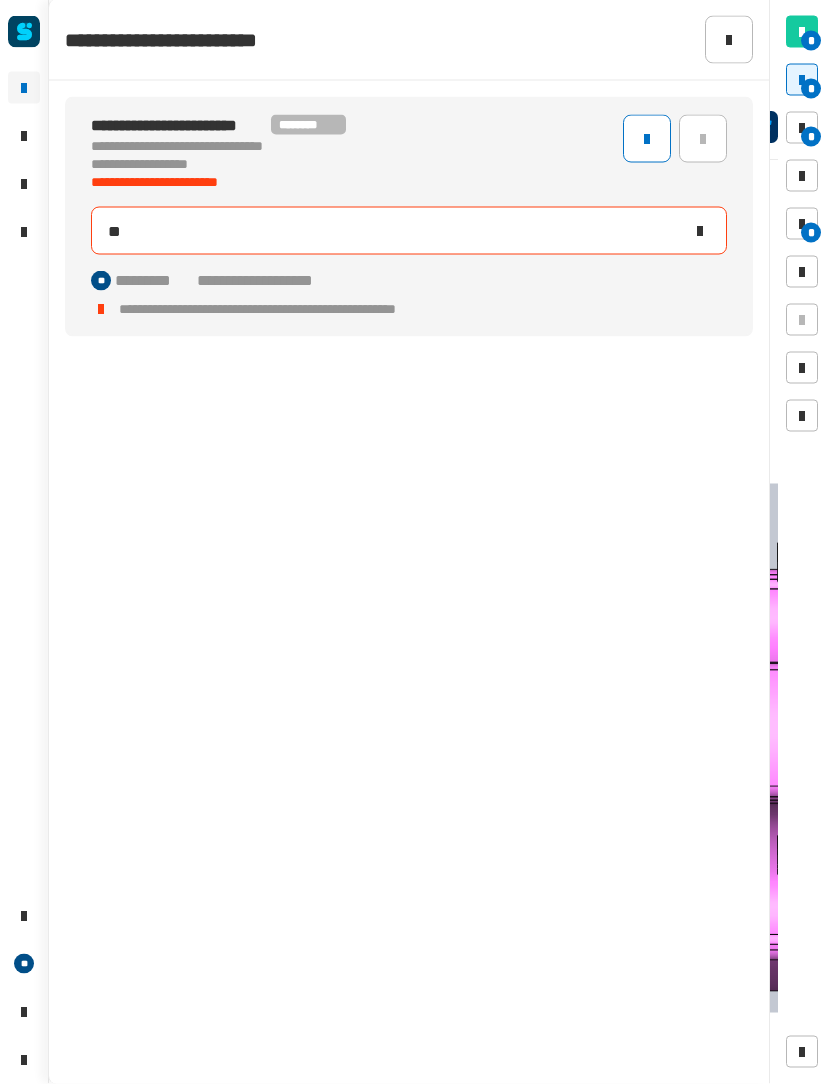 type on "***" 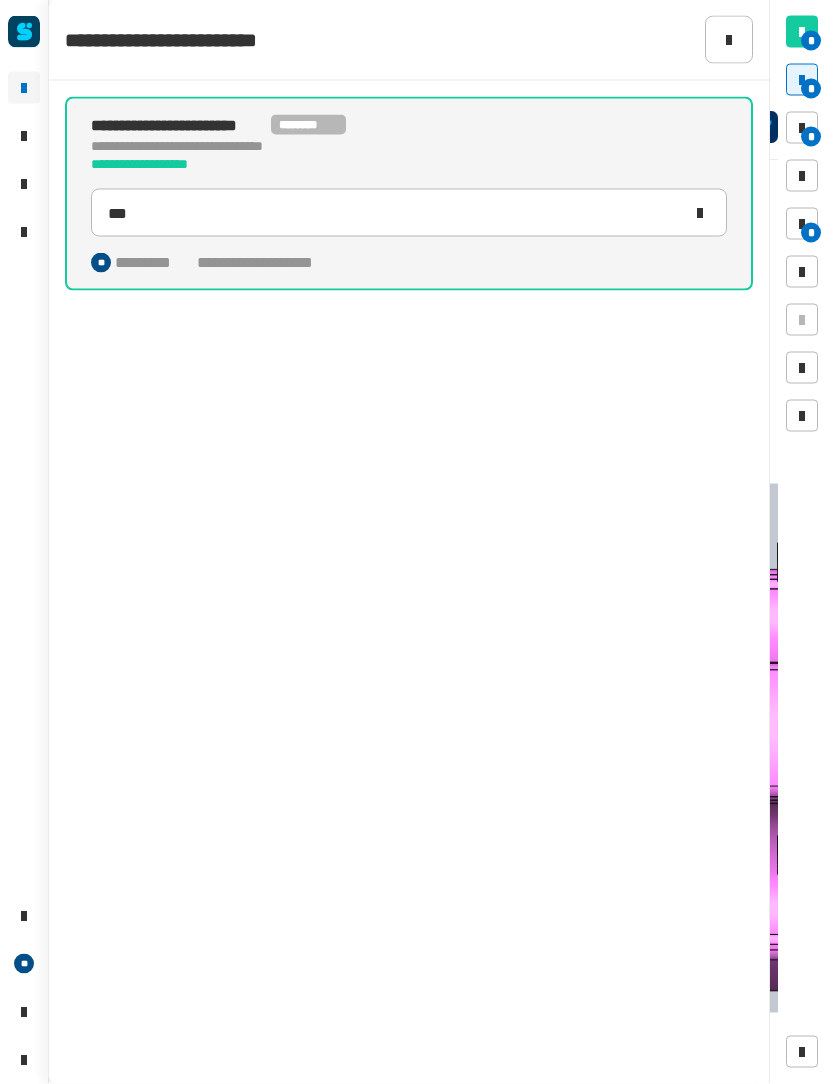 click on "*" at bounding box center (802, 128) 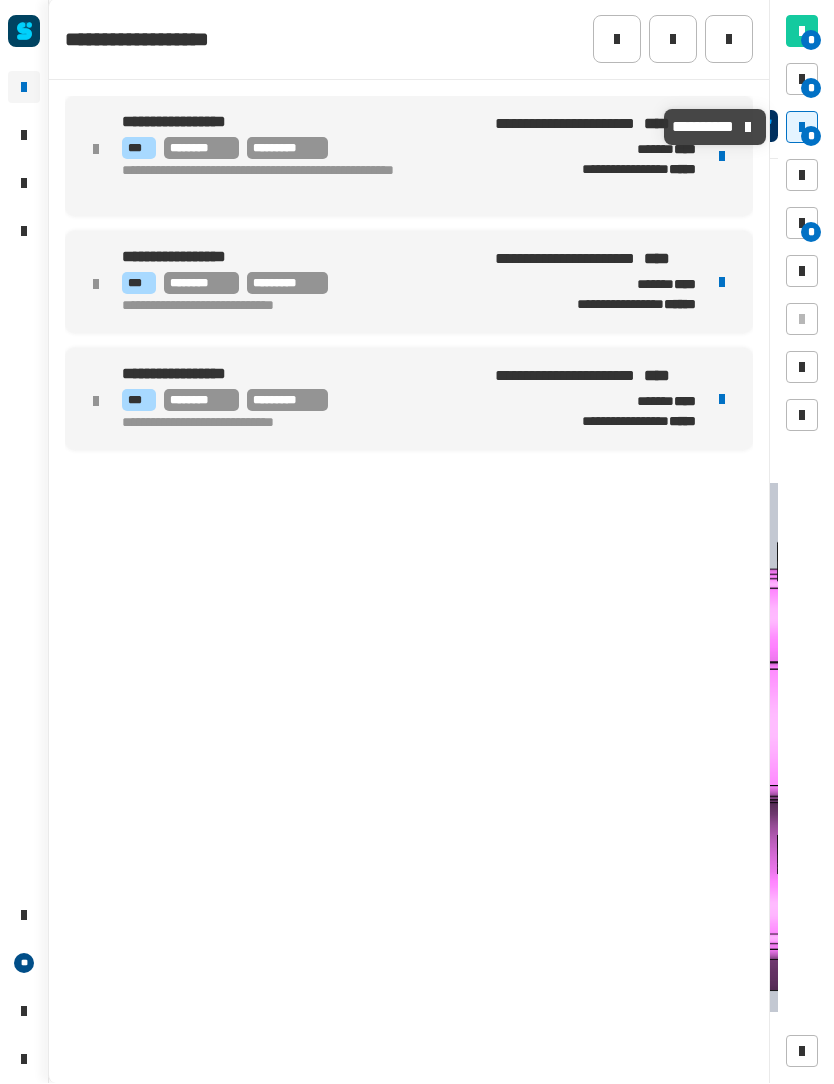 click on "*" at bounding box center (811, 233) 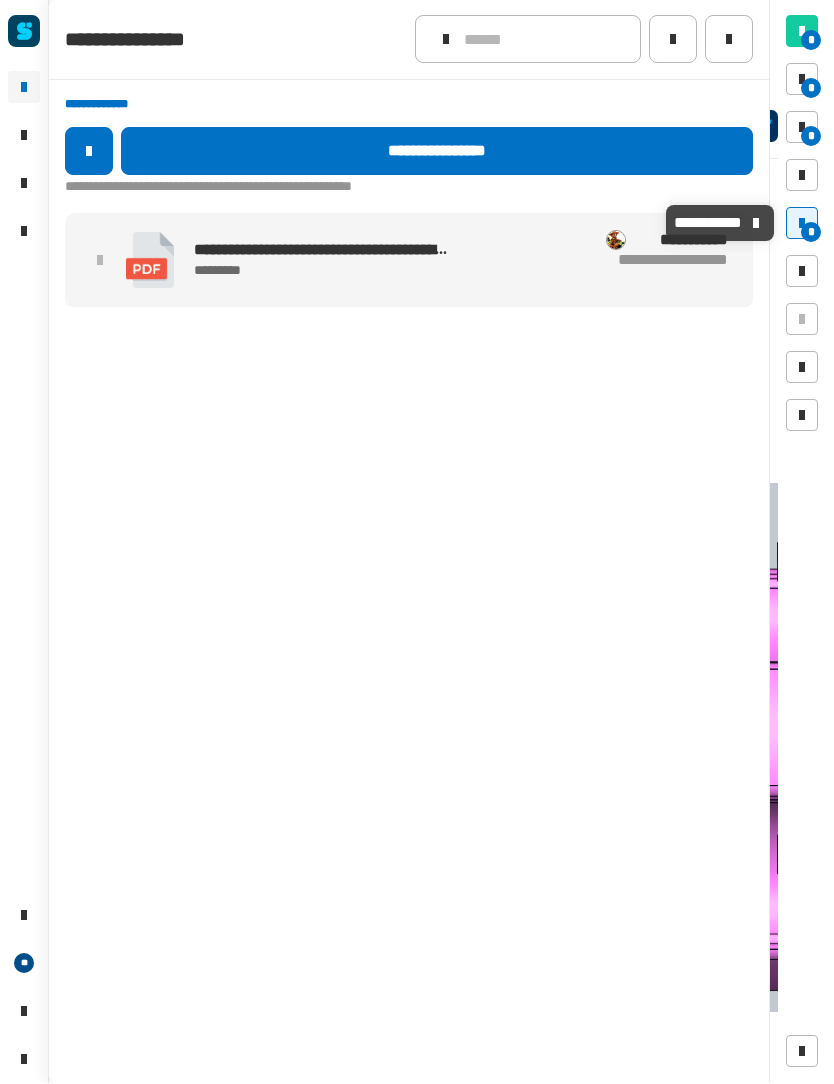 click 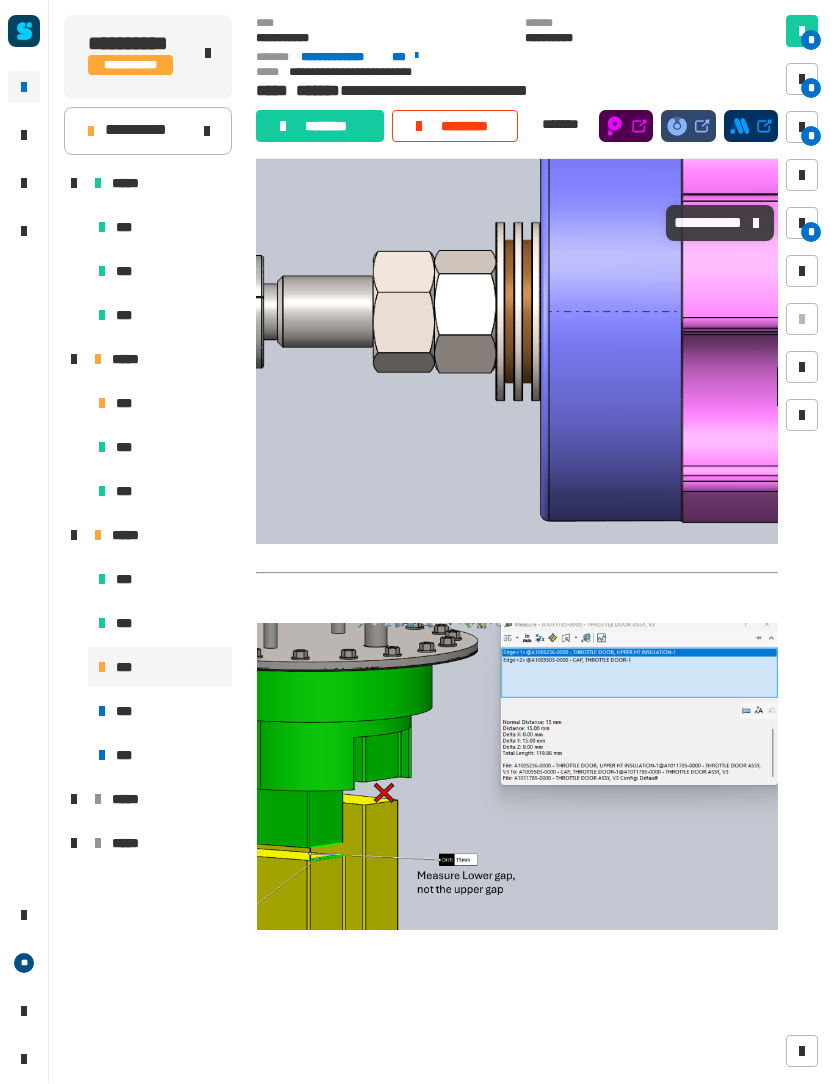 scroll, scrollTop: 979, scrollLeft: 0, axis: vertical 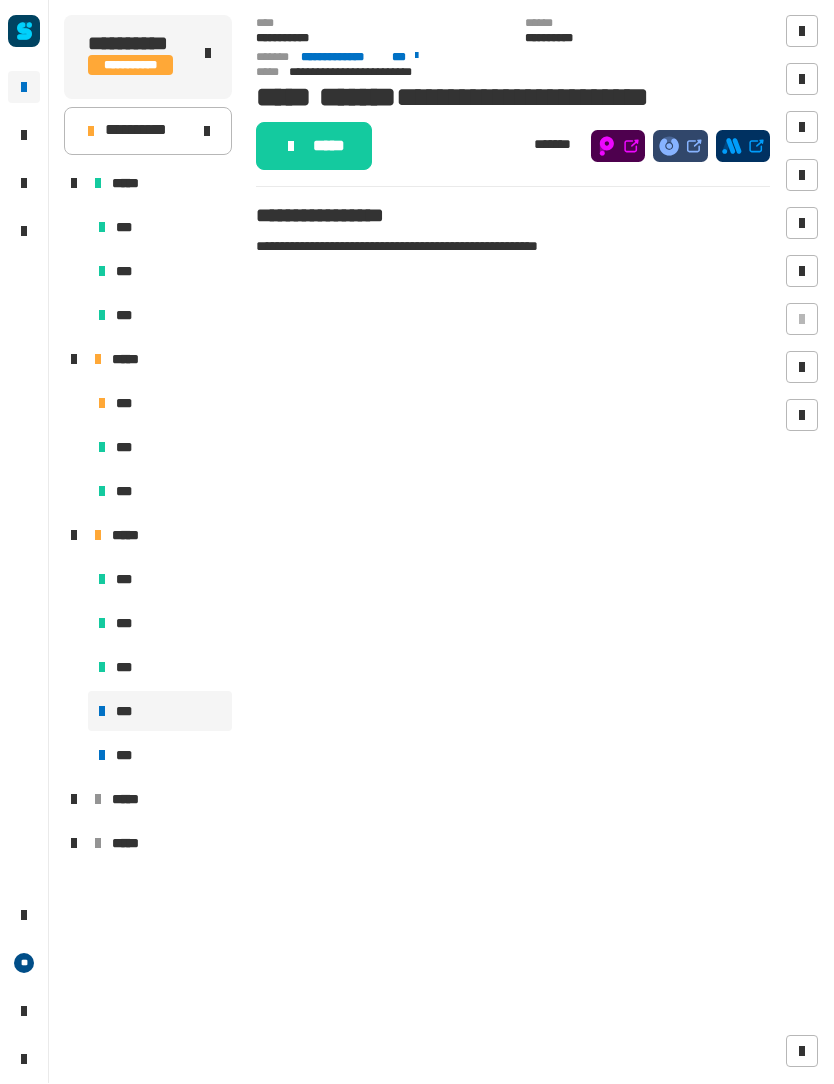 click on "*****" 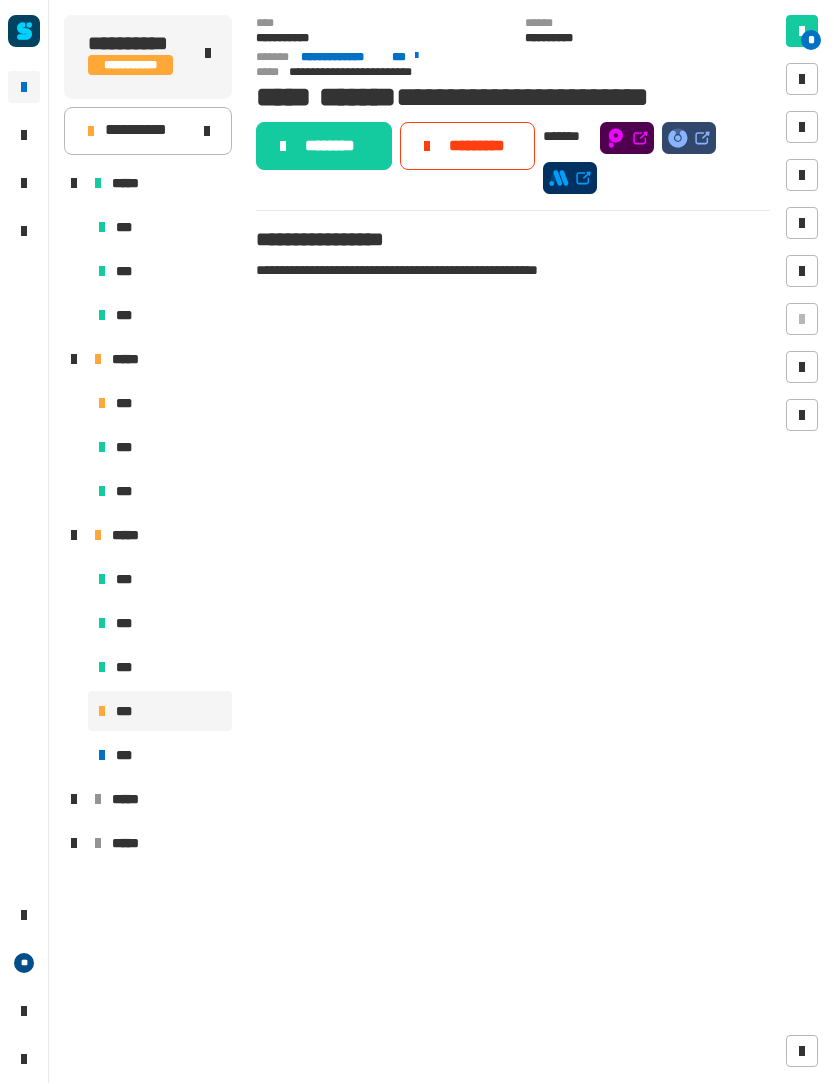 click on "********" 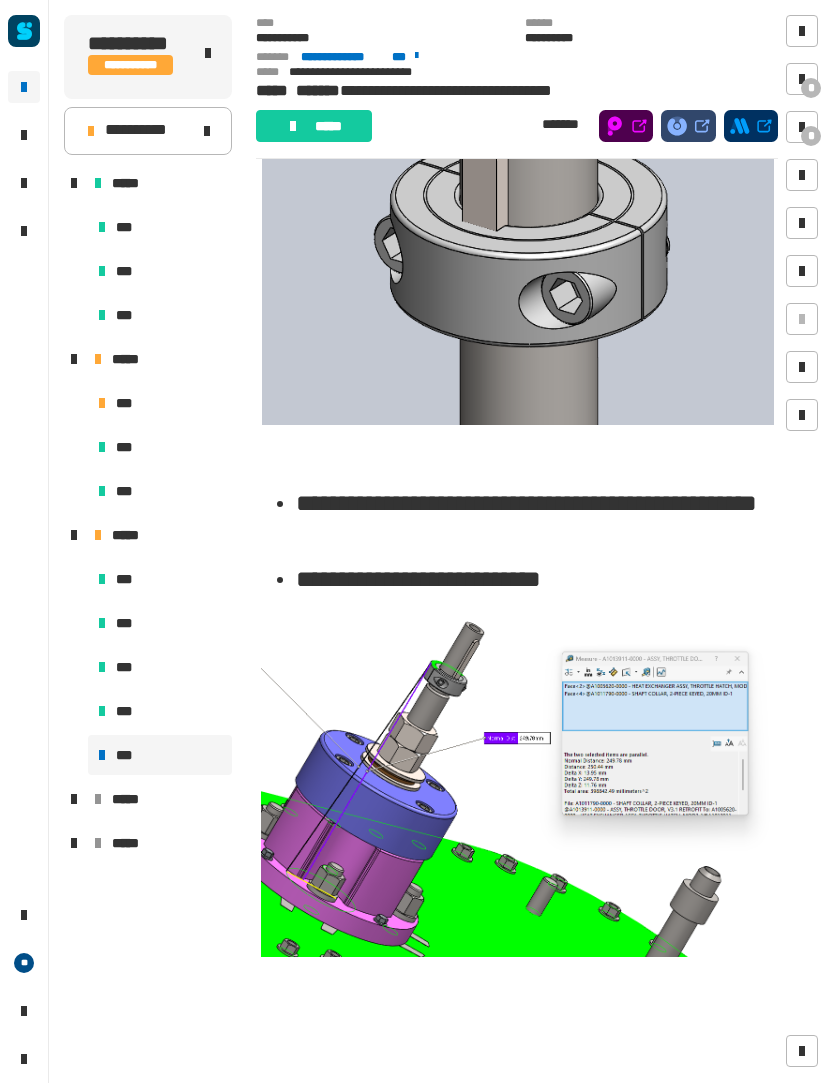 scroll, scrollTop: 2247, scrollLeft: 0, axis: vertical 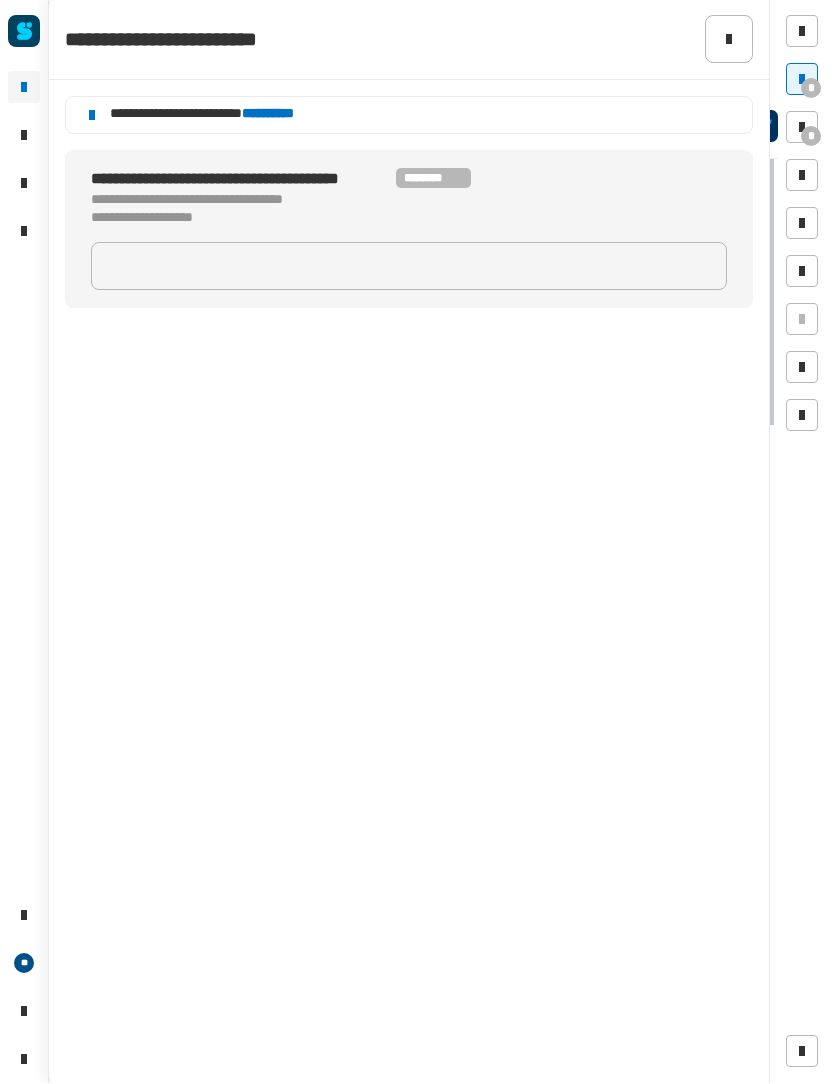 click 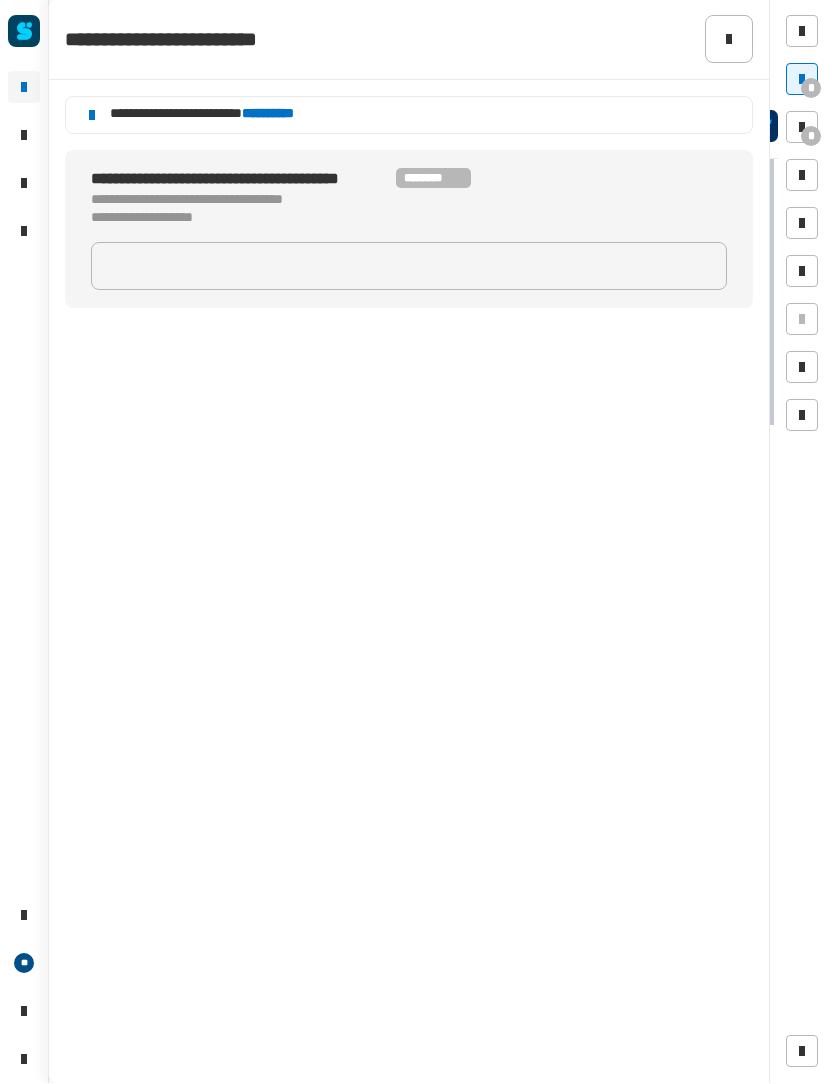 click 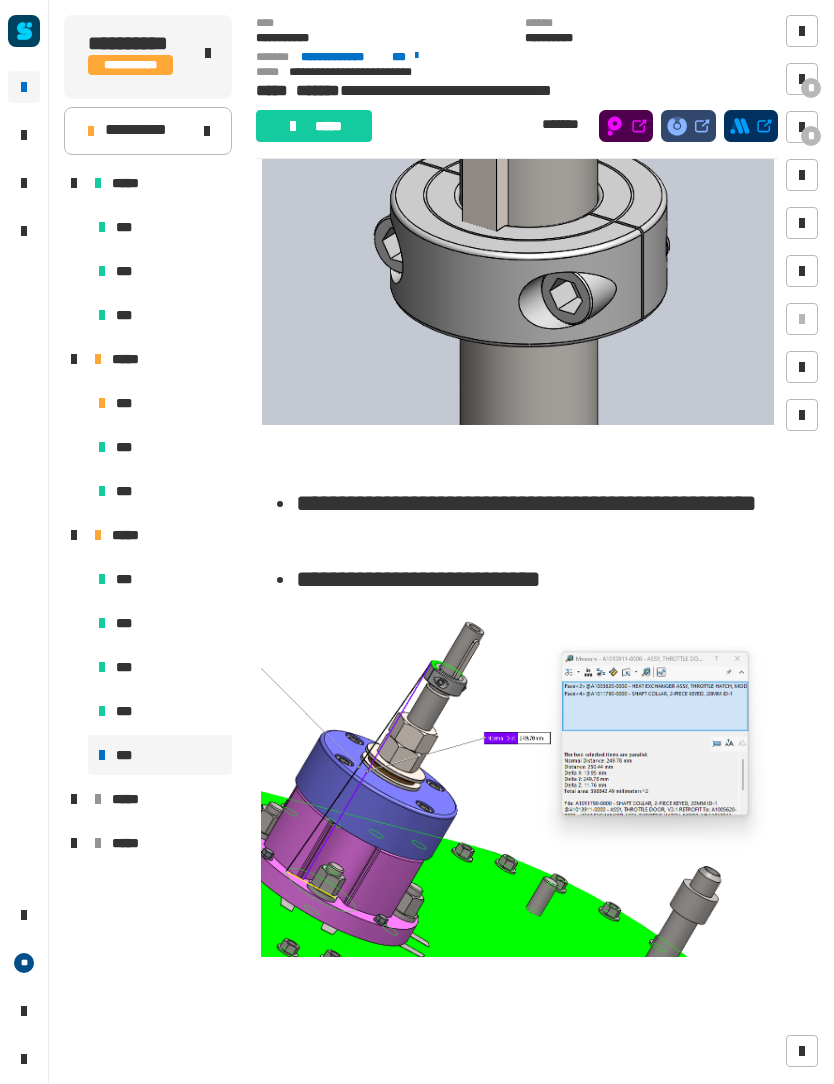 click on "*****" 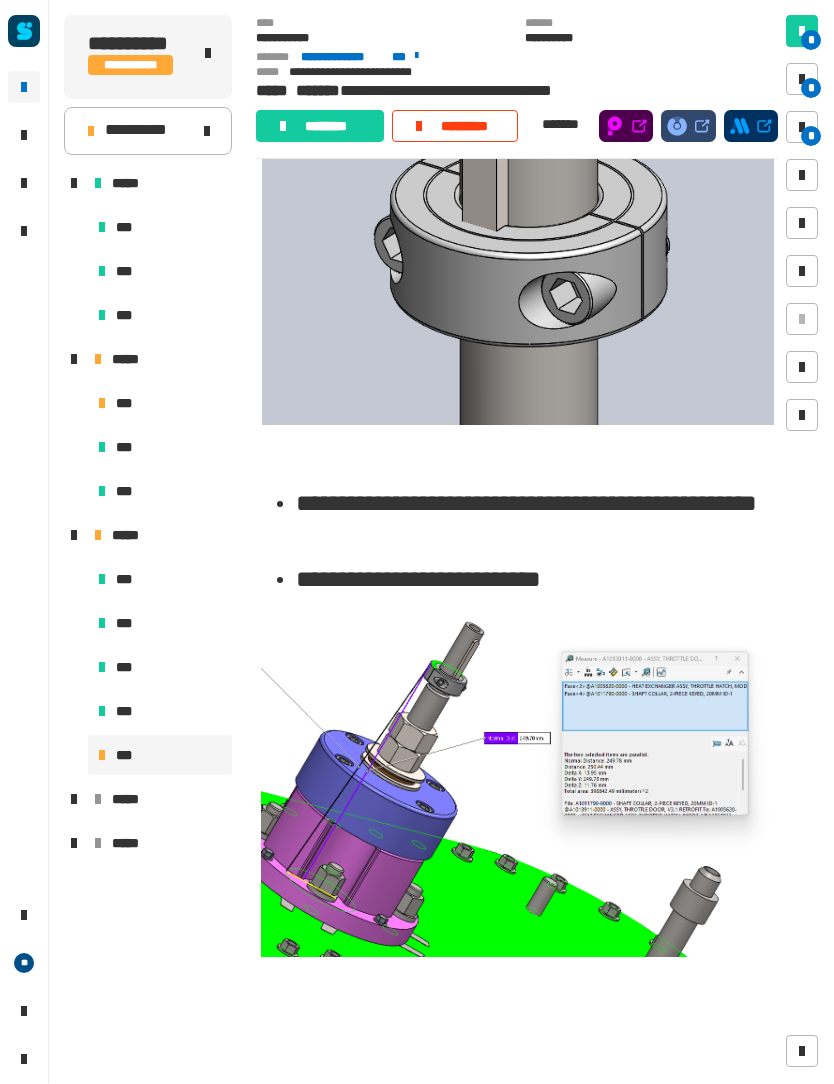click on "*" at bounding box center (811, 89) 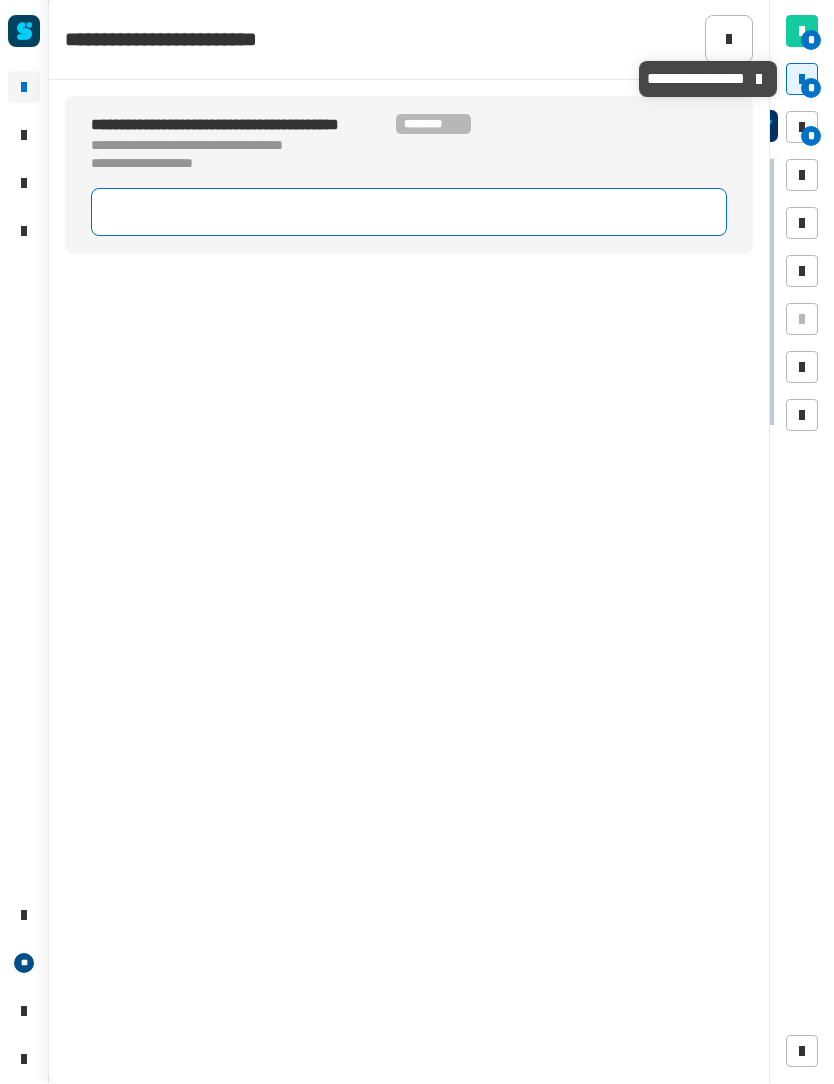 click 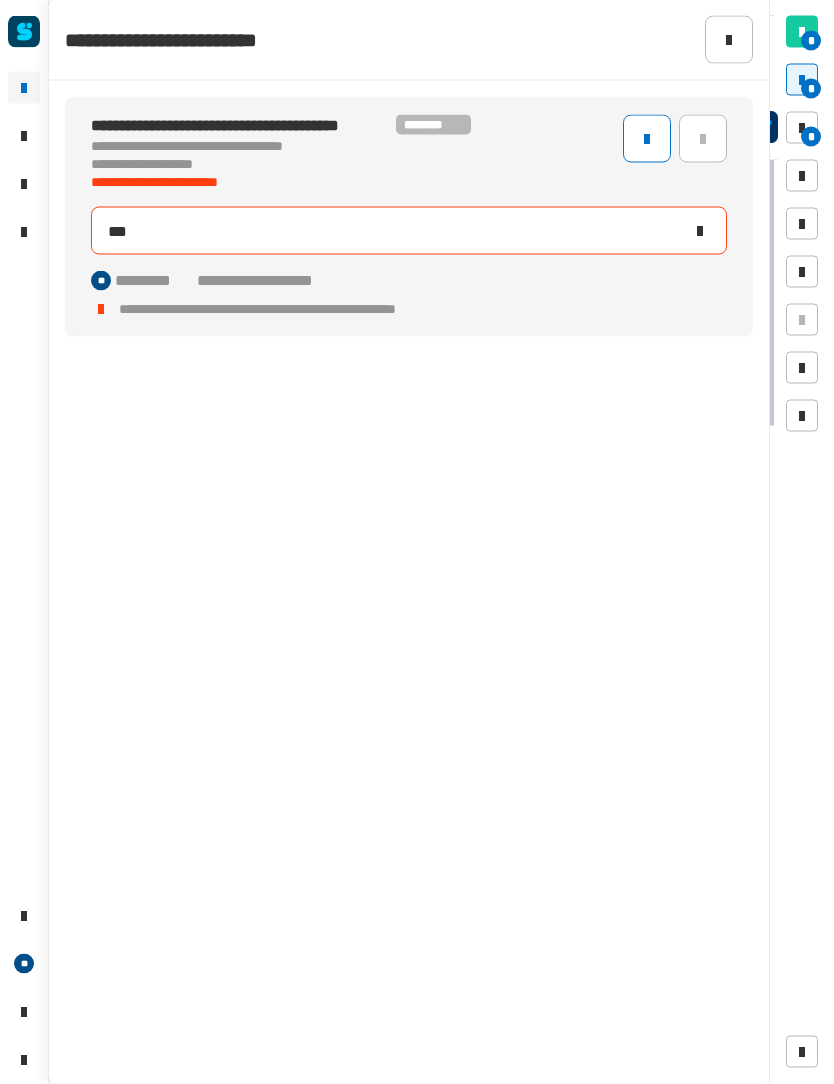 type on "****" 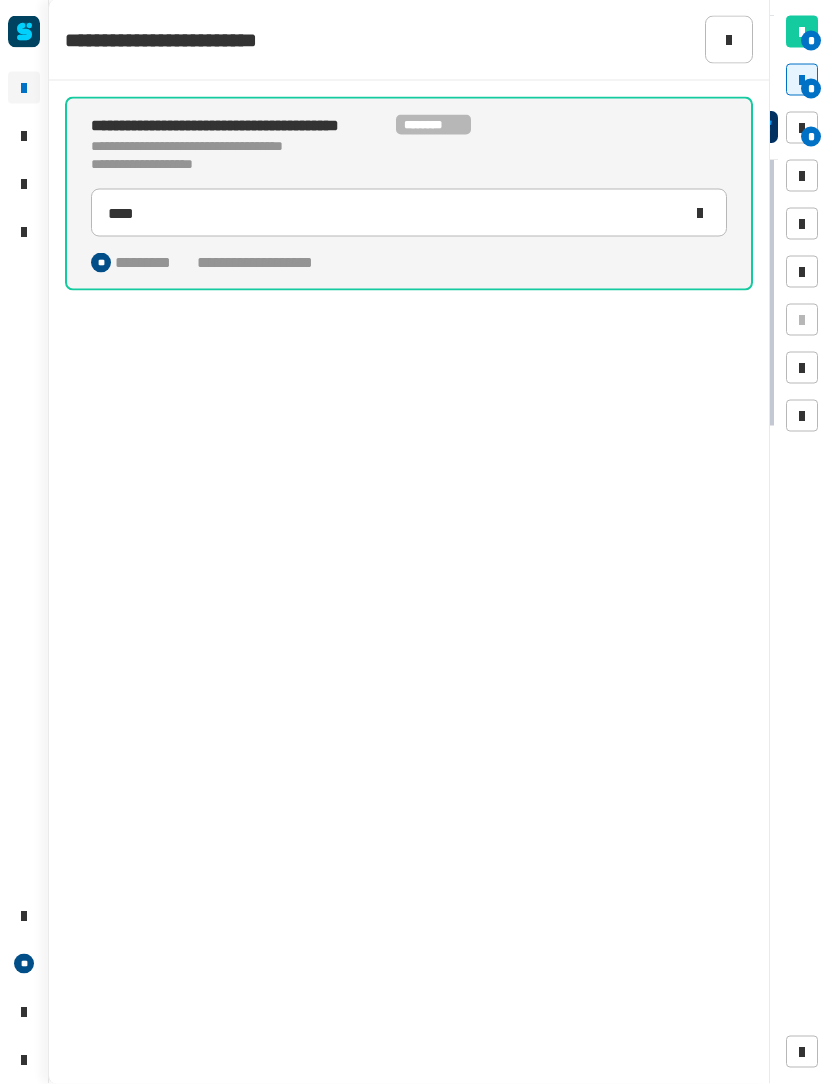 click on "*" at bounding box center (811, 137) 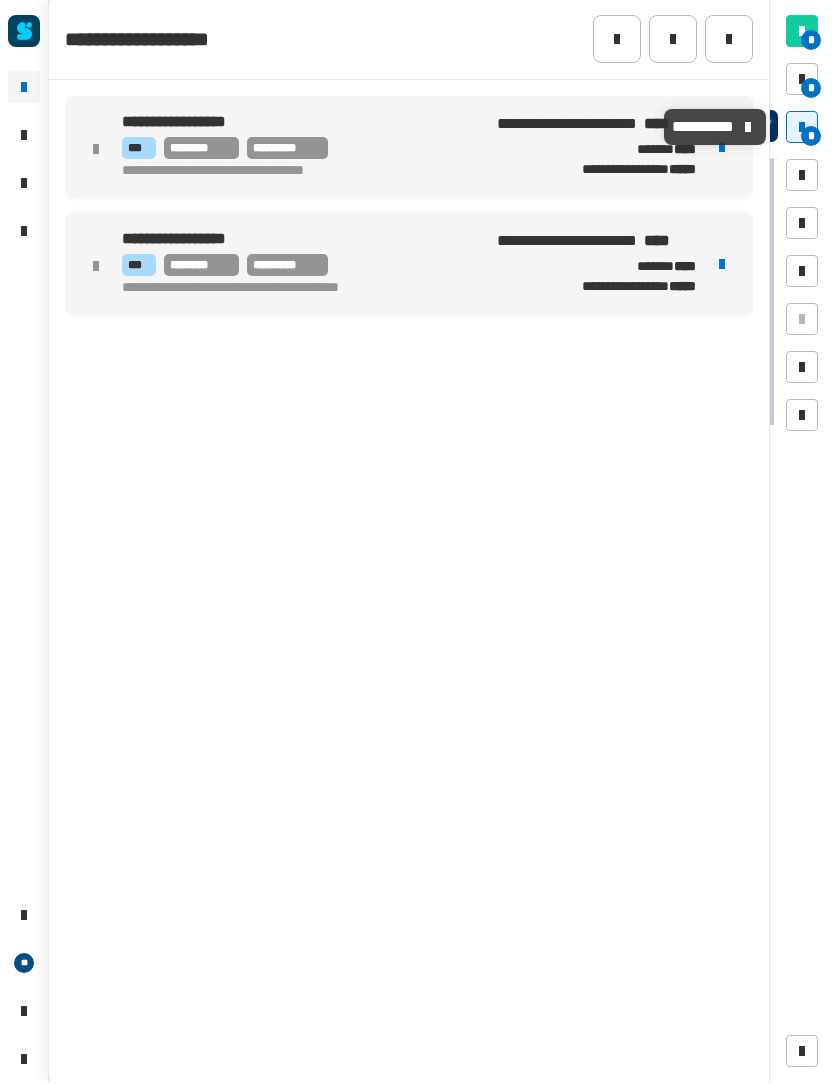 click 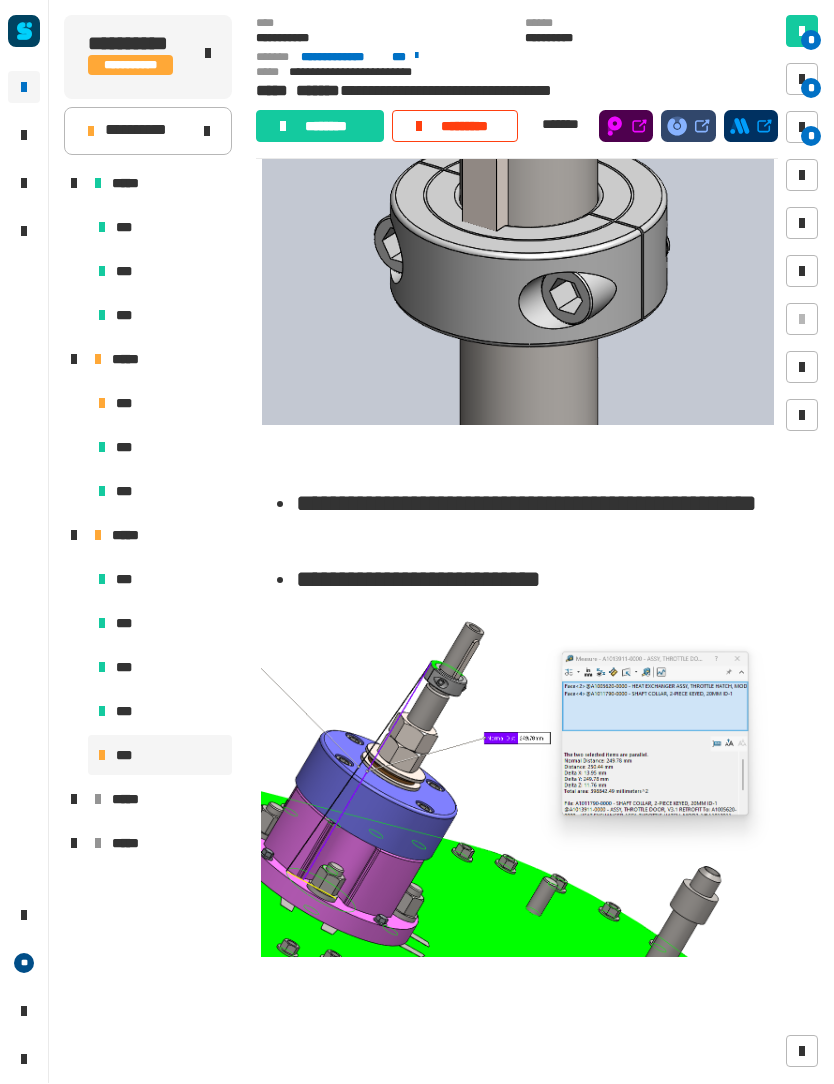scroll, scrollTop: 2287, scrollLeft: 0, axis: vertical 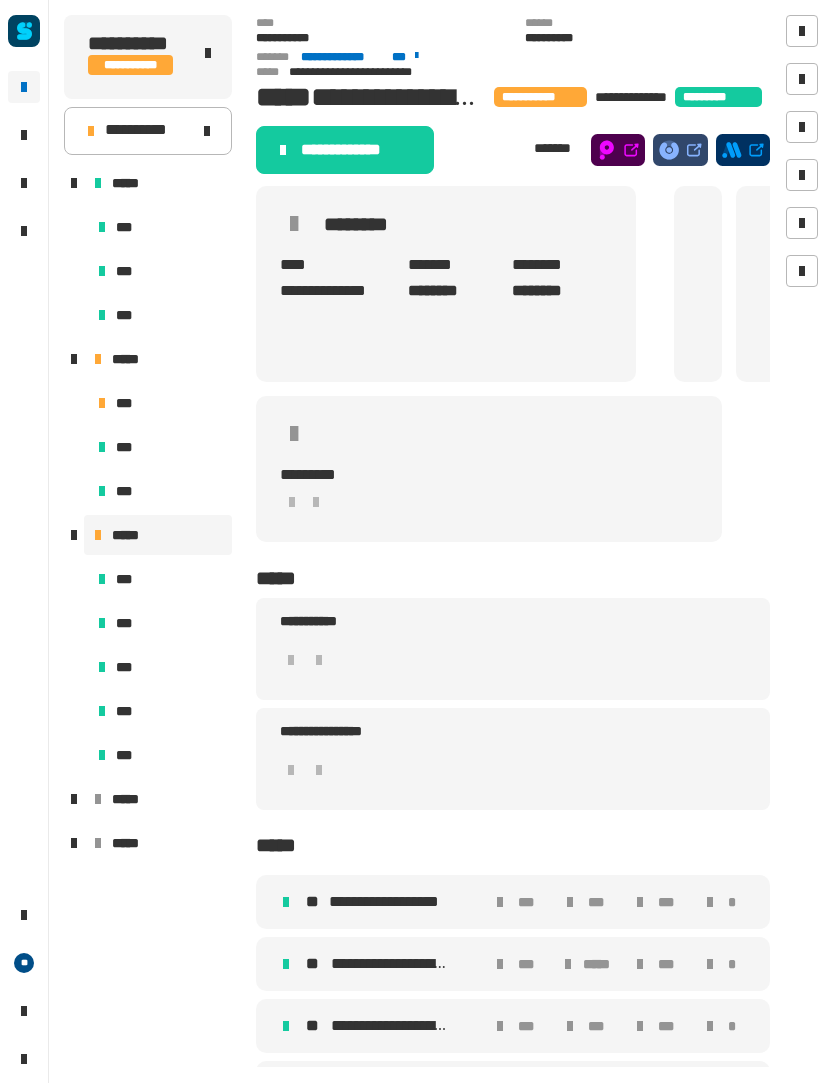 click on "**********" 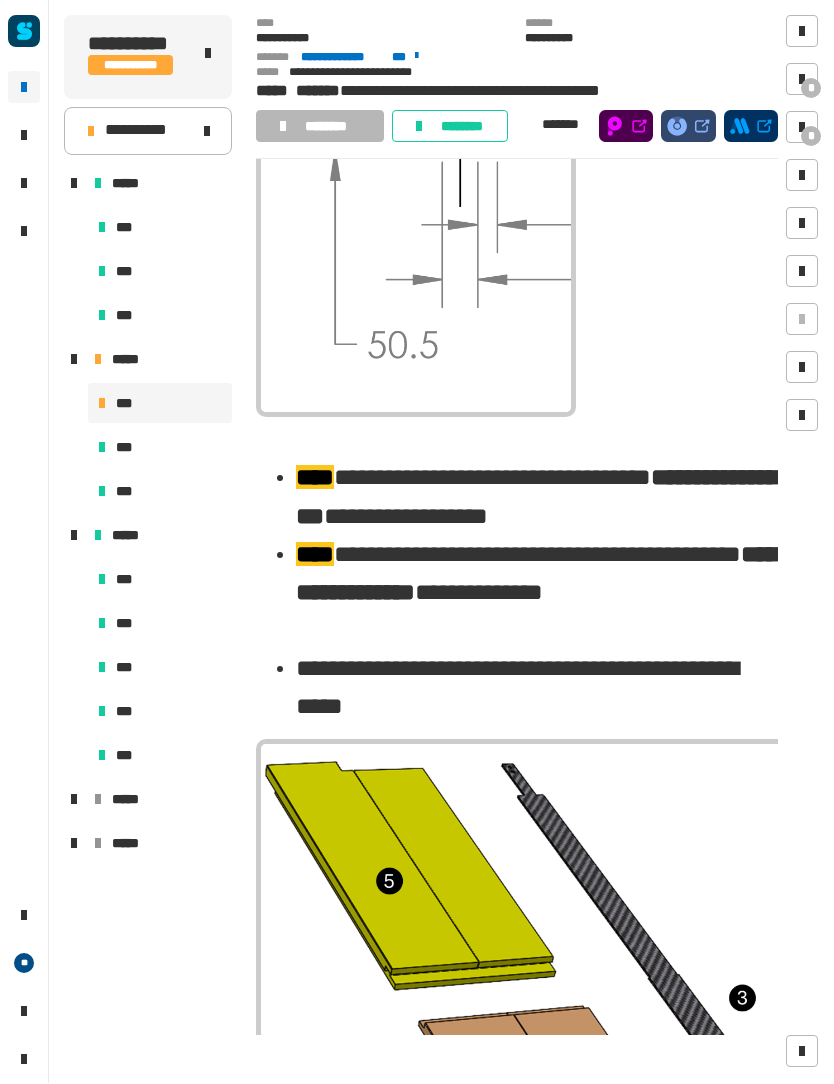 click at bounding box center (98, 800) 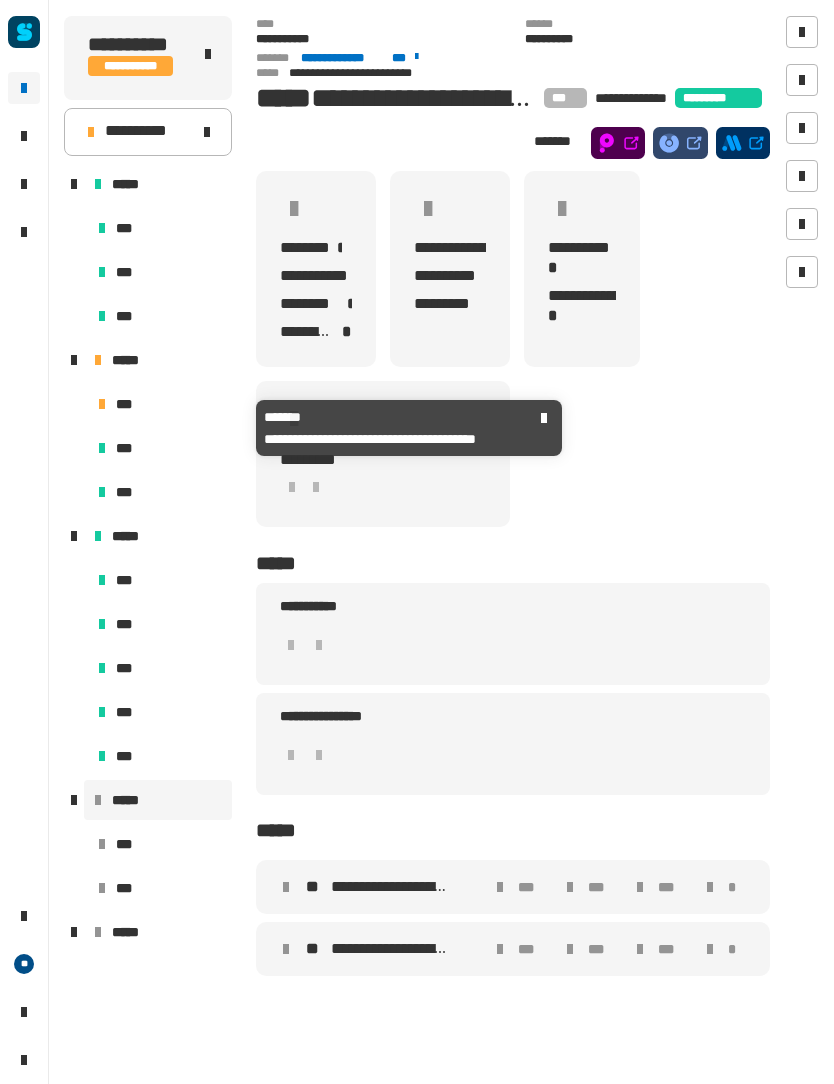 click on "***" at bounding box center [160, 404] 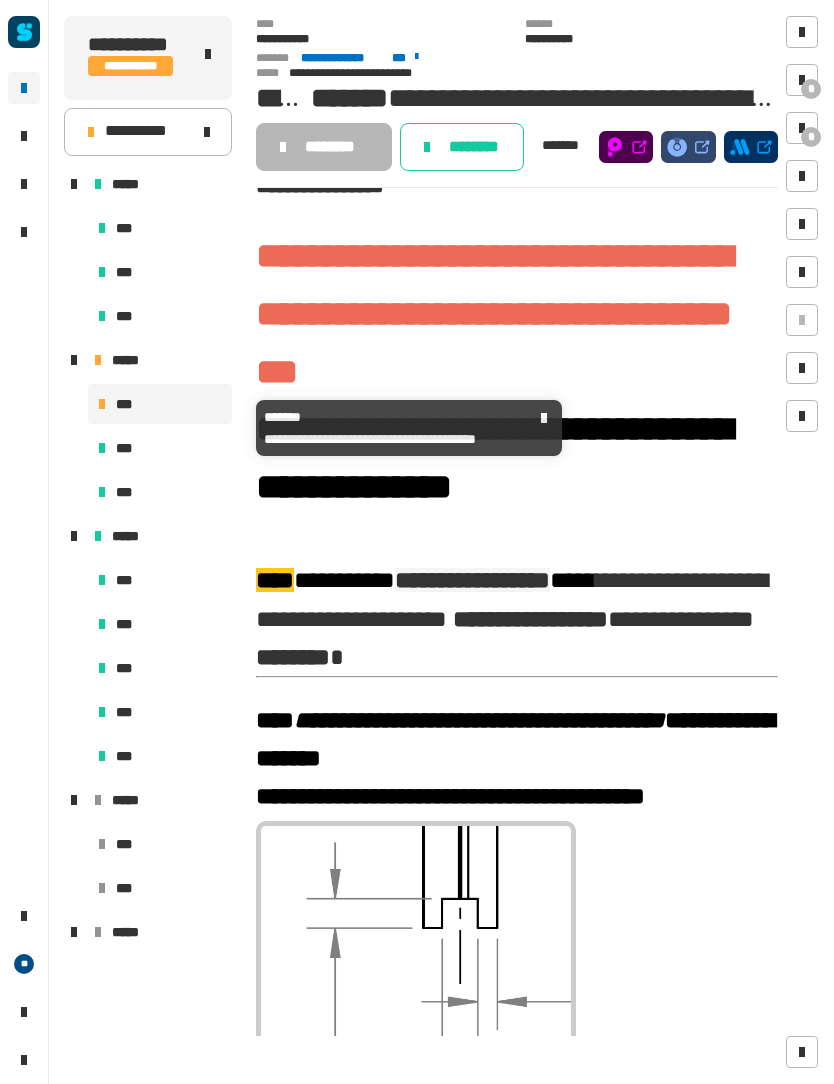 scroll, scrollTop: 39, scrollLeft: 0, axis: vertical 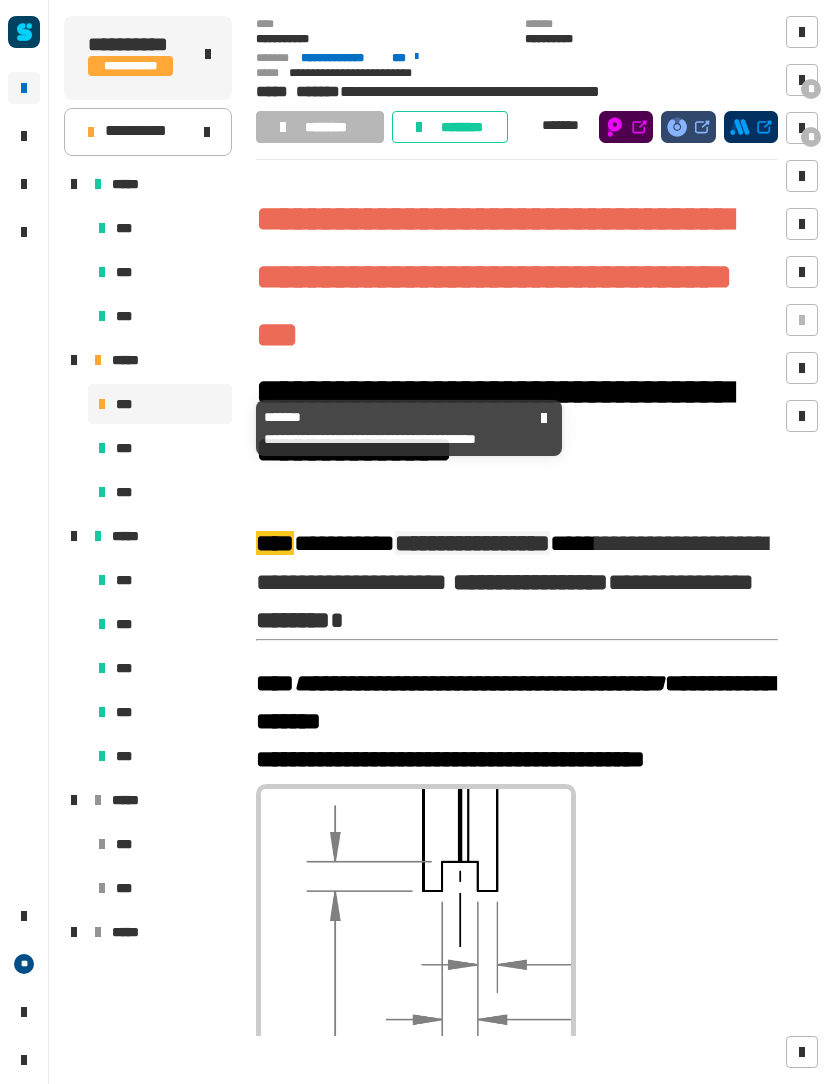 click on "********" 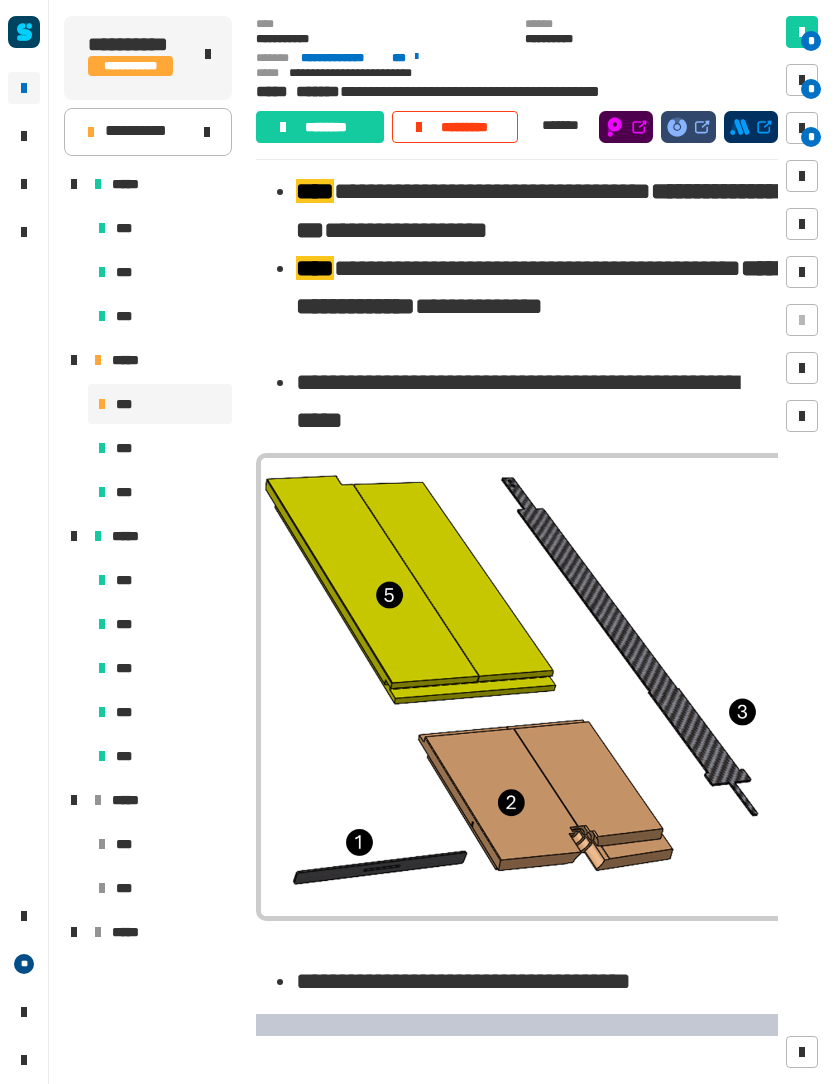click at bounding box center (802, 128) 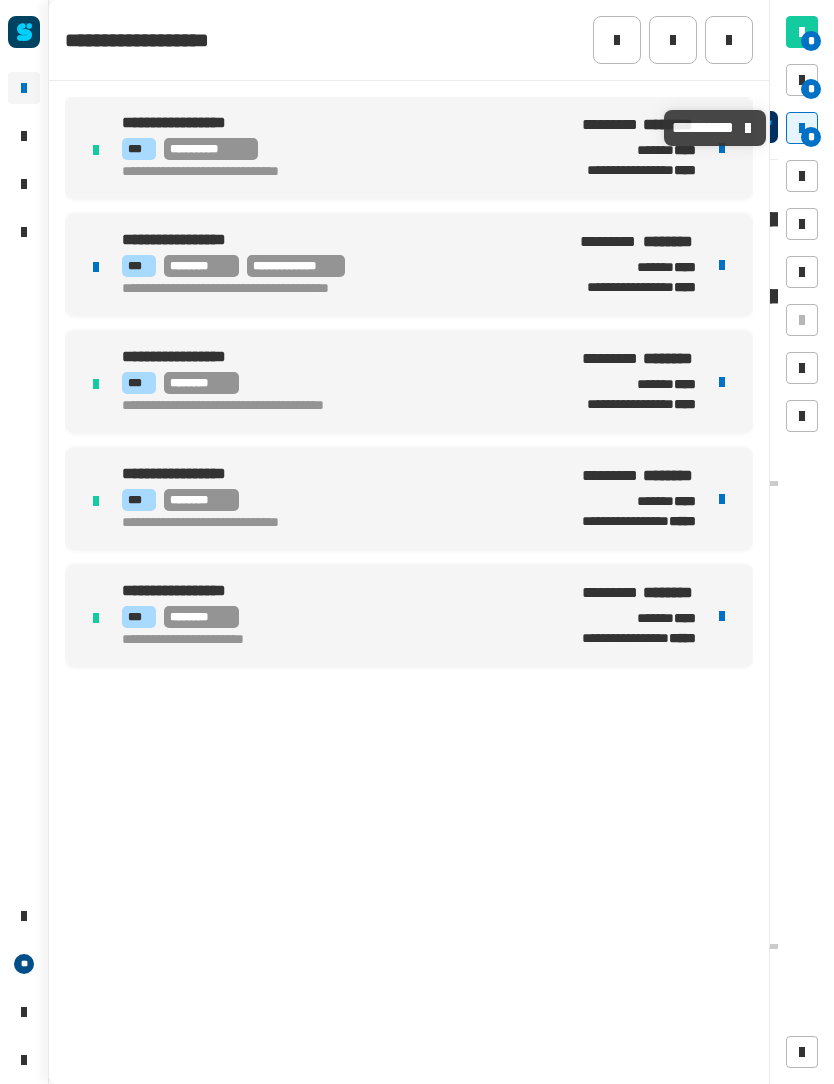 scroll, scrollTop: 1036, scrollLeft: 0, axis: vertical 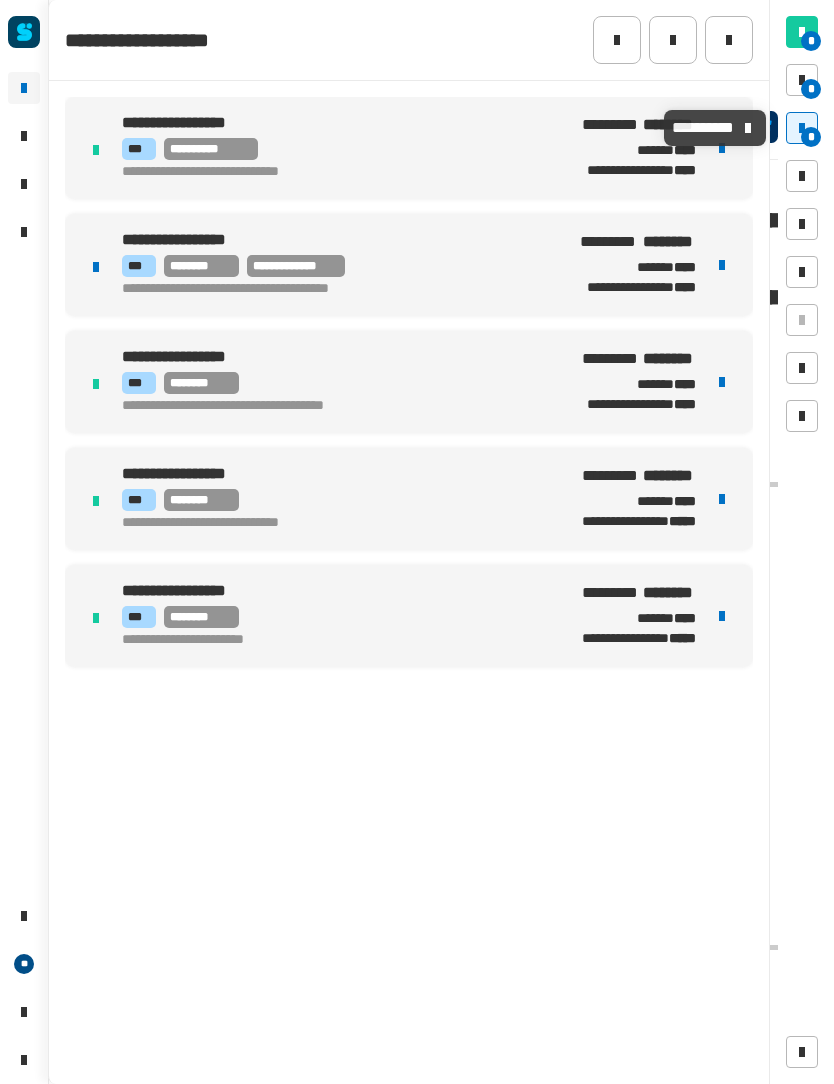click on "[FIRST] [LAST] [PHONE] [EMAIL]" at bounding box center [335, 265] 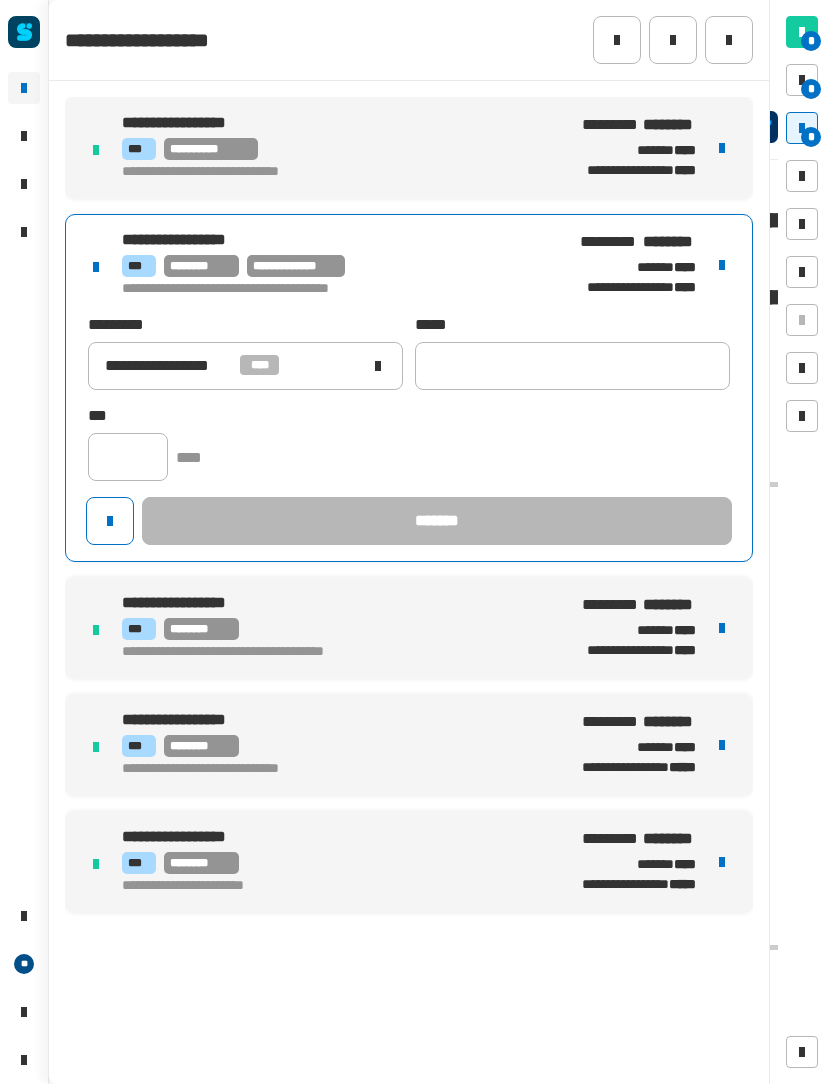 click on "[FIRST] [LAST]" 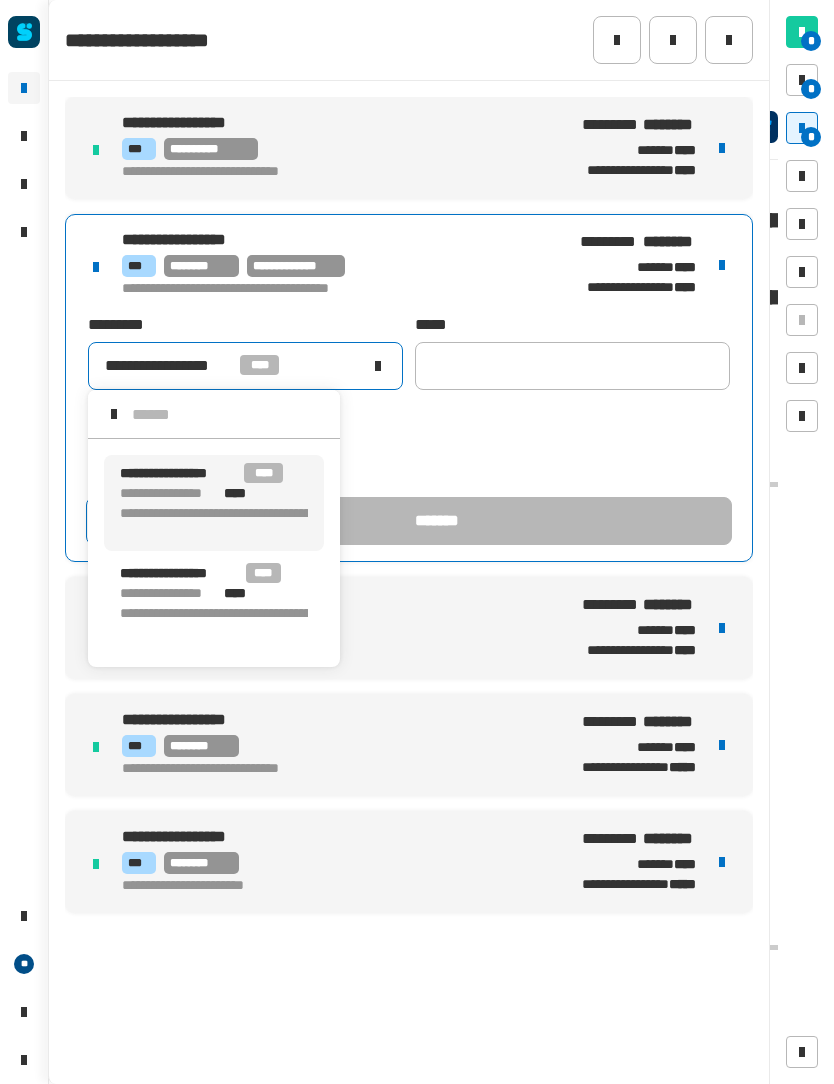 click on "[CREDIT CARD]" at bounding box center [226, 623] 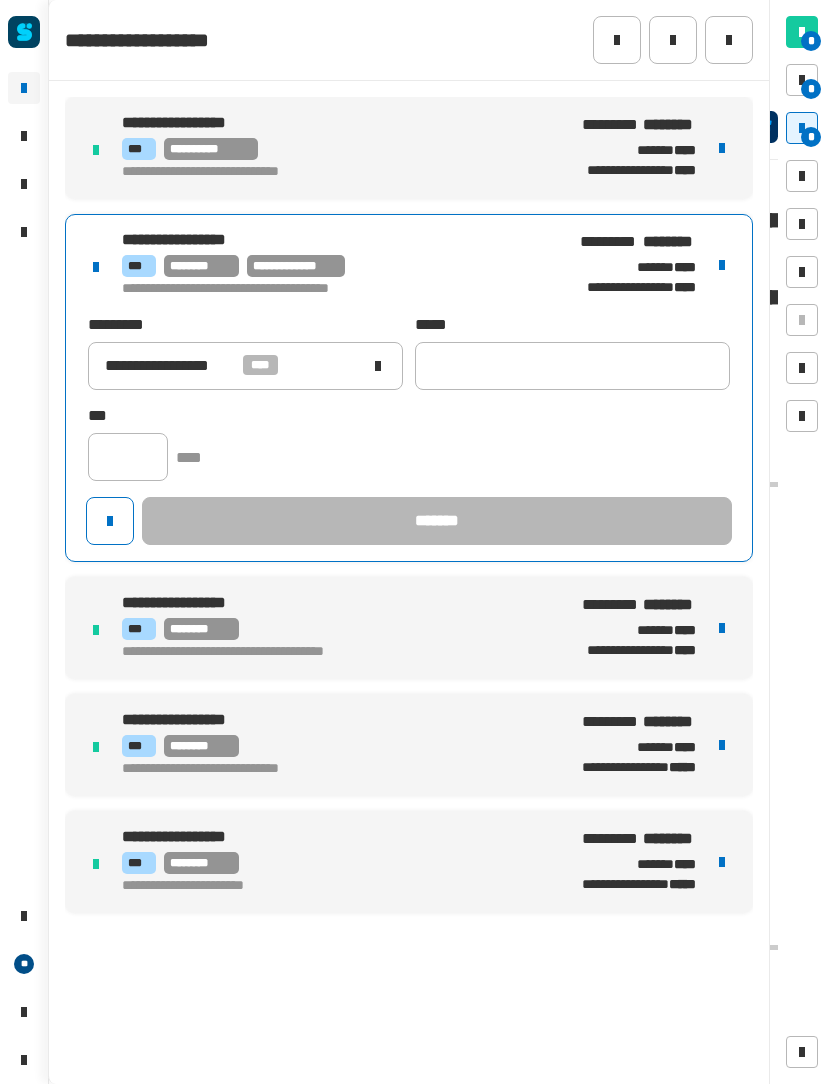 click on "*" at bounding box center [811, 89] 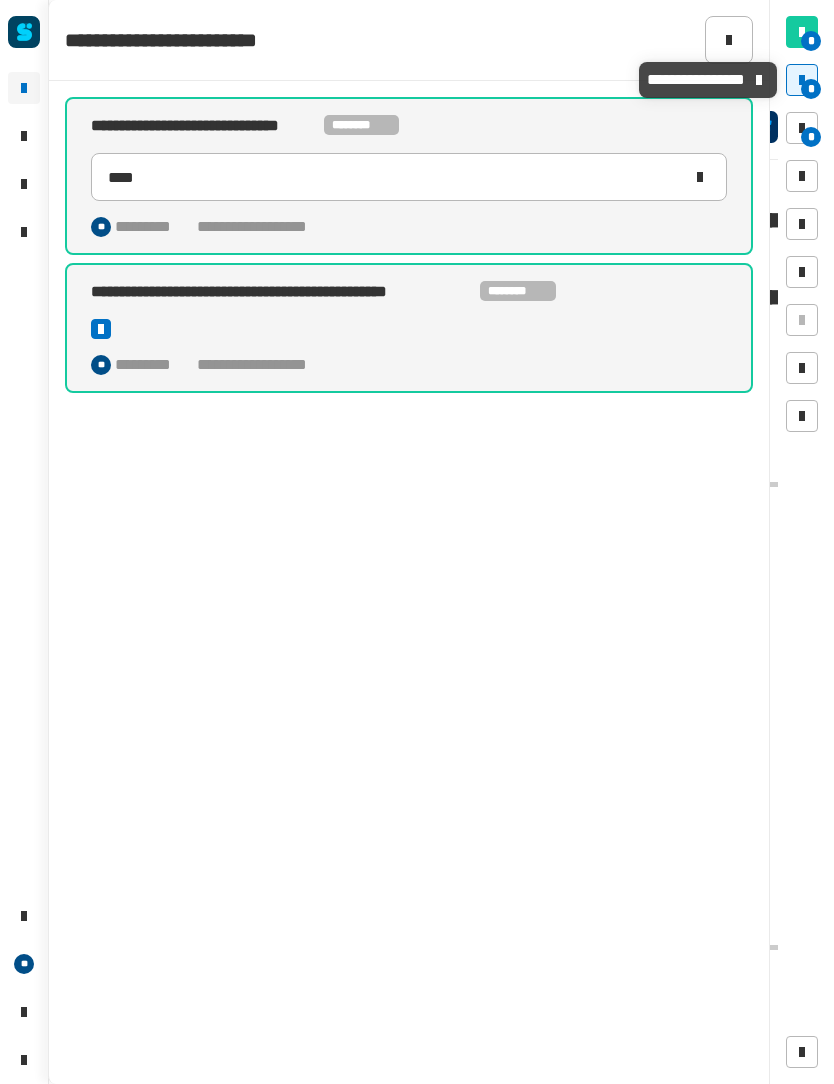 click at bounding box center (802, 128) 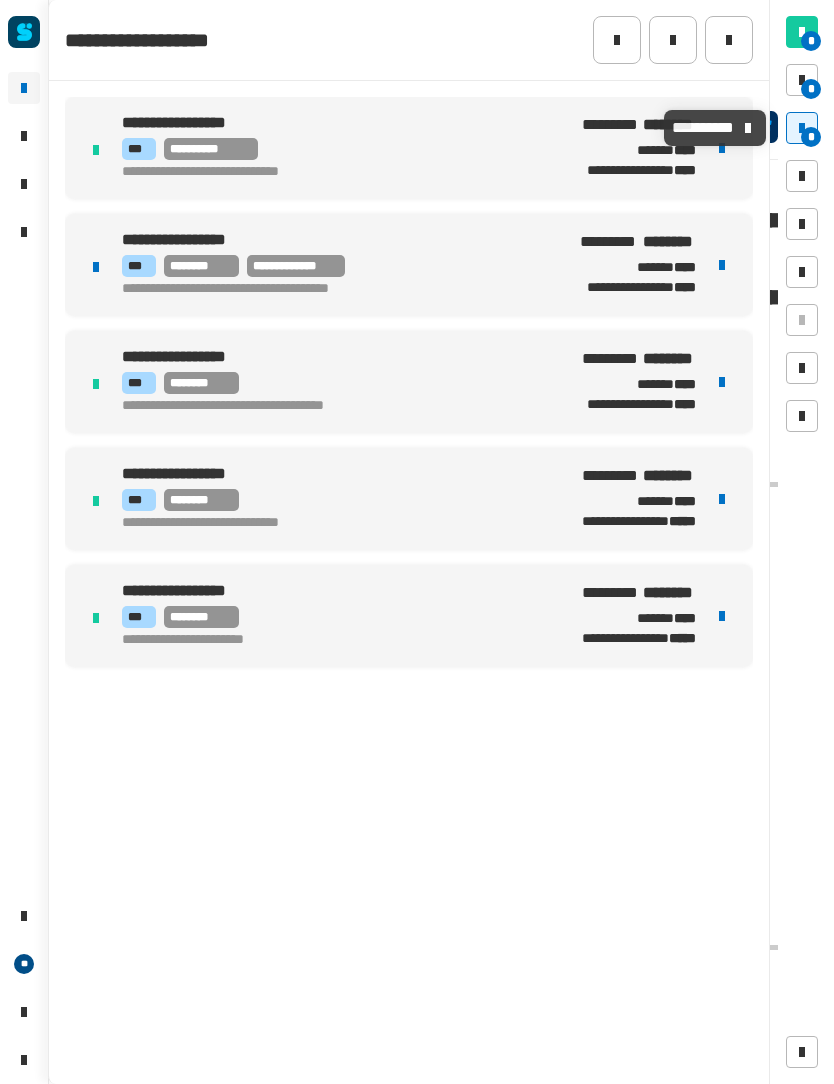 click 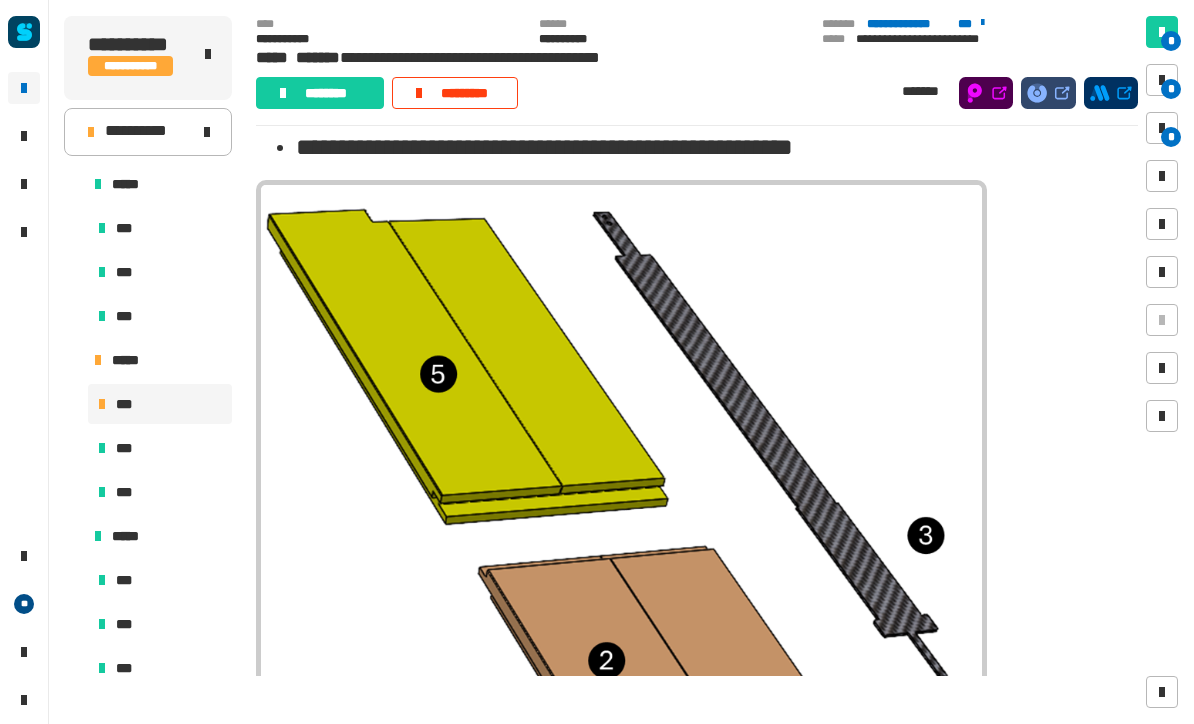 click at bounding box center [1162, 176] 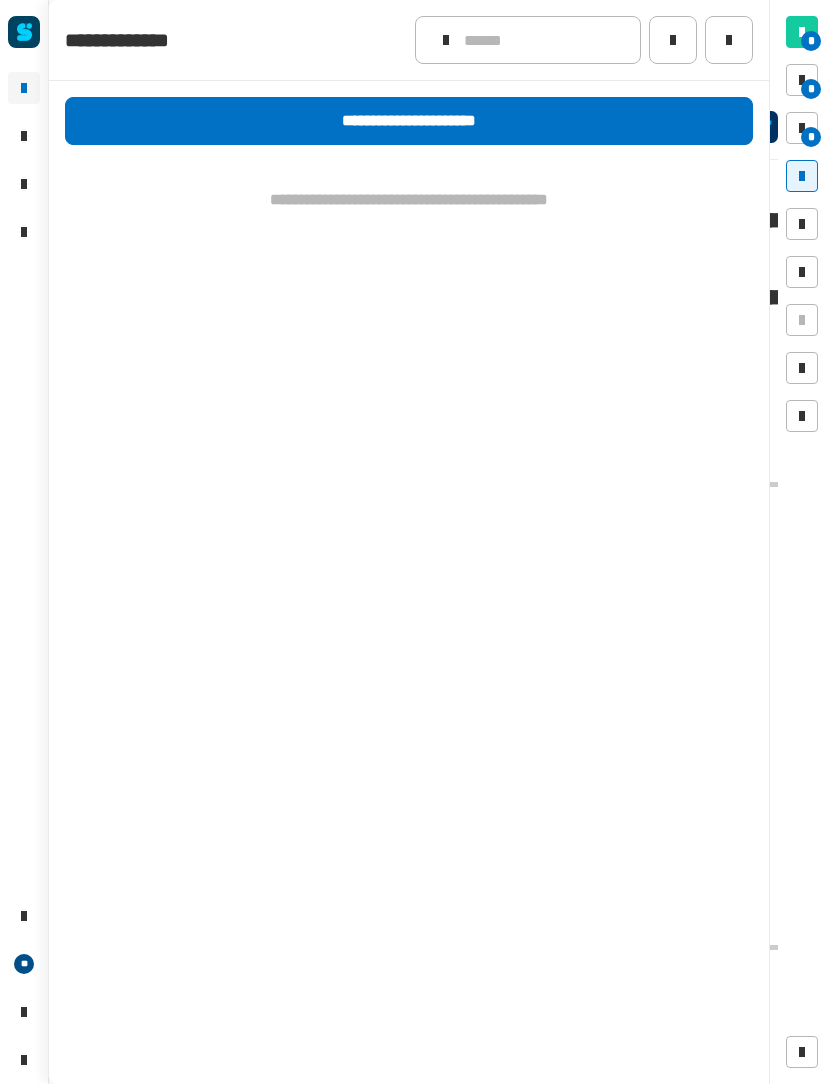 click at bounding box center [802, 128] 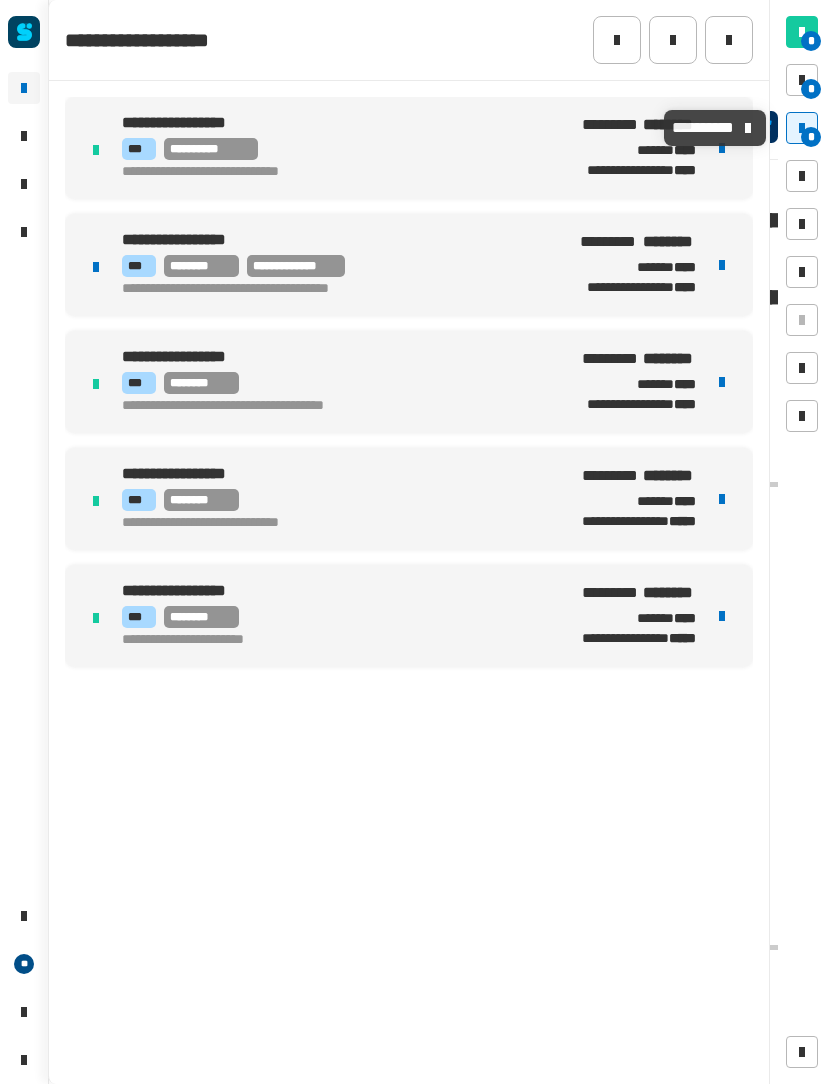 click on "[PHONE] [EMAIL] [ADDRESS]" at bounding box center (335, 266) 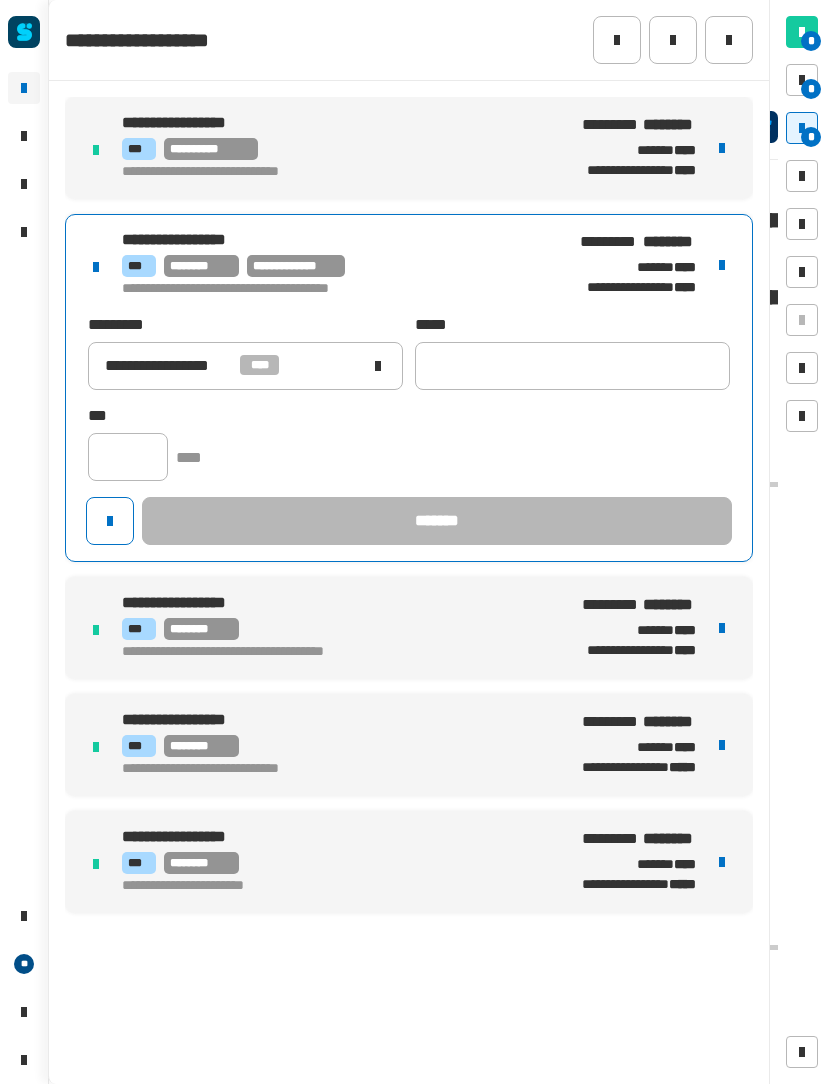 click 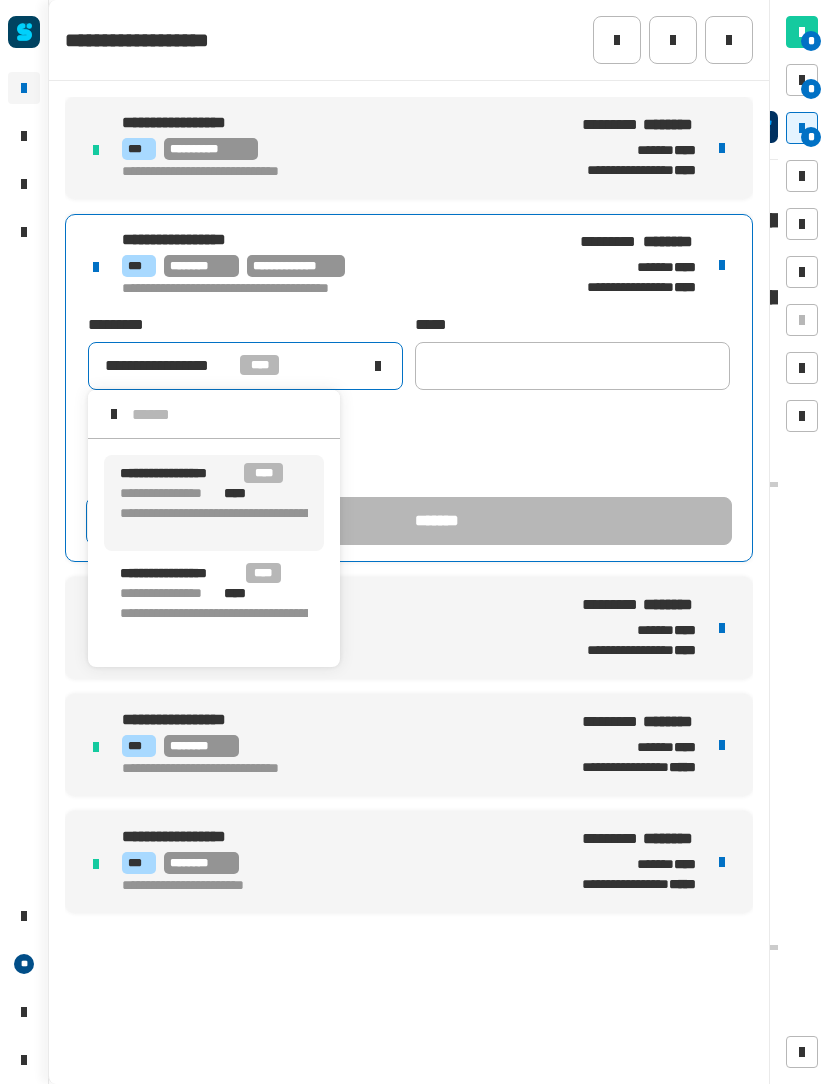 click on "[CREDIT CARD]" at bounding box center (226, 623) 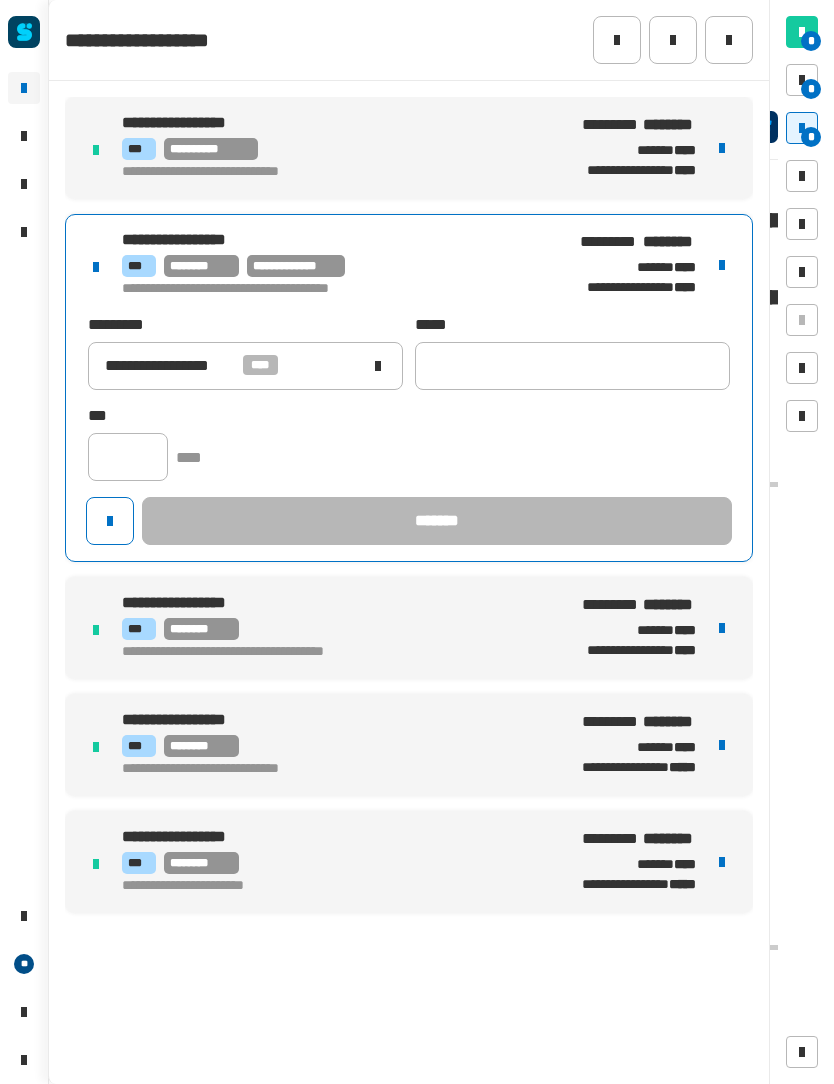 click 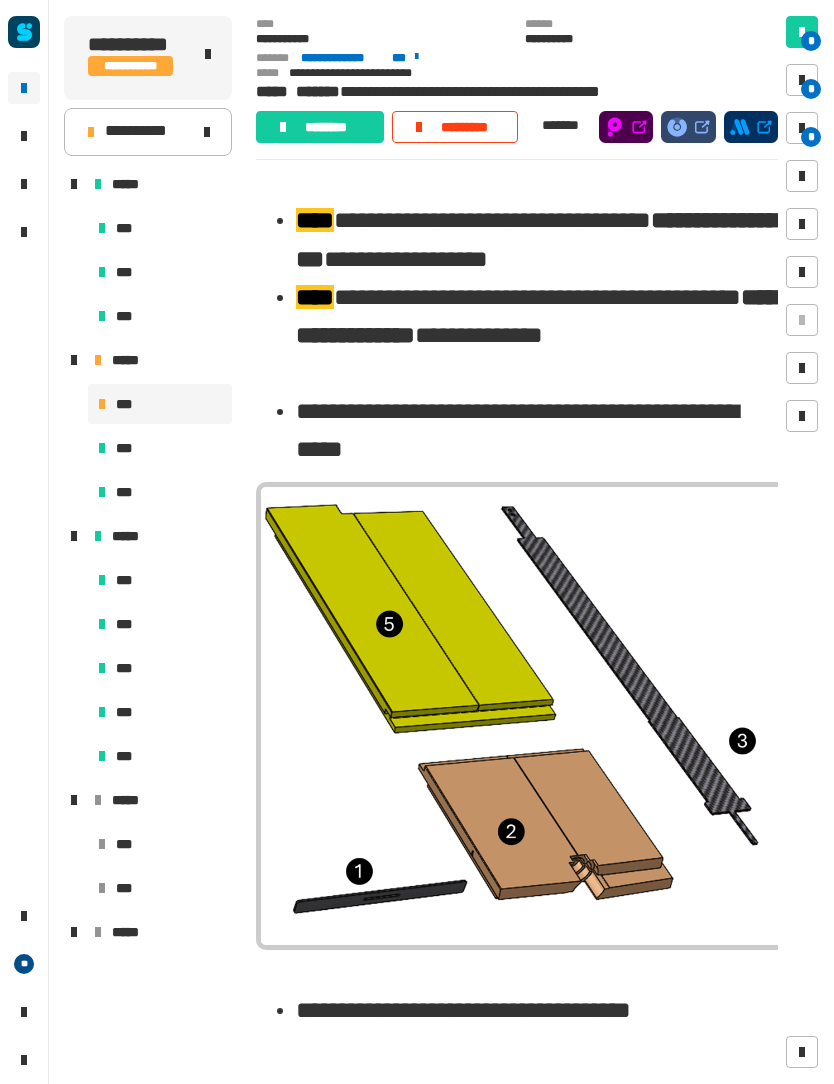scroll, scrollTop: 0, scrollLeft: 0, axis: both 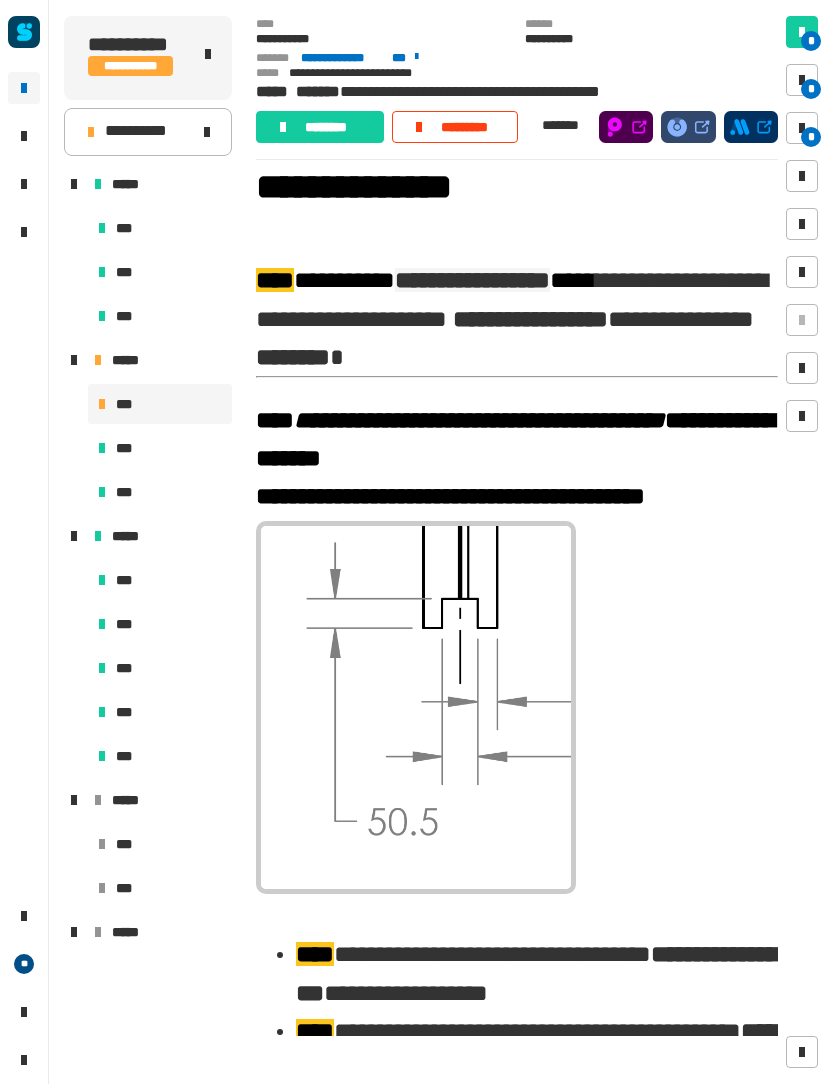 click on "*" at bounding box center (811, 137) 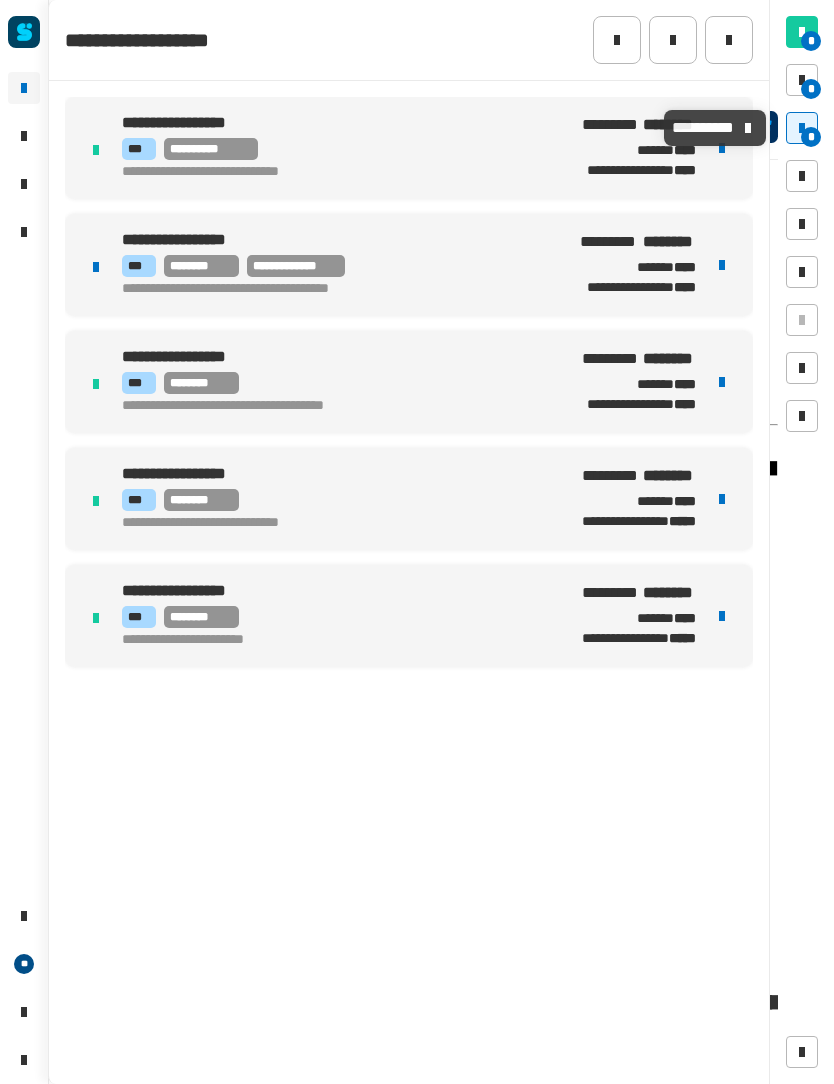scroll, scrollTop: 253, scrollLeft: 0, axis: vertical 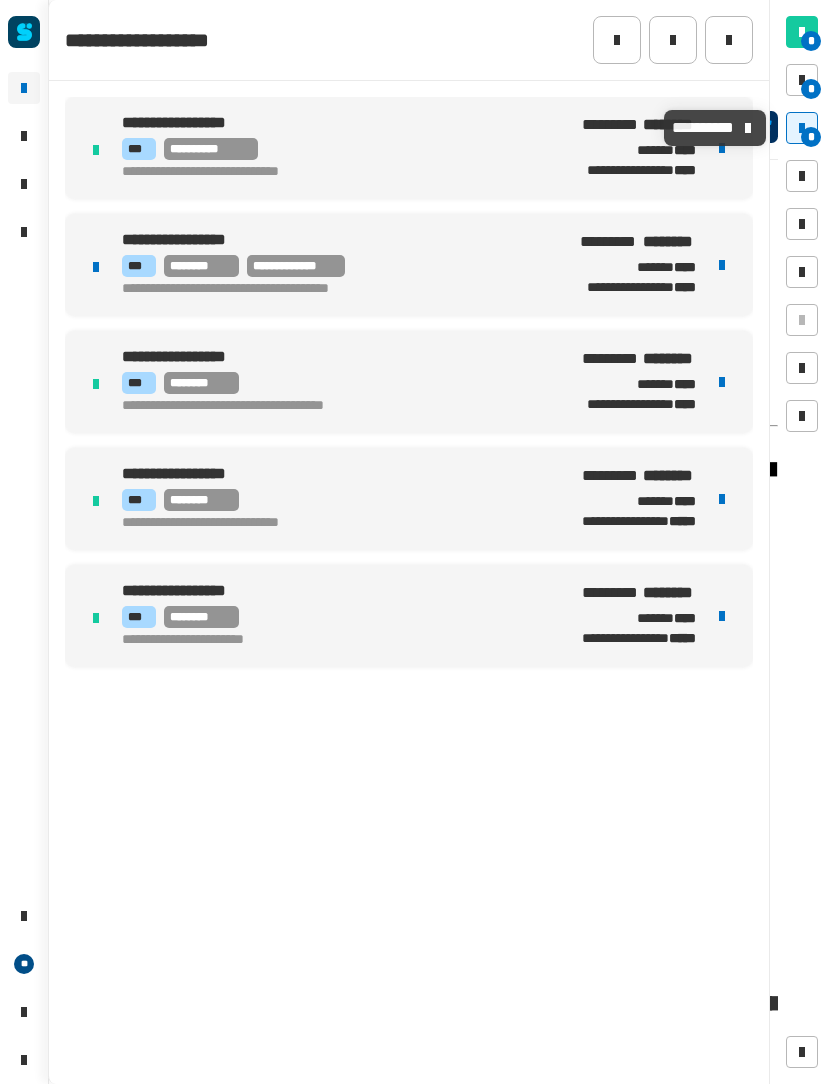 click 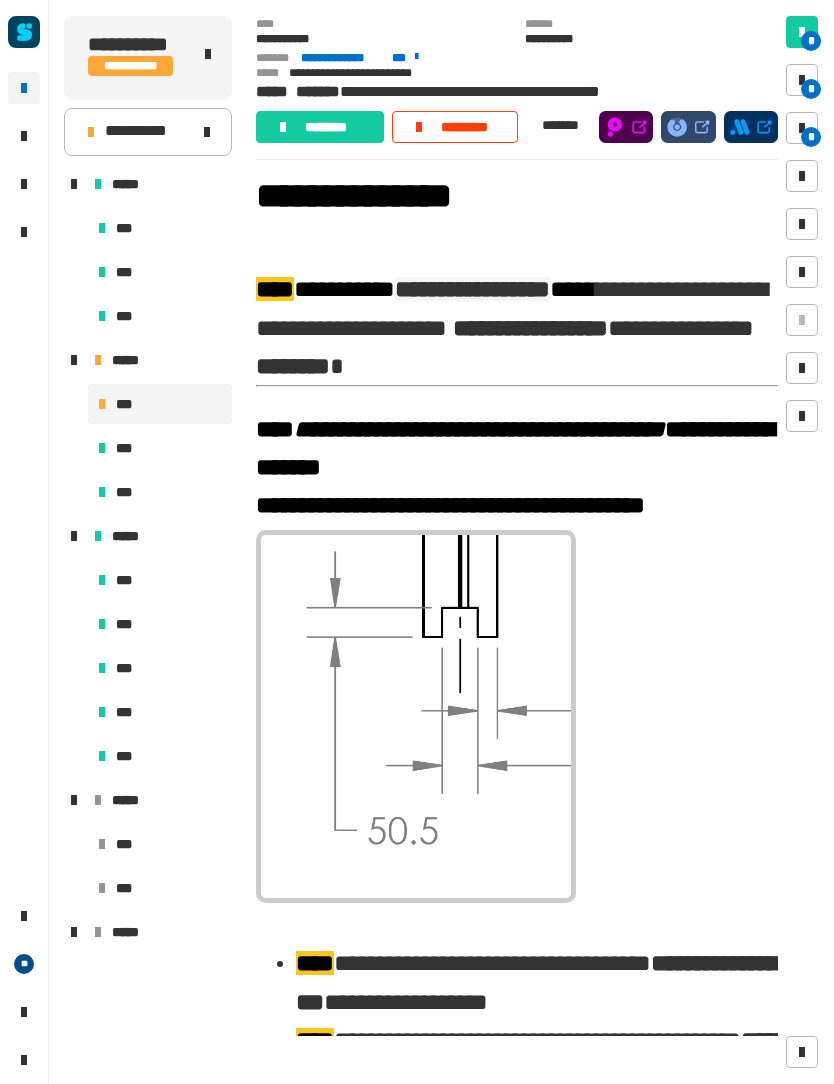 scroll, scrollTop: 298, scrollLeft: 0, axis: vertical 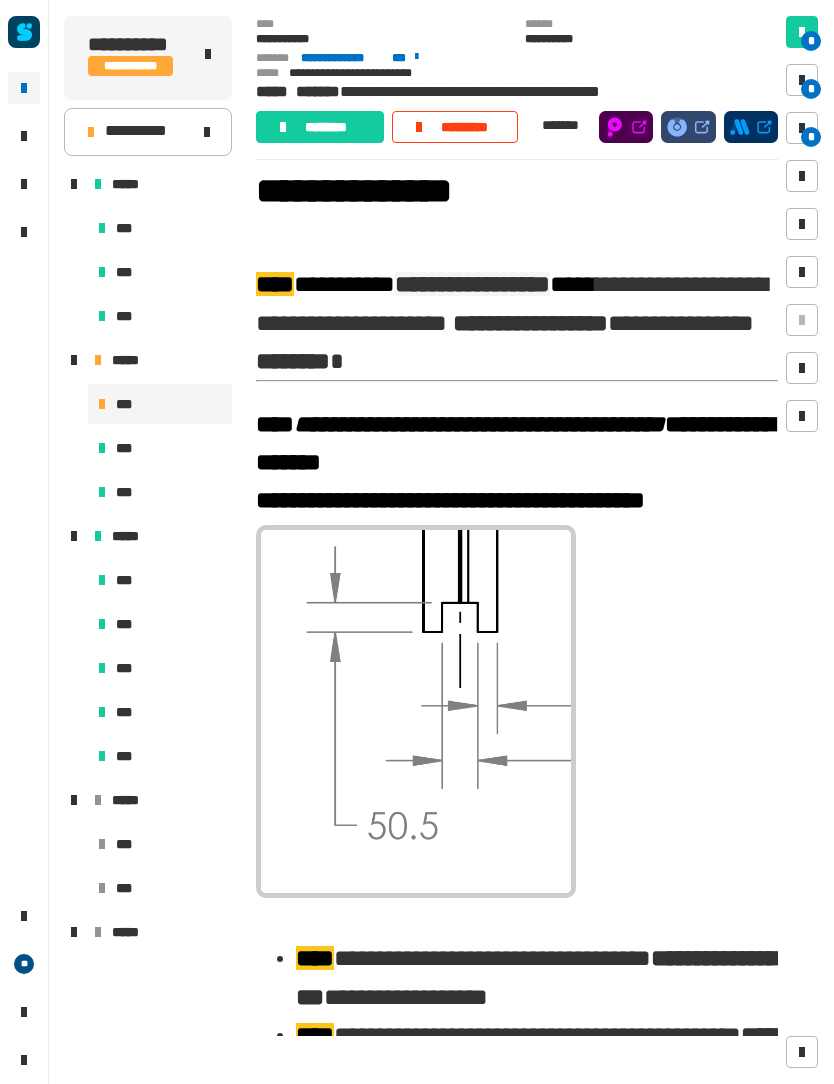 click on "*" at bounding box center [802, 128] 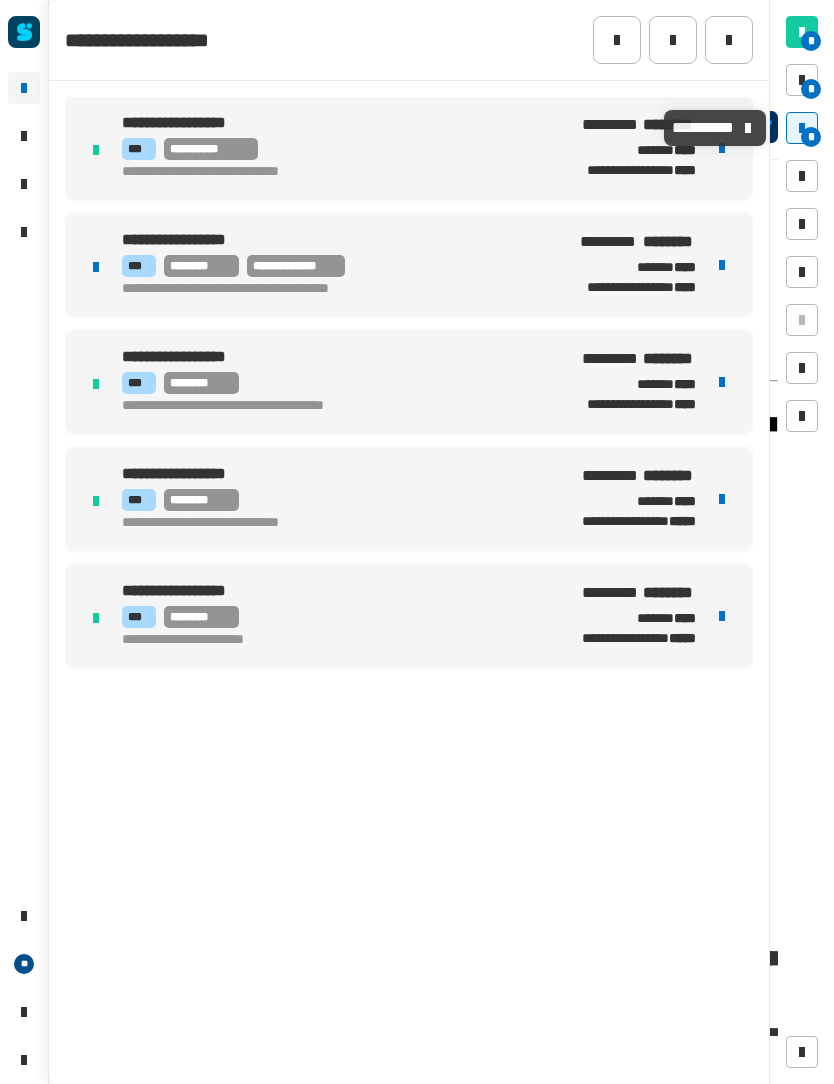 click on "[PHONE] [EMAIL] [ADDRESS]" at bounding box center (335, 266) 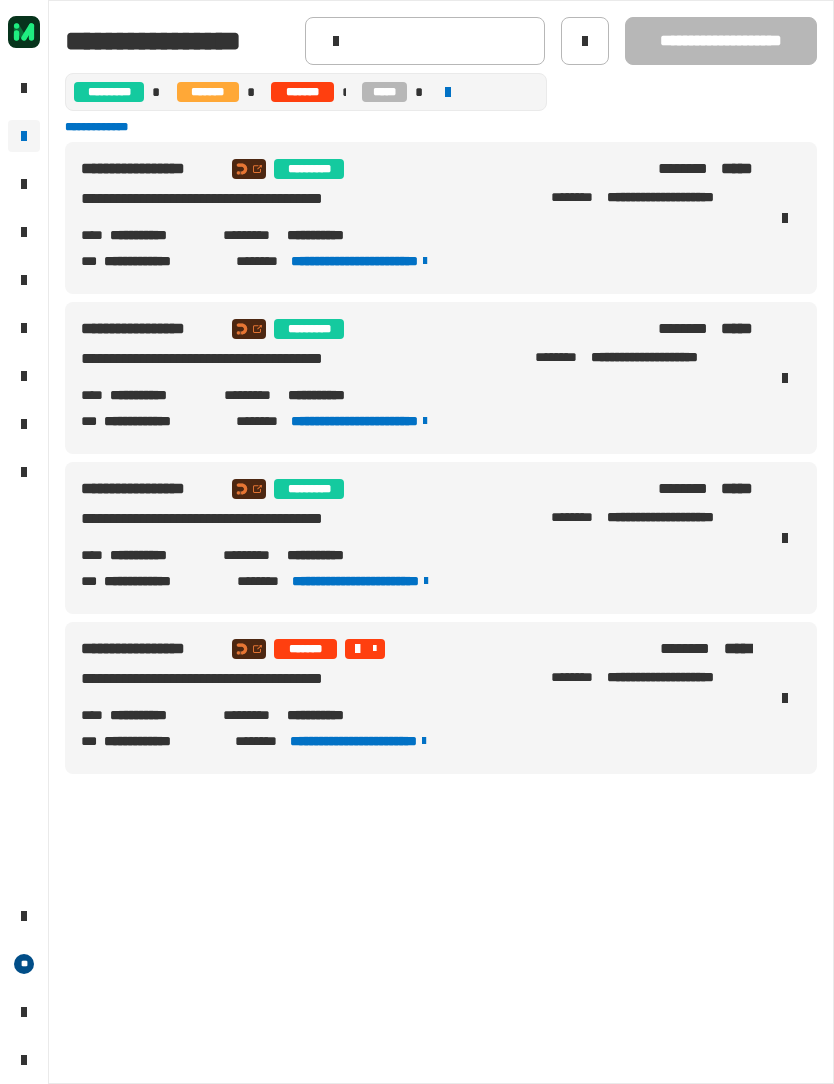 scroll, scrollTop: 1, scrollLeft: 0, axis: vertical 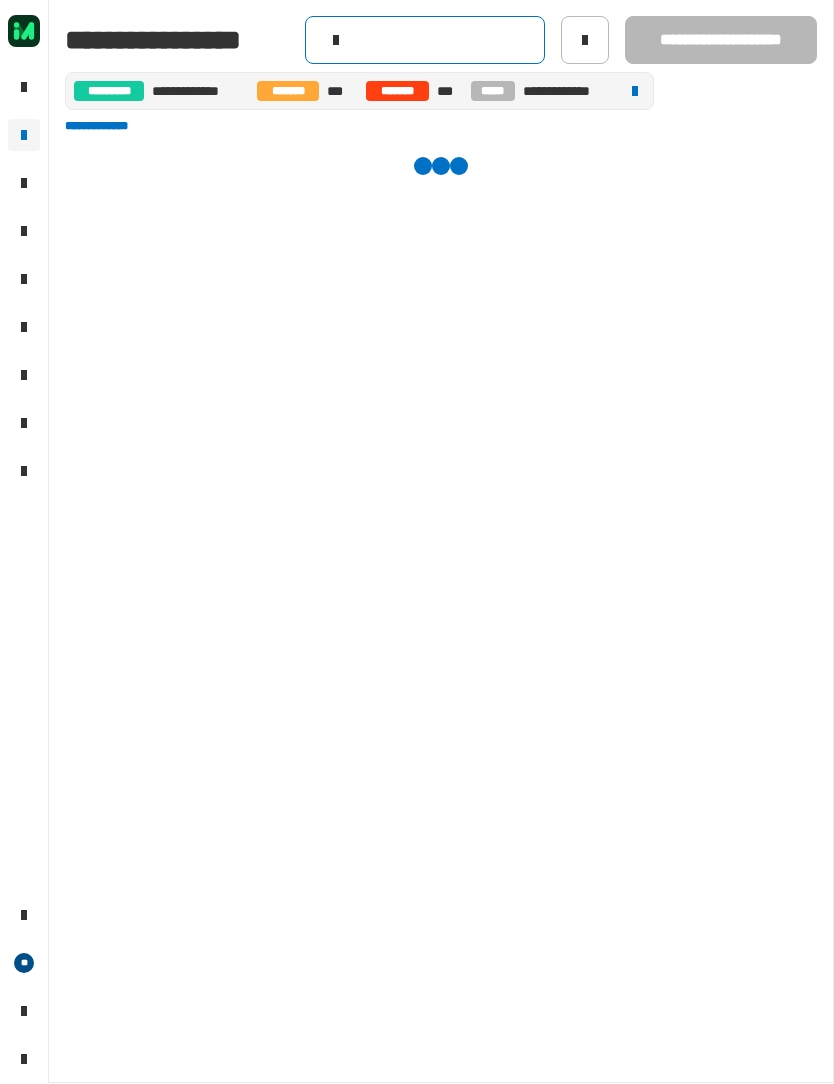 click 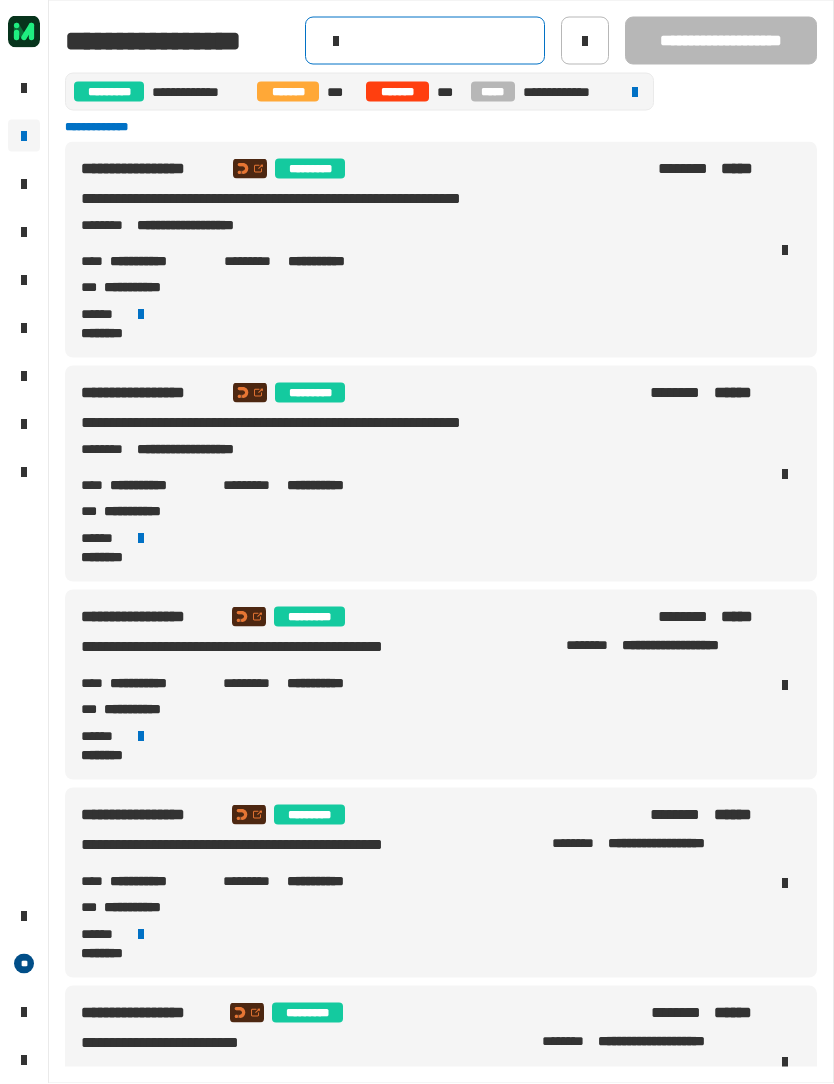 click 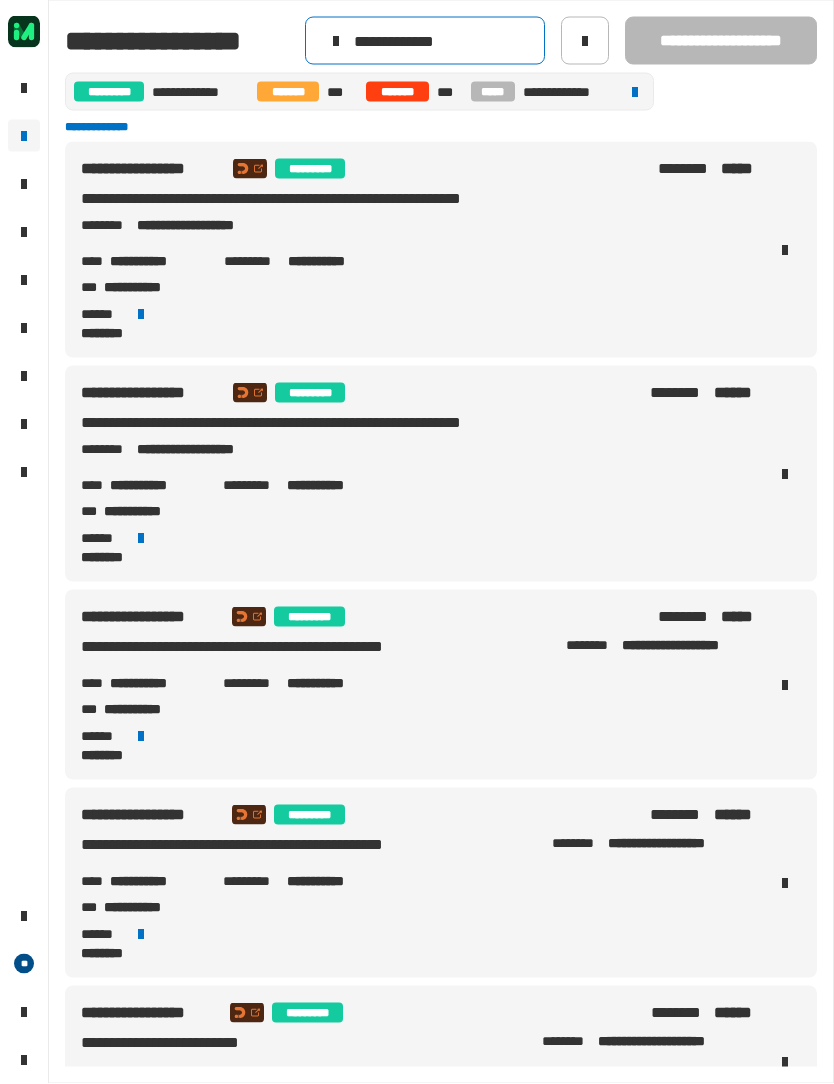 type on "**********" 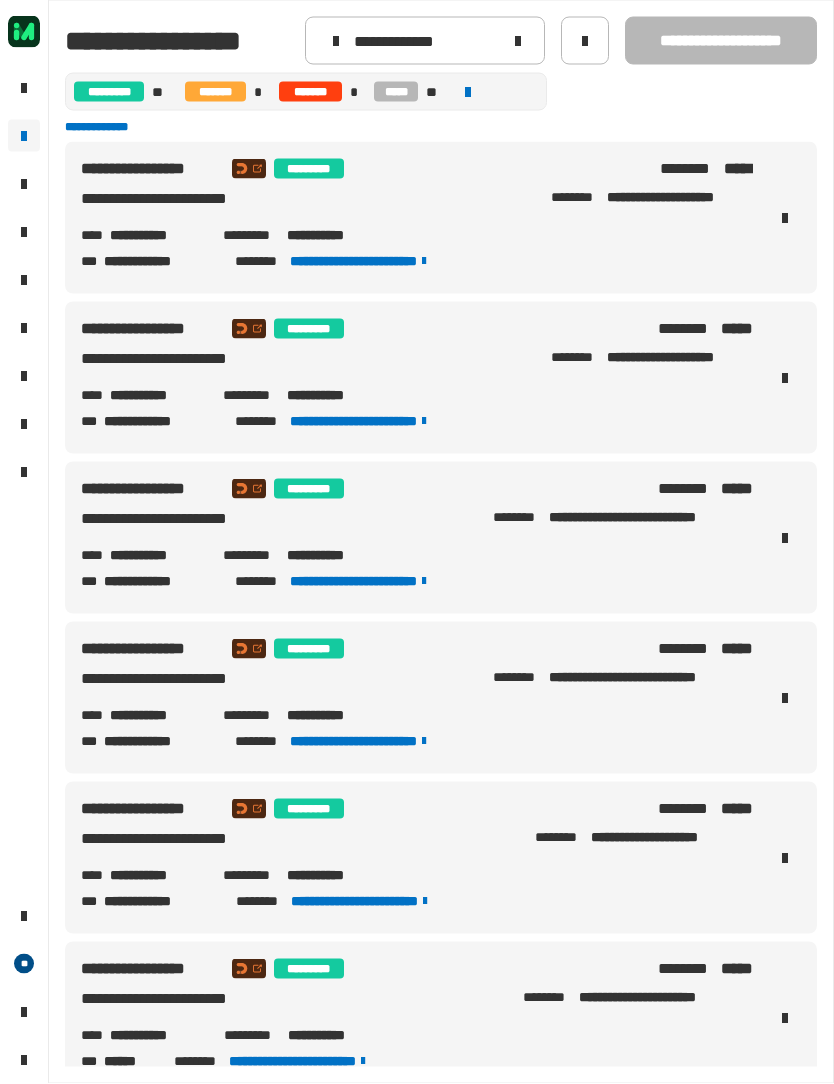 click on "**********" at bounding box center [152, 169] 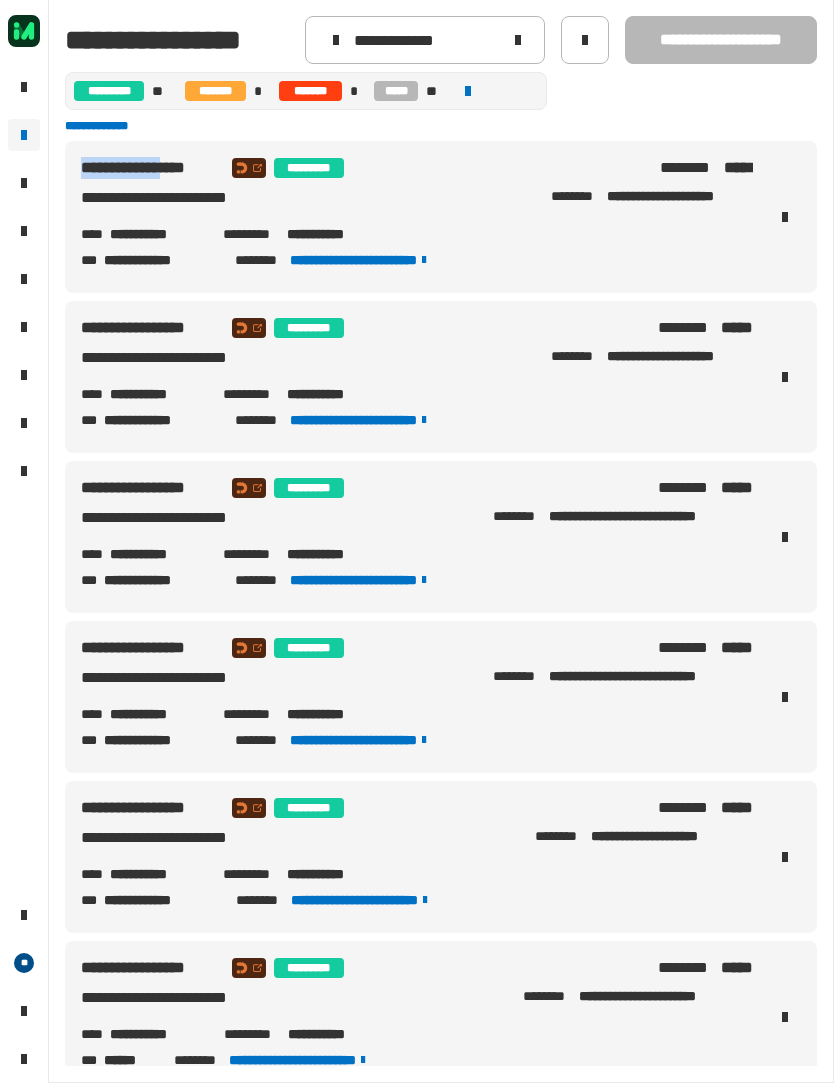 copy on "**********" 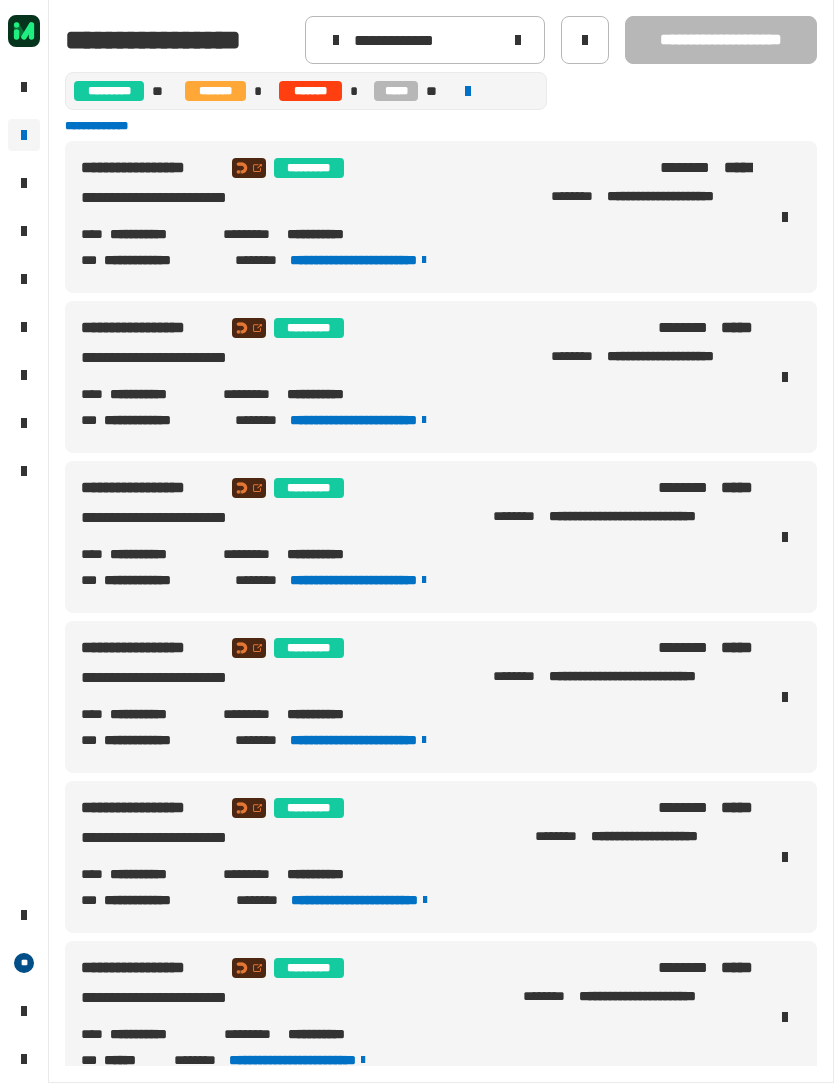 click on "**********" at bounding box center [158, 235] 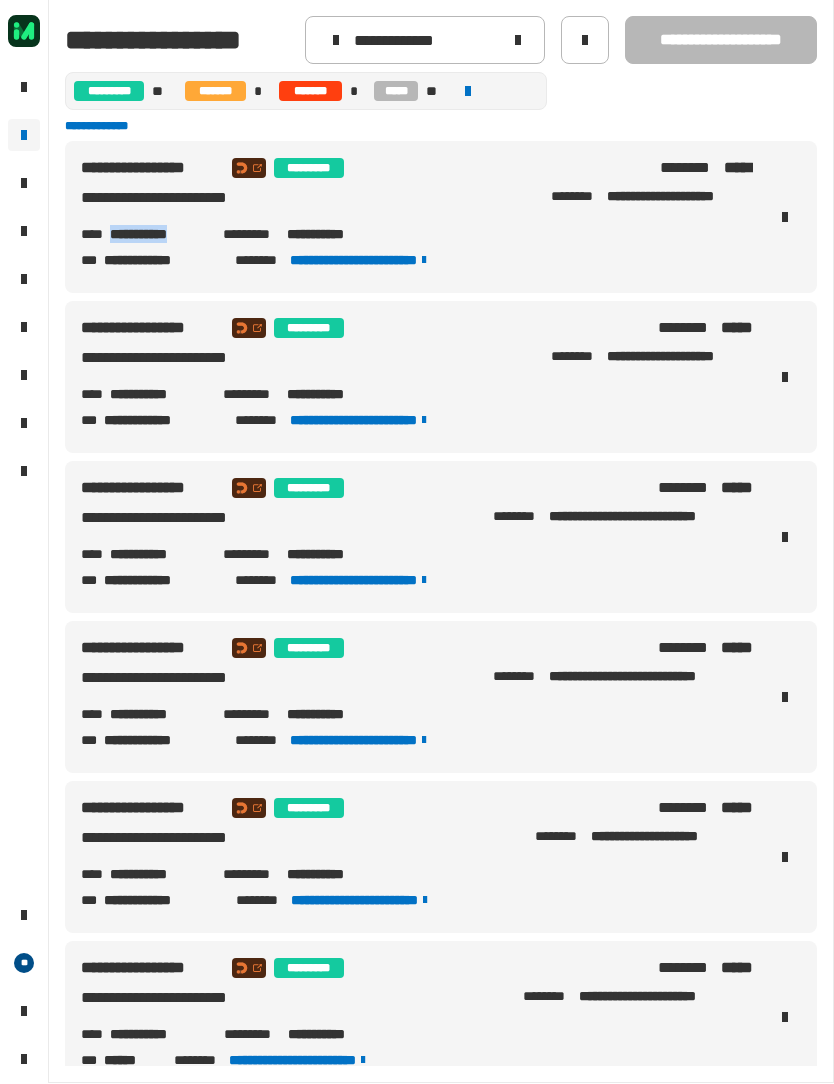 copy on "**********" 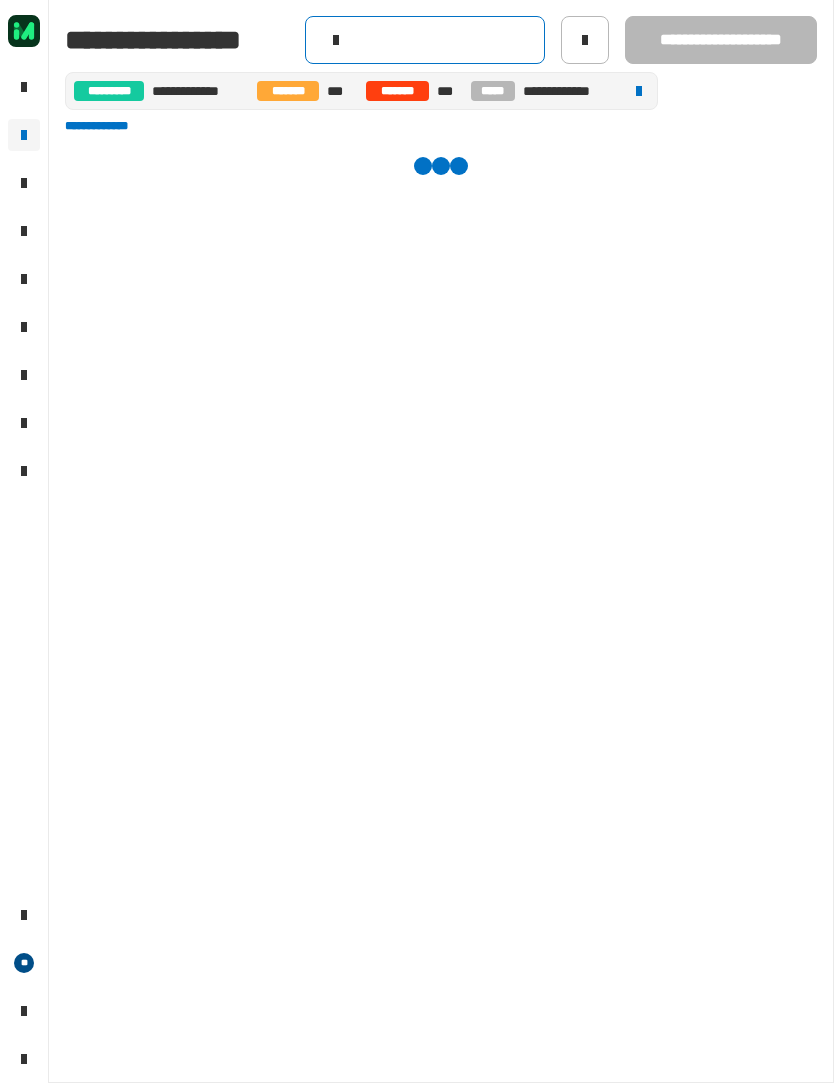 click 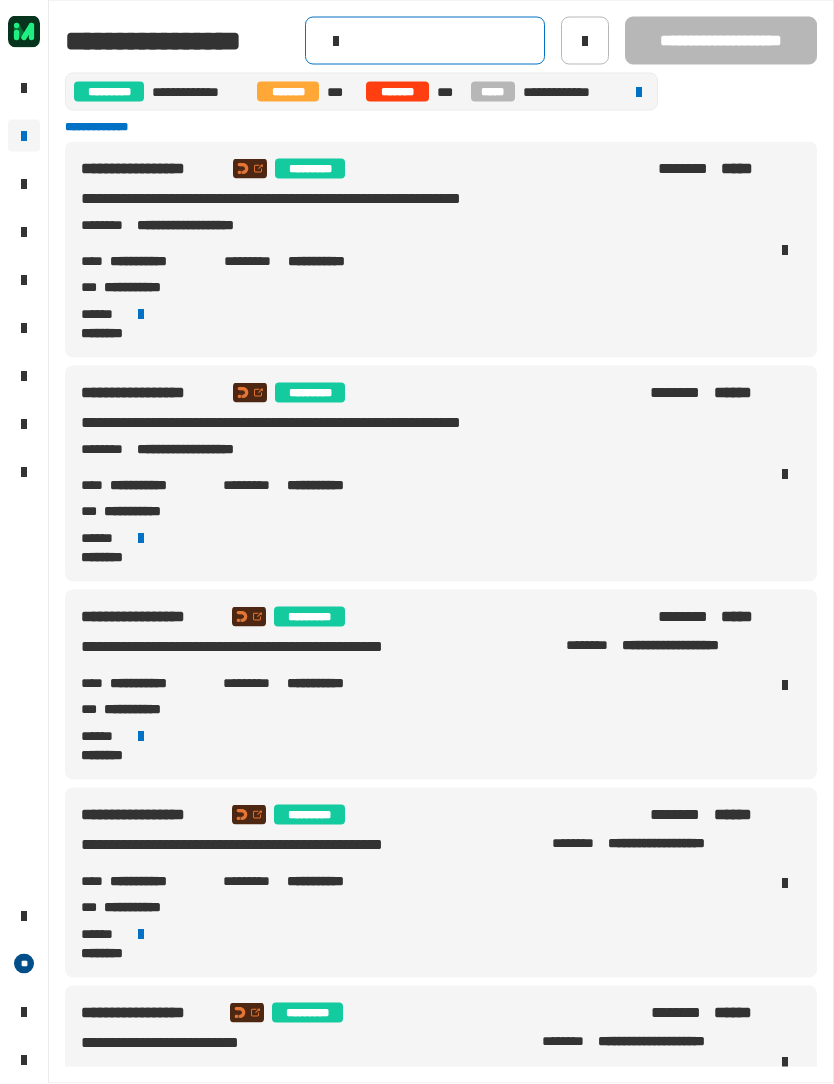 click 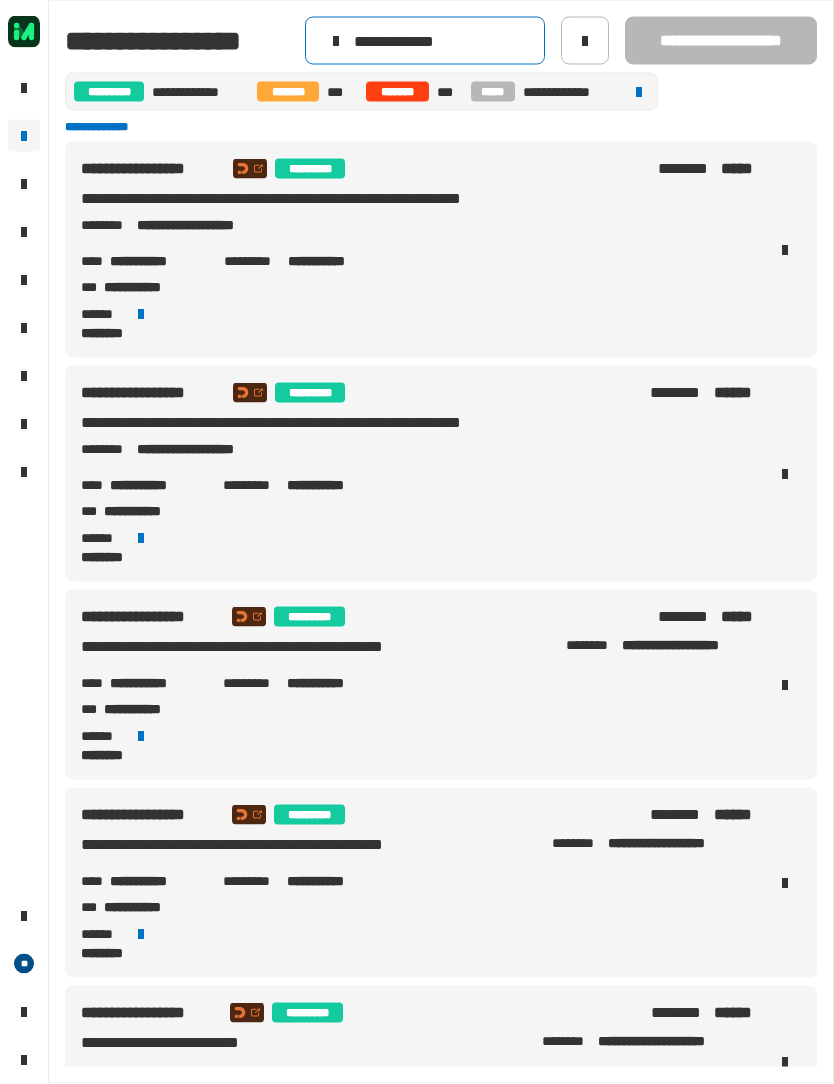 type on "**********" 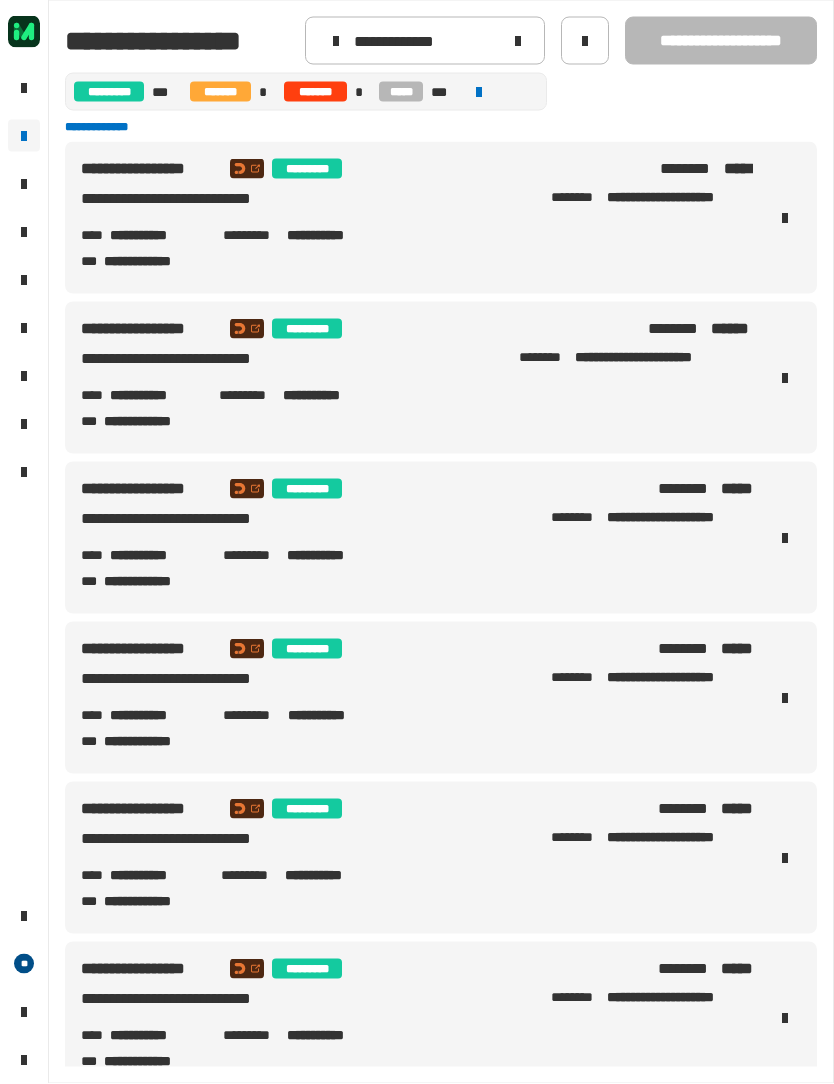 click on "**********" at bounding box center [151, 169] 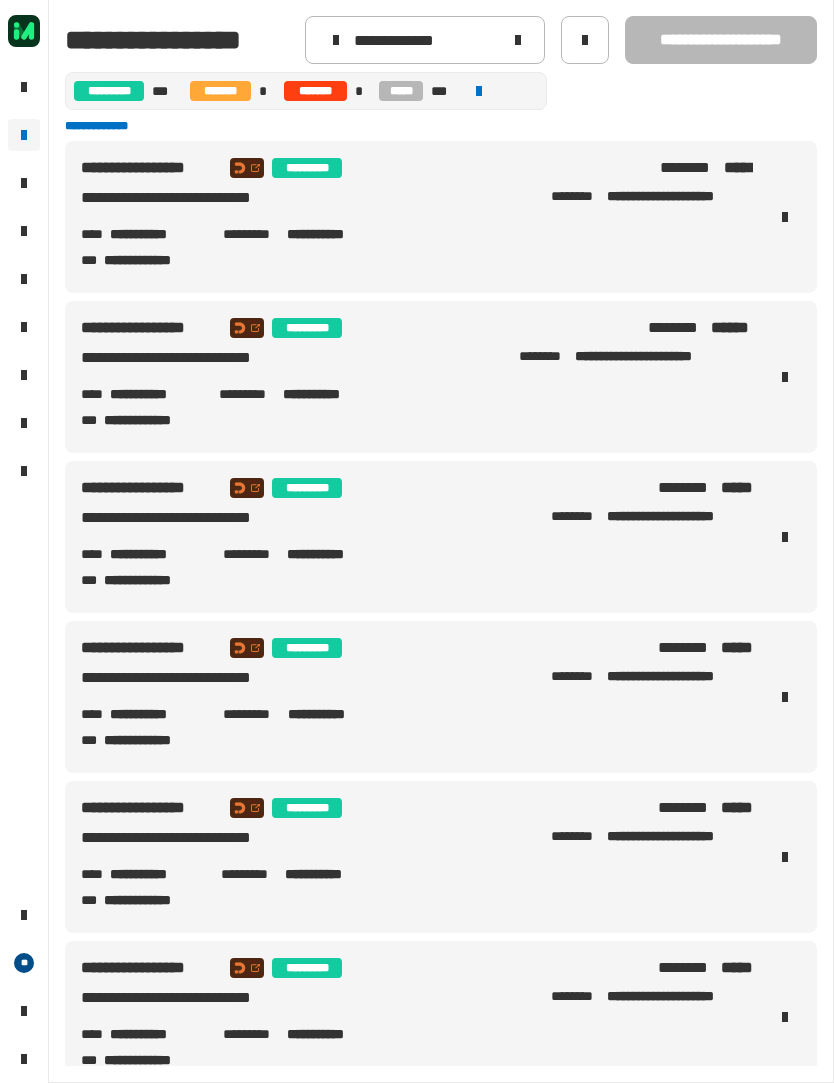 click on "**********" at bounding box center (158, 235) 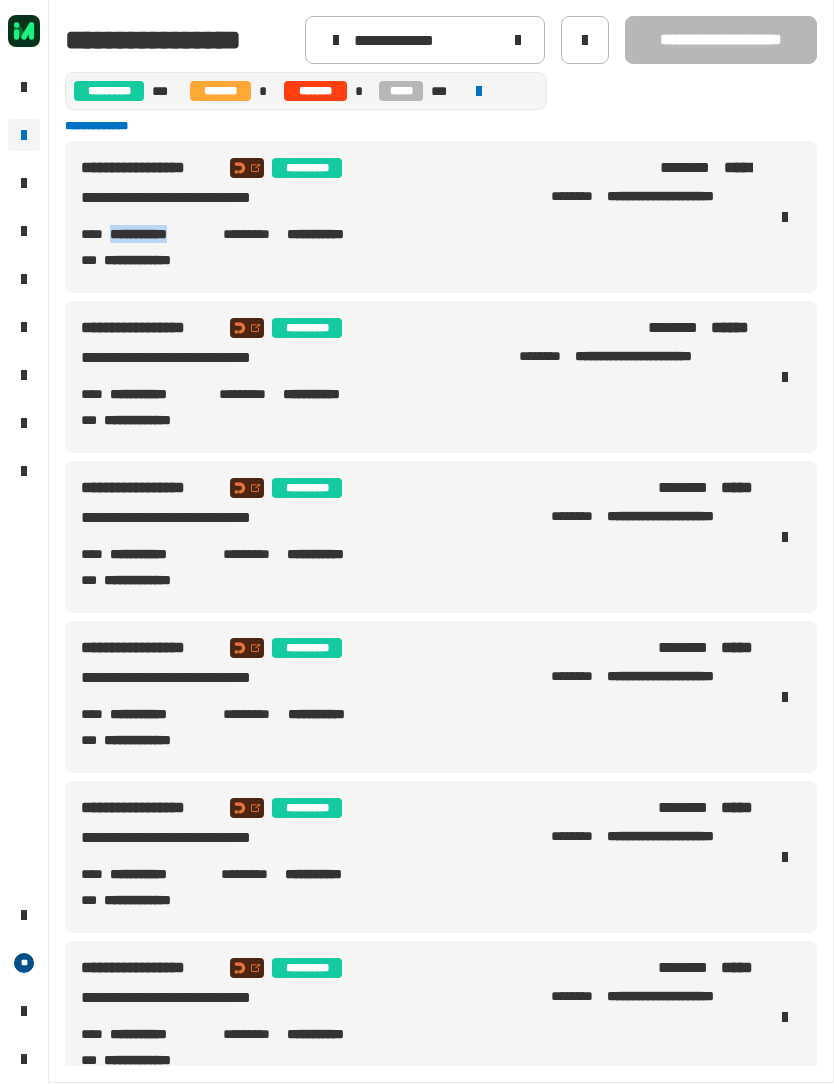 copy on "**********" 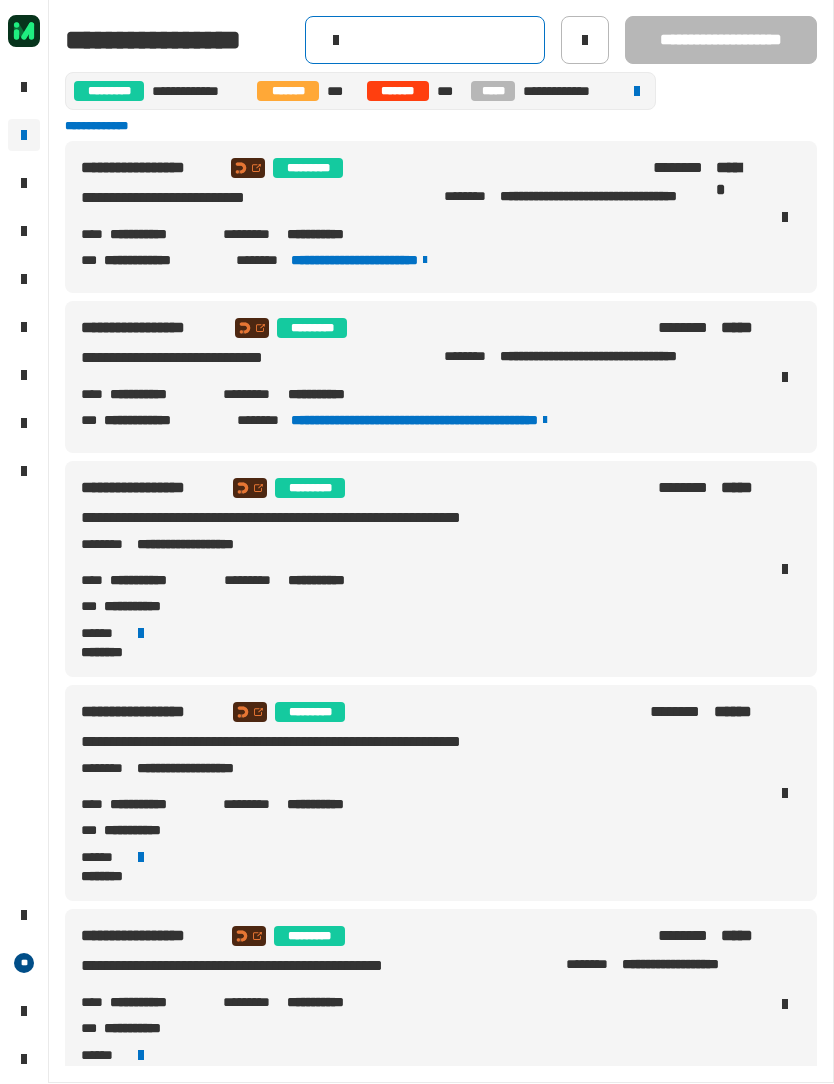 click 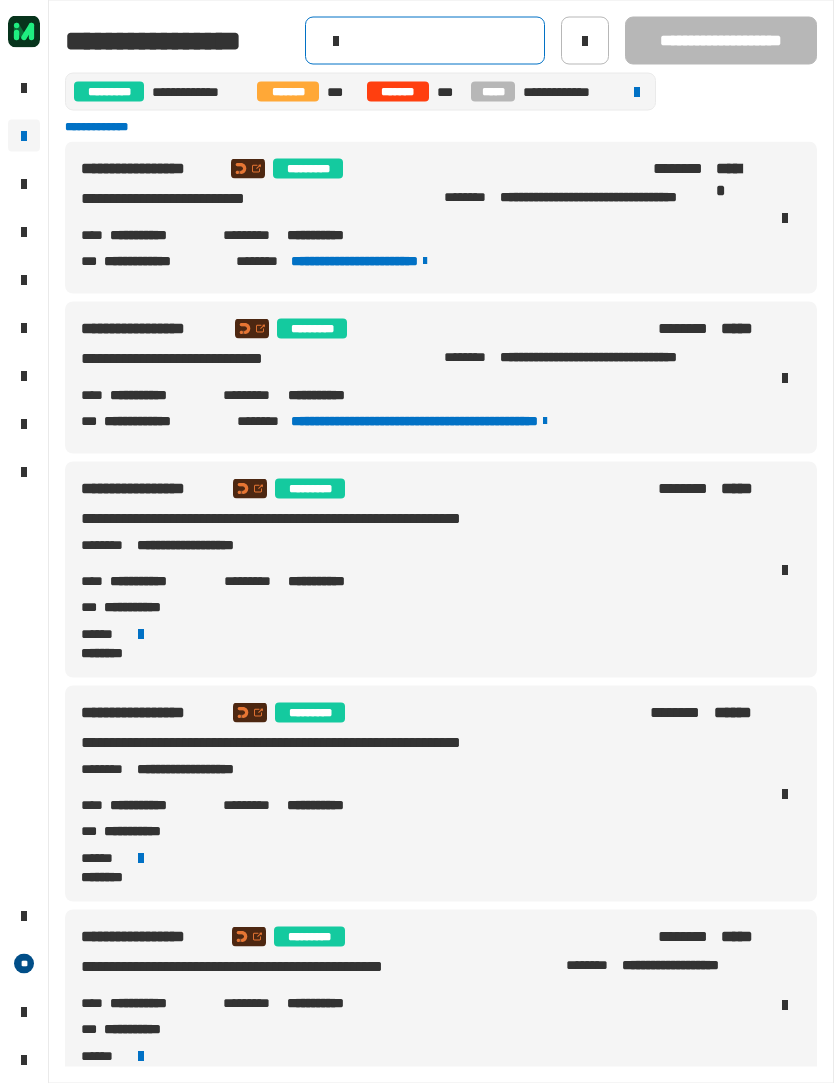 click 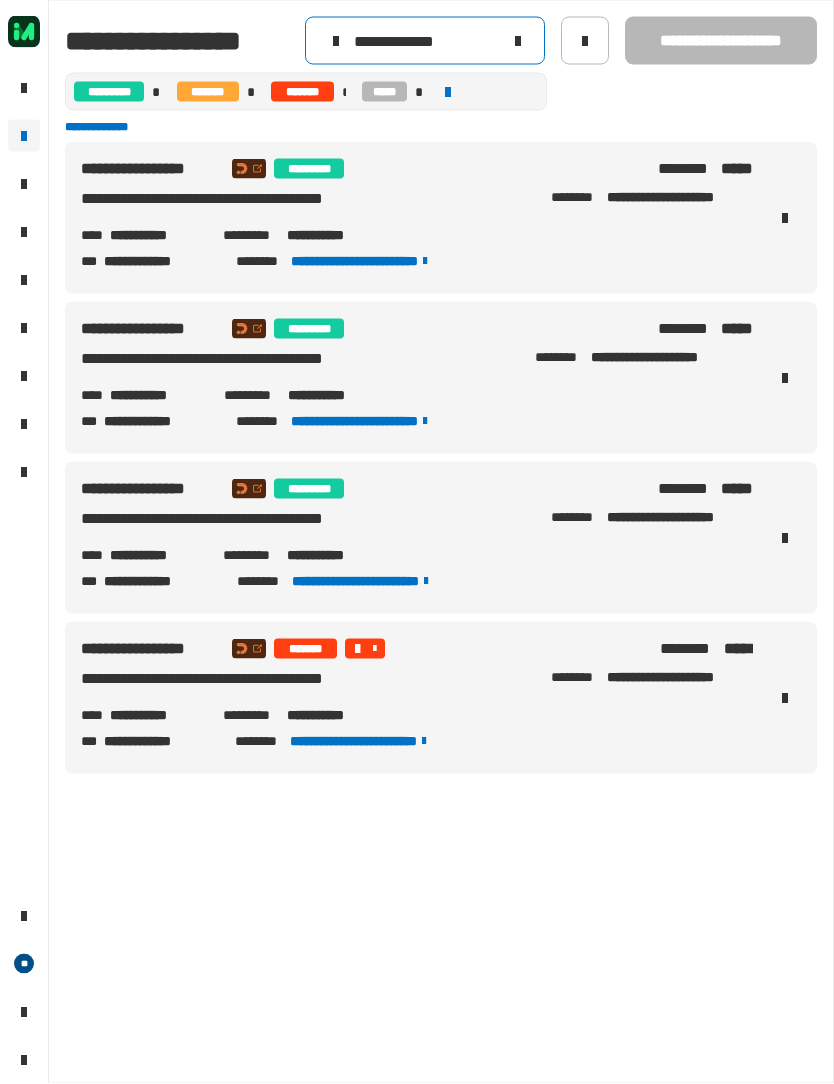 type on "**********" 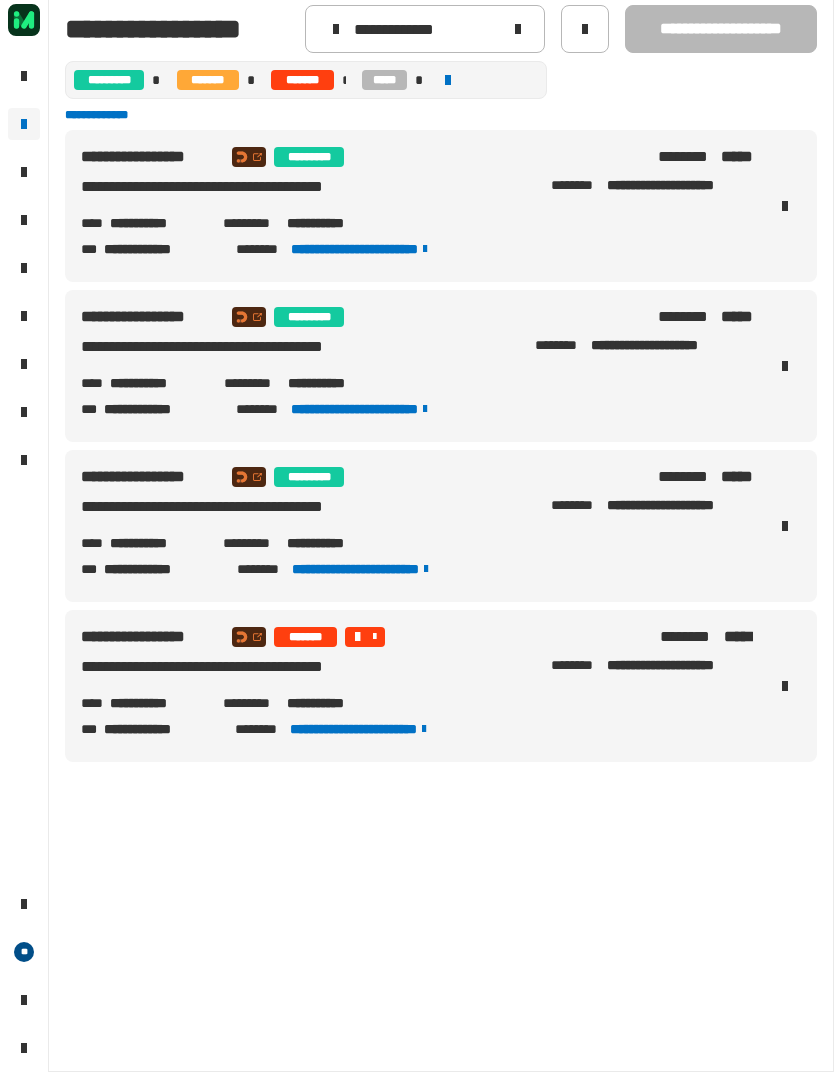click on "**********" at bounding box center (162, 581) 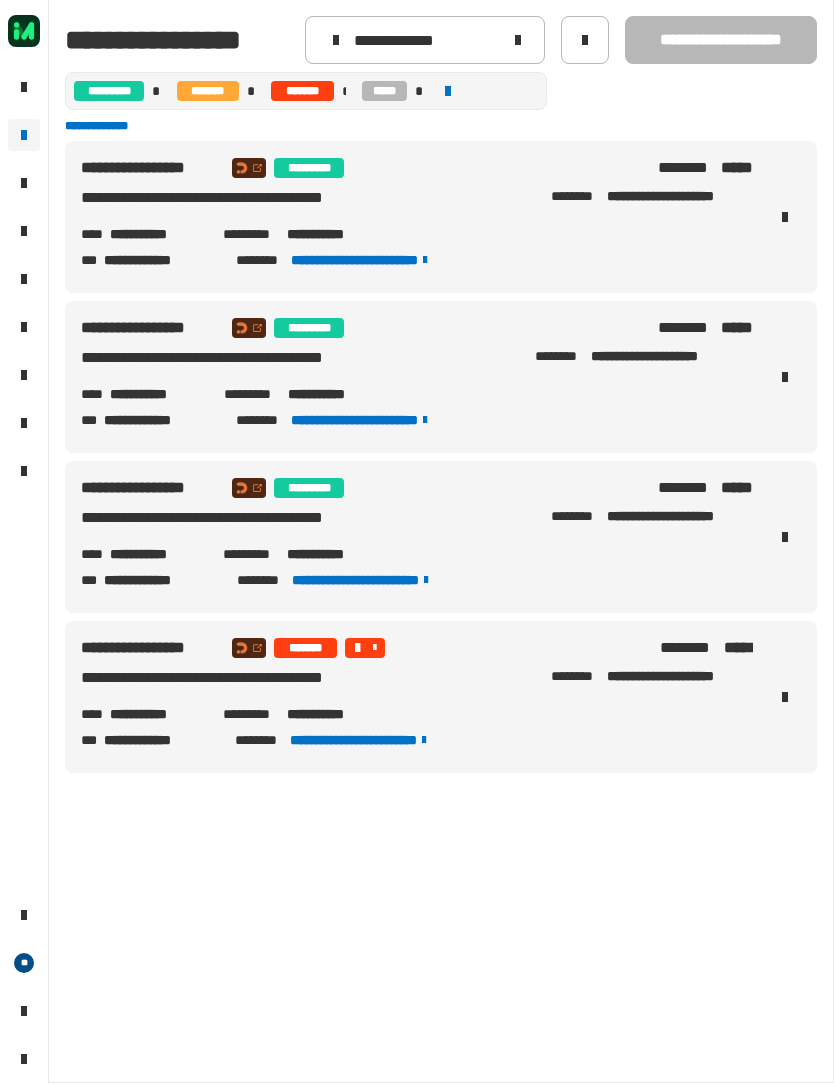 click on "**********" at bounding box center [162, 581] 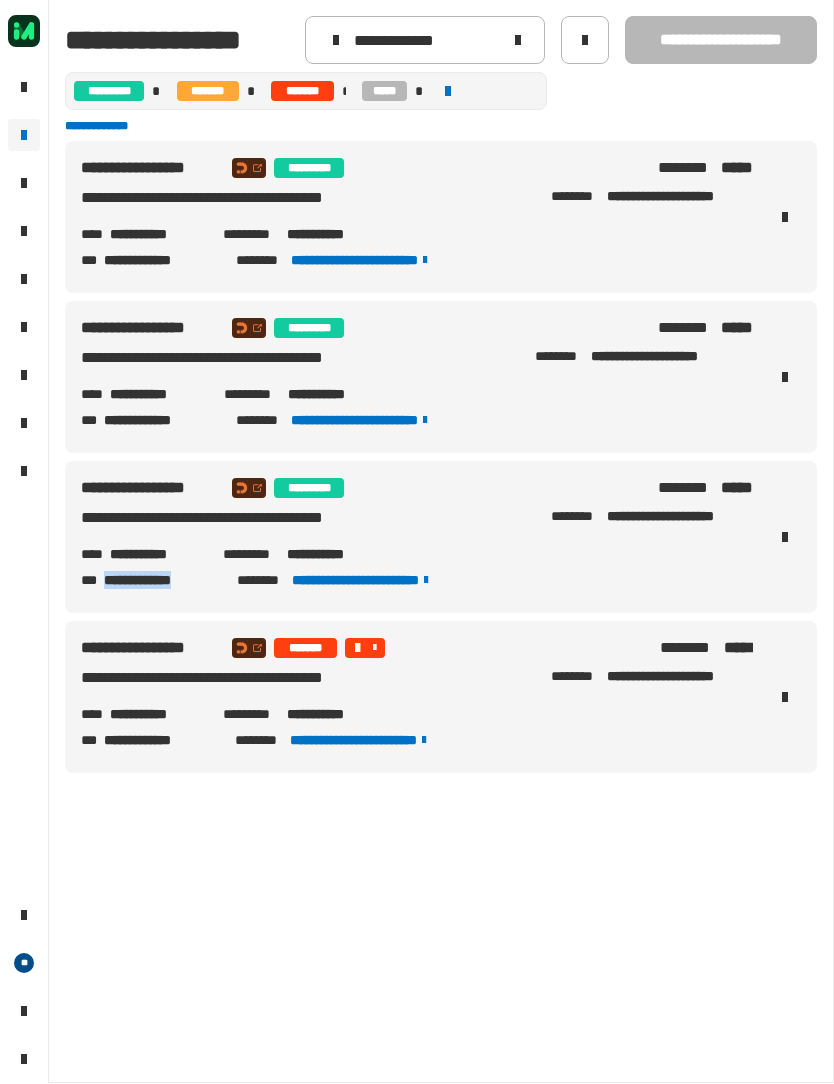 copy on "**********" 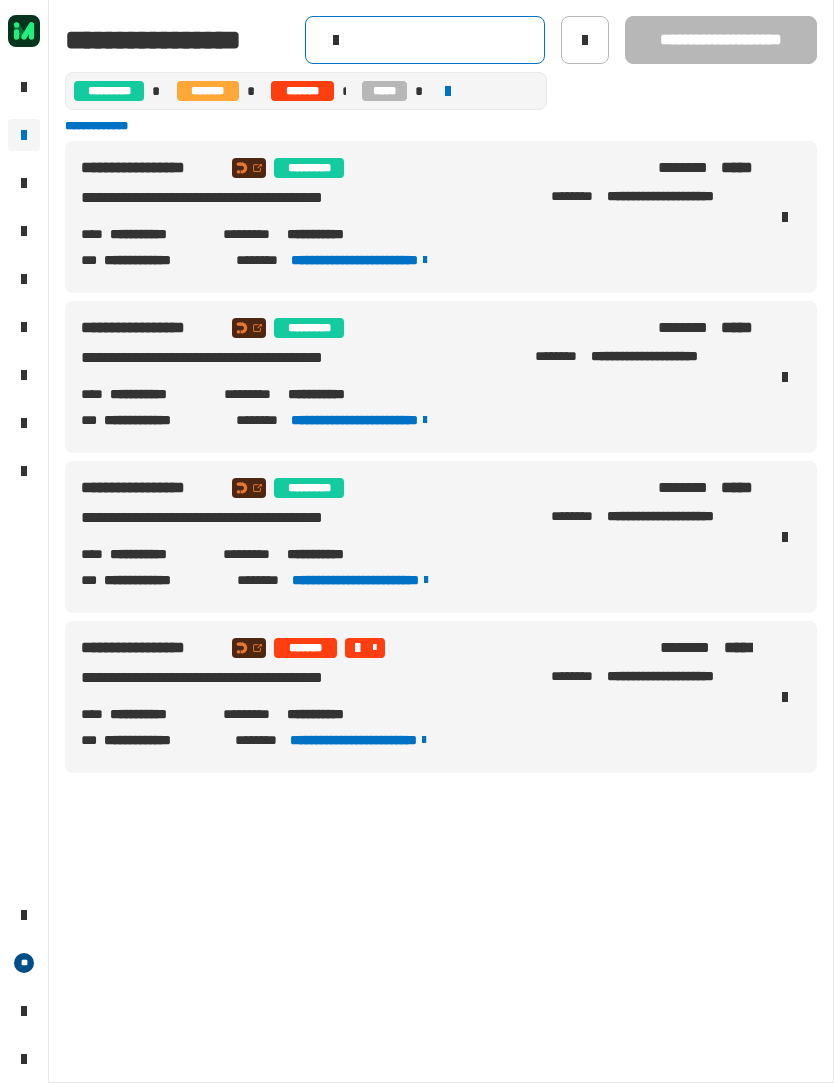 click 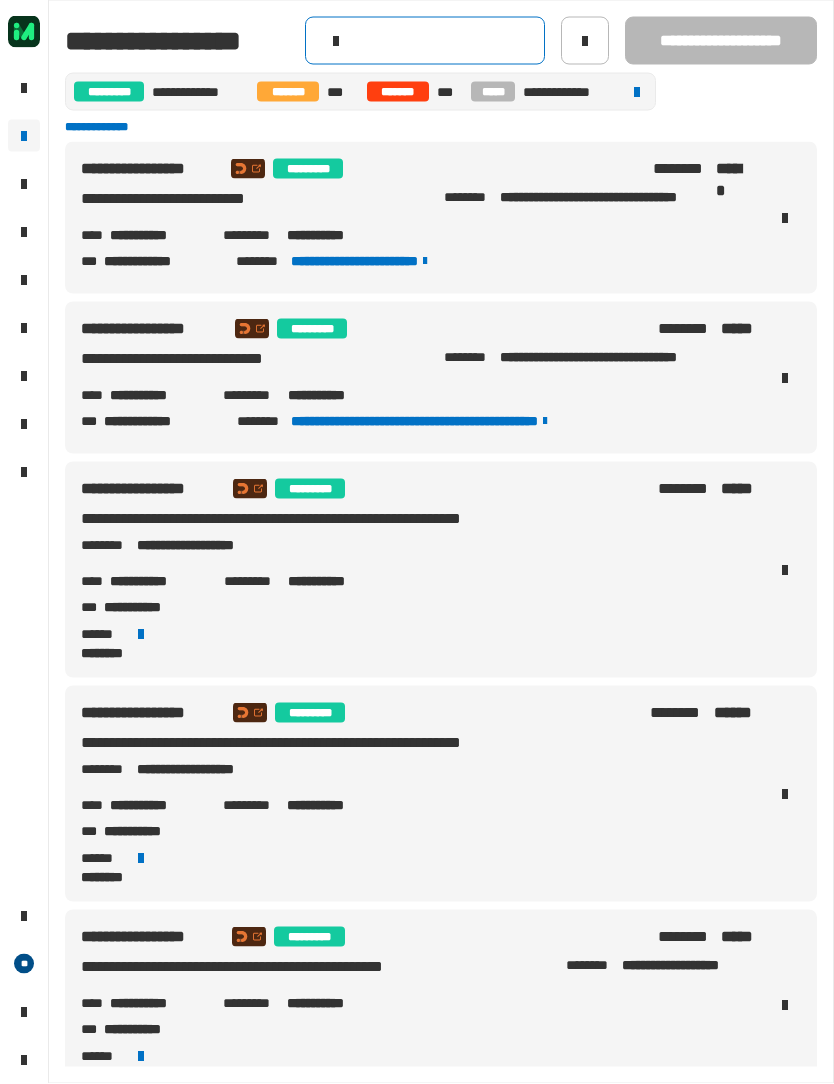 click 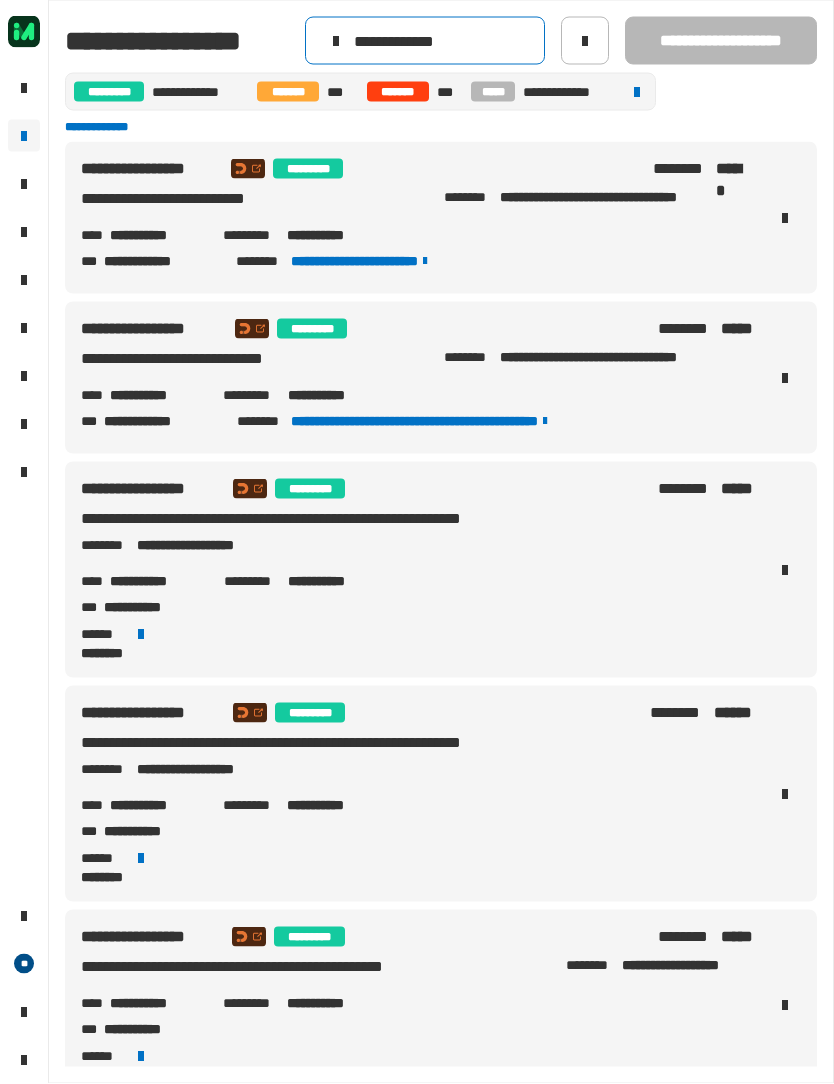type on "**********" 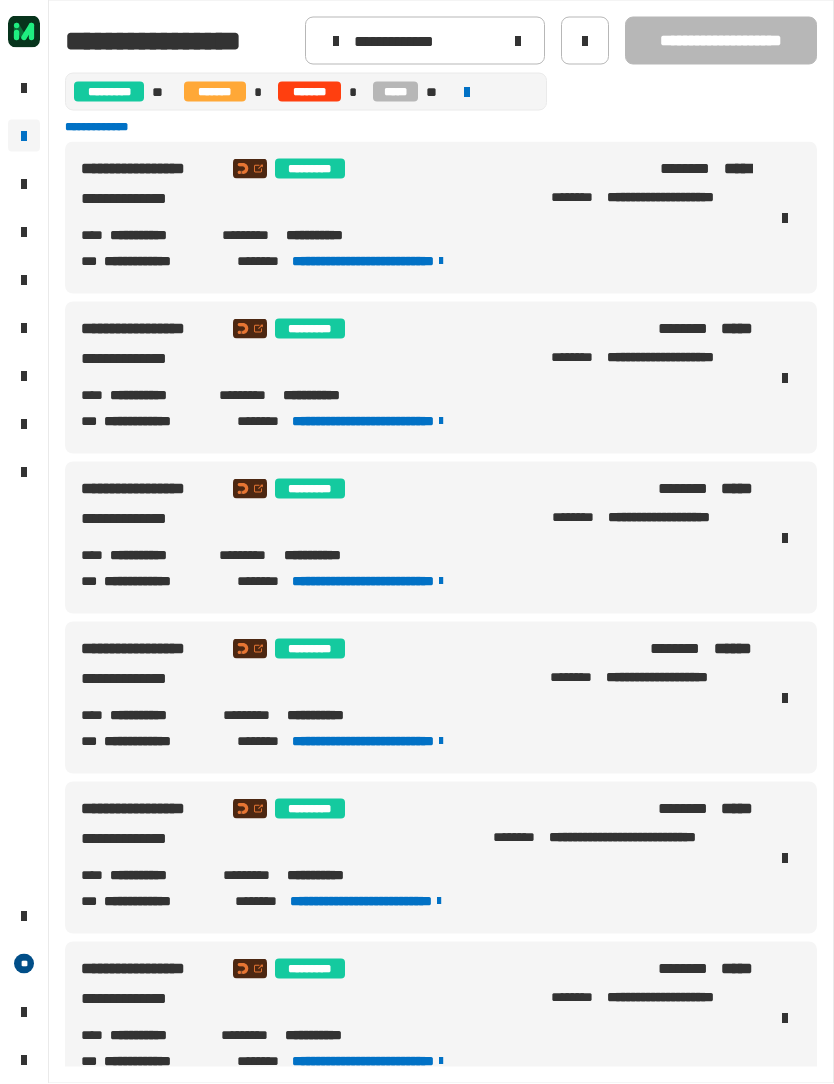 click on "**********" at bounding box center [157, 235] 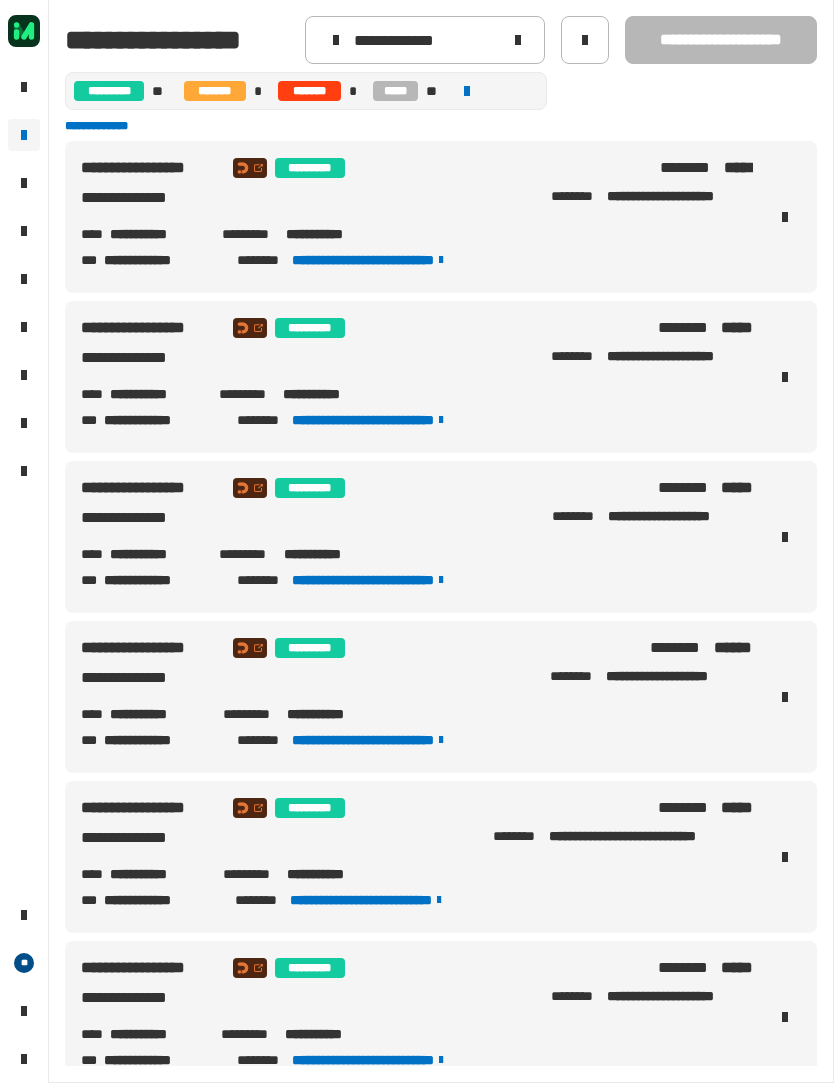 click on "**********" at bounding box center (157, 235) 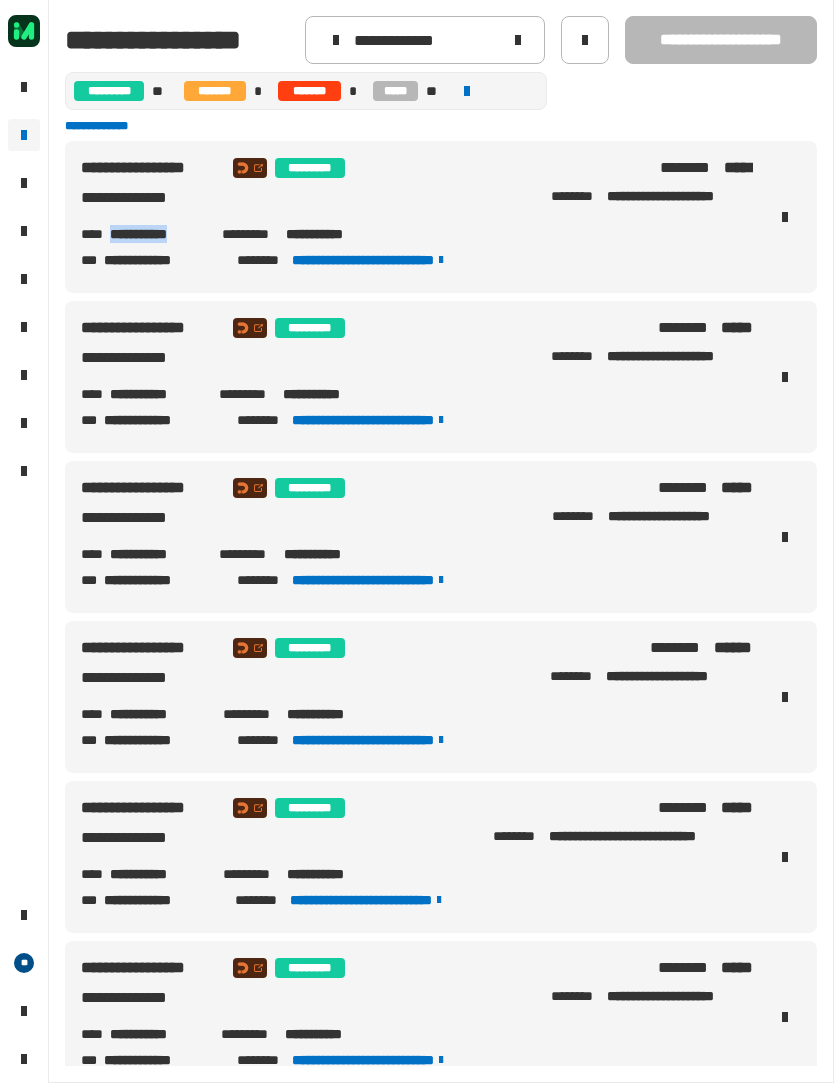 copy on "**********" 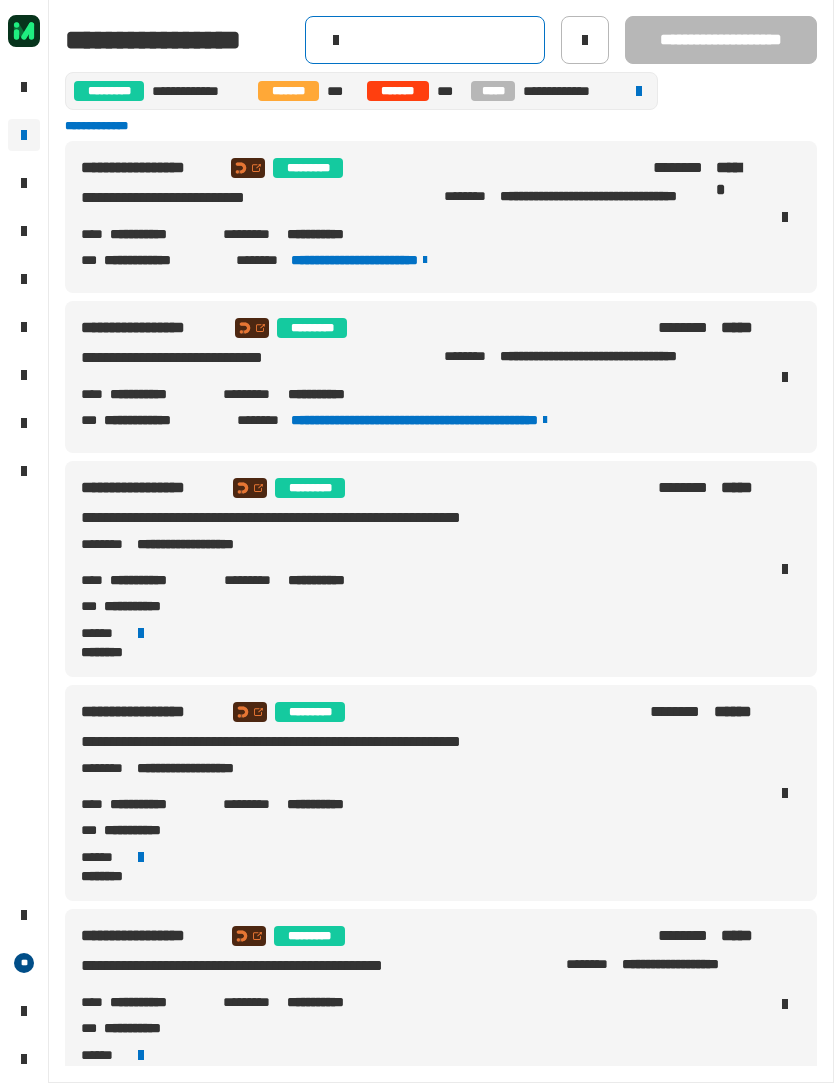 click 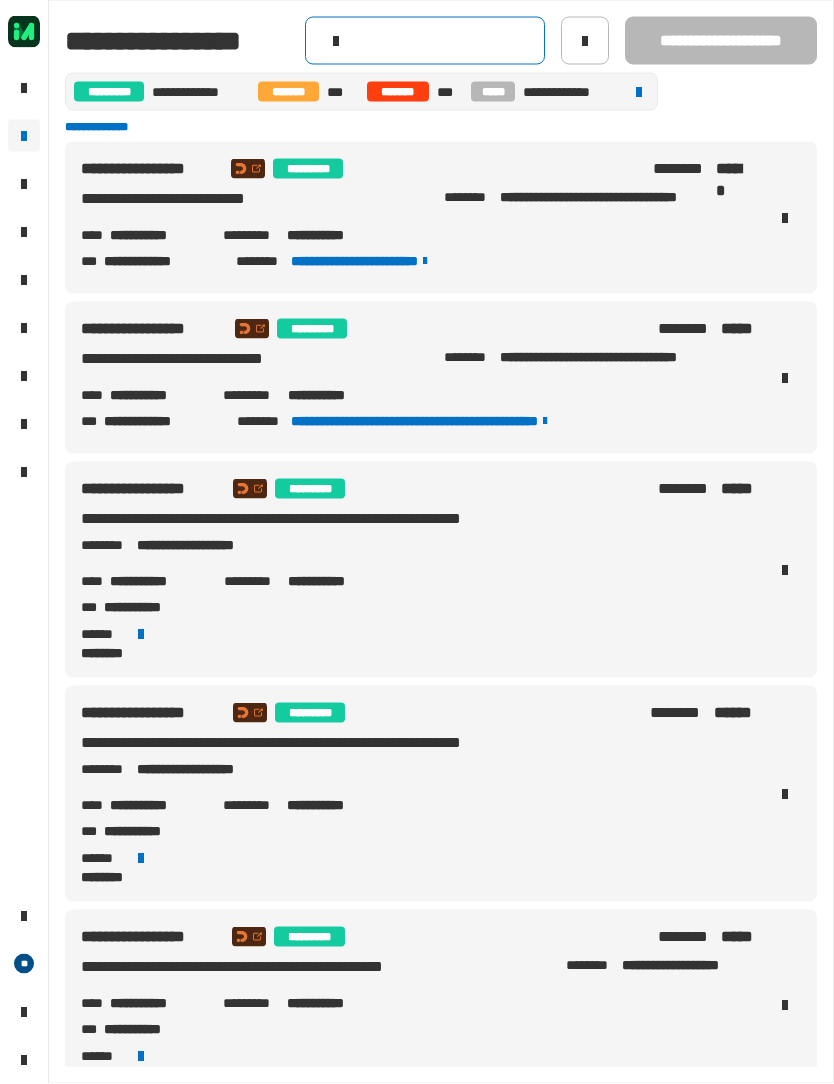 click 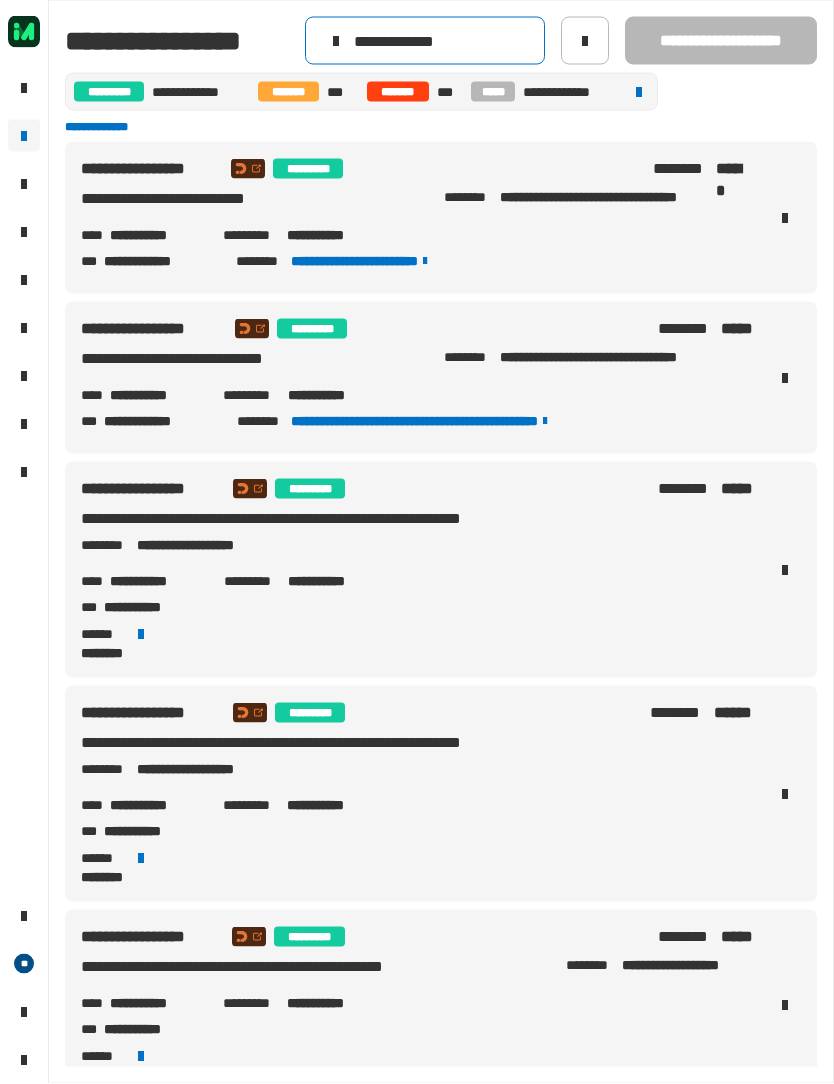 type on "**********" 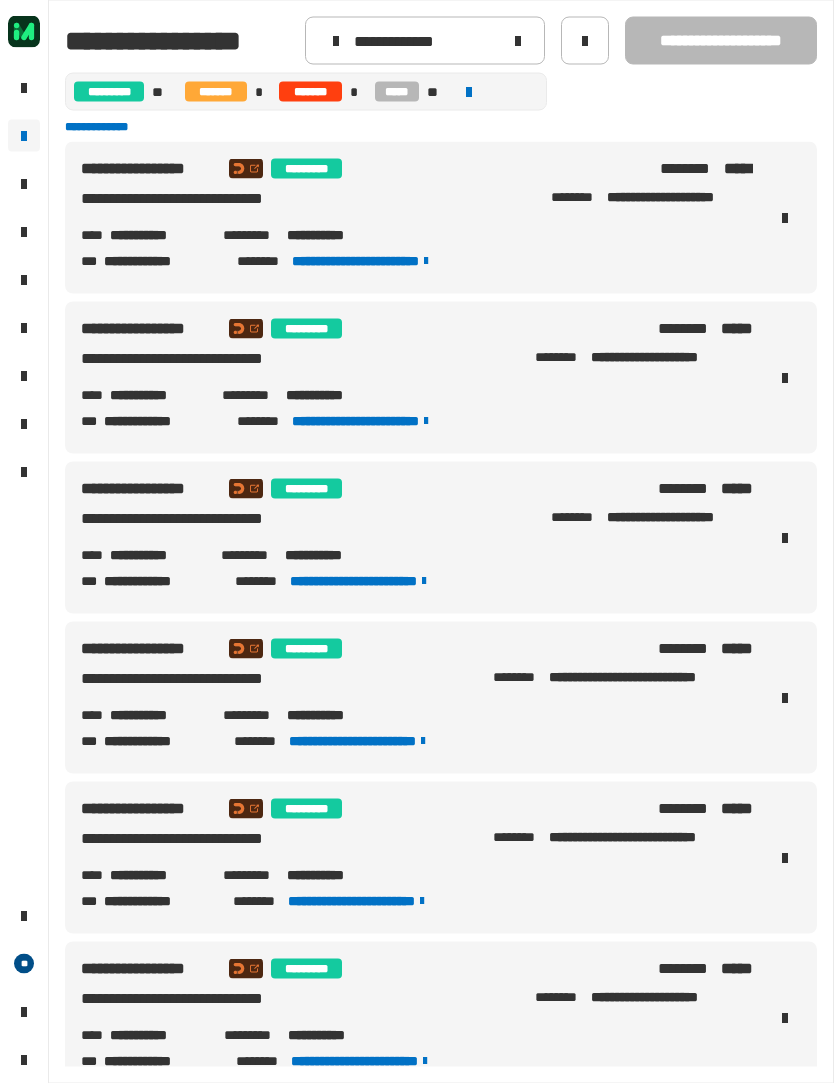 click on "**********" at bounding box center (158, 235) 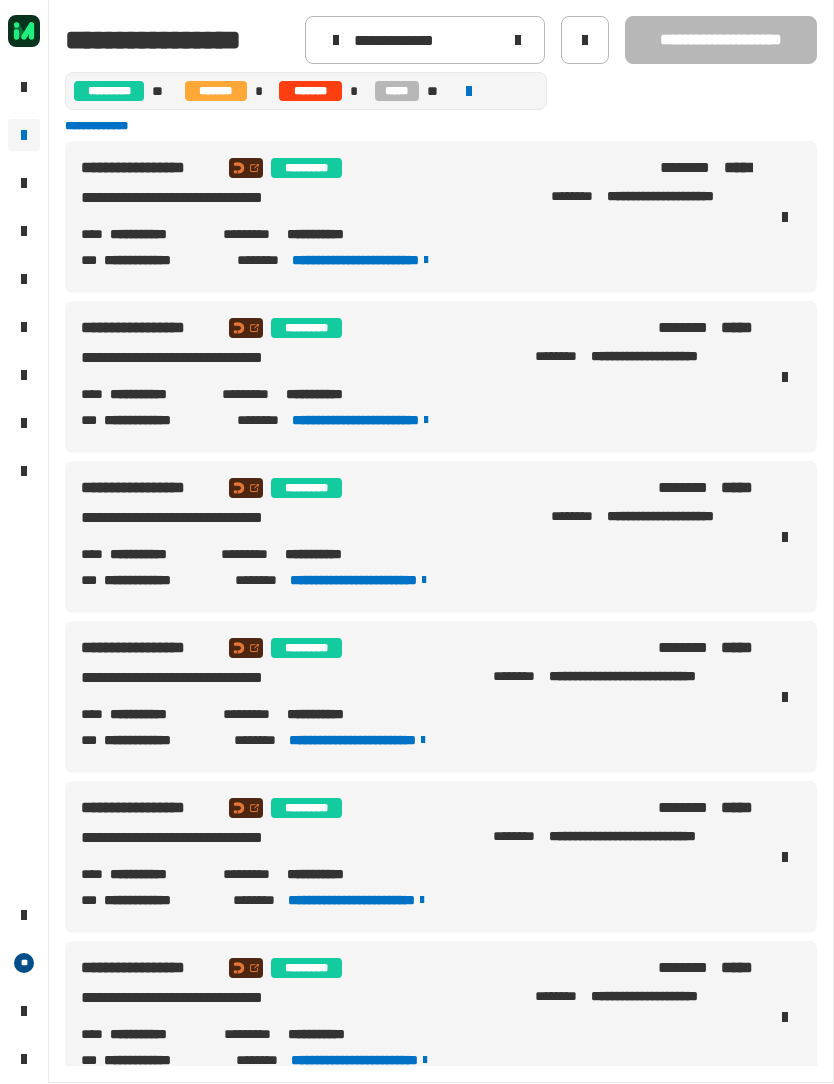 click on "**********" at bounding box center [158, 235] 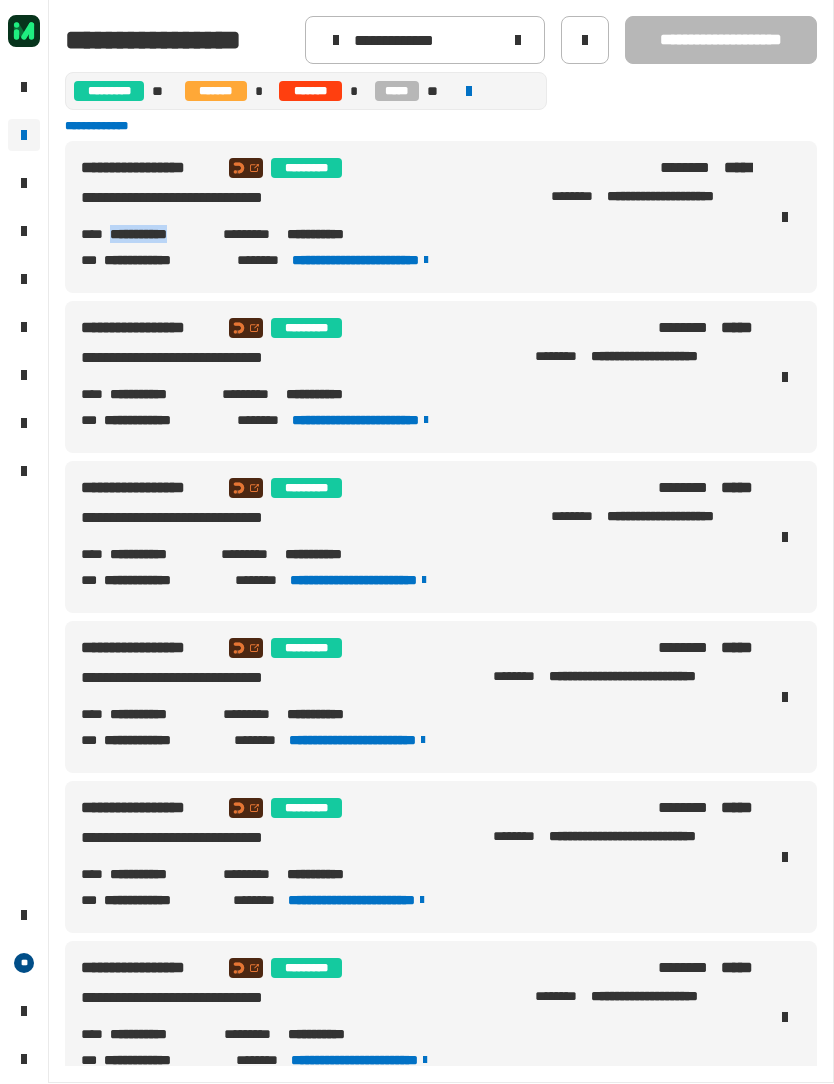 copy on "**********" 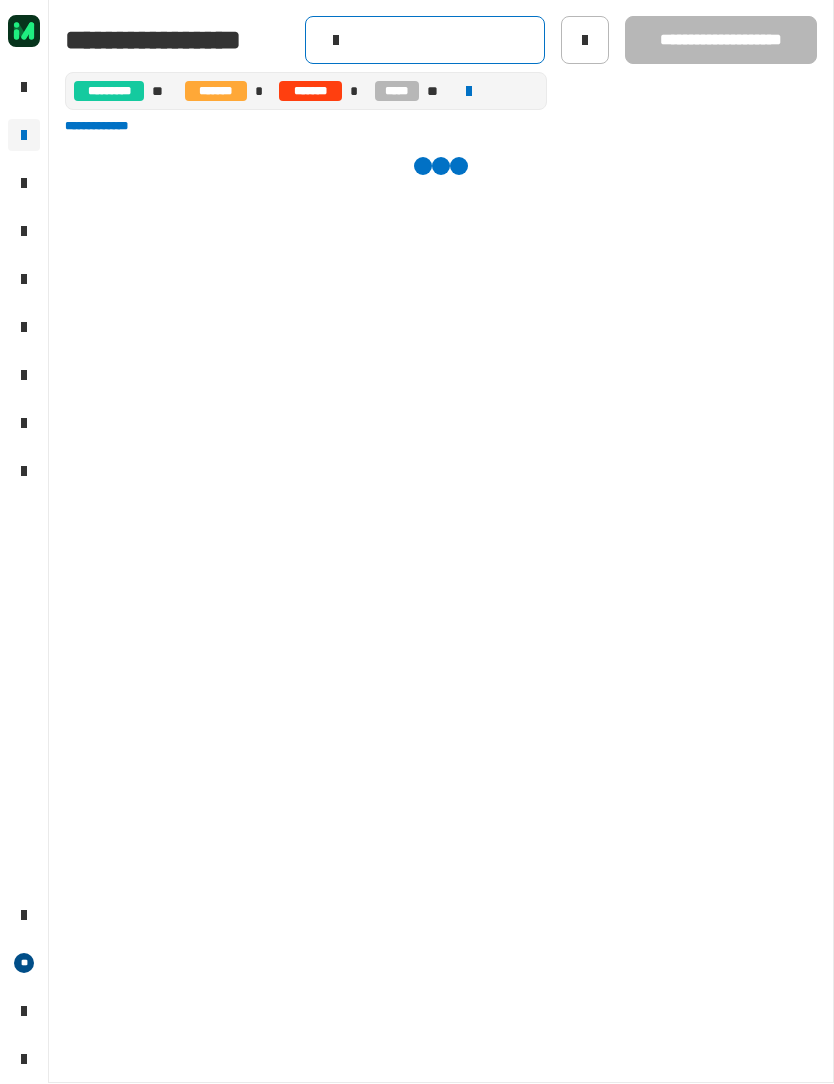 click 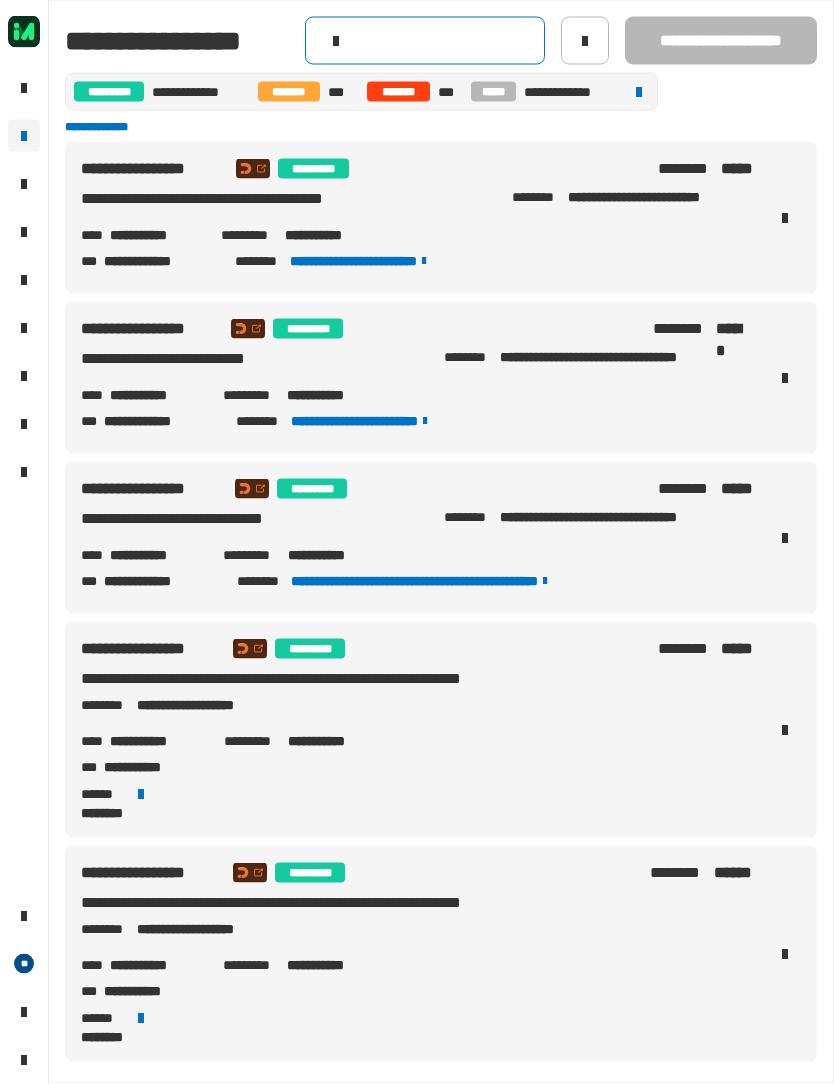 click 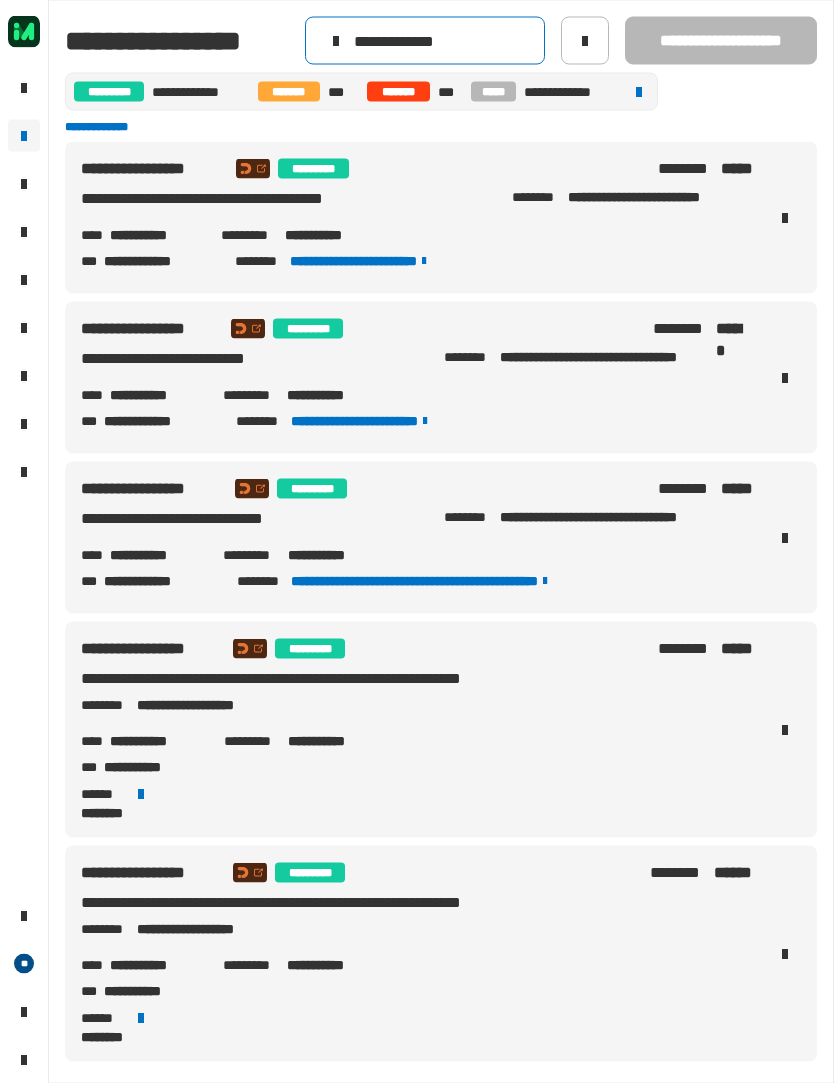 type on "**********" 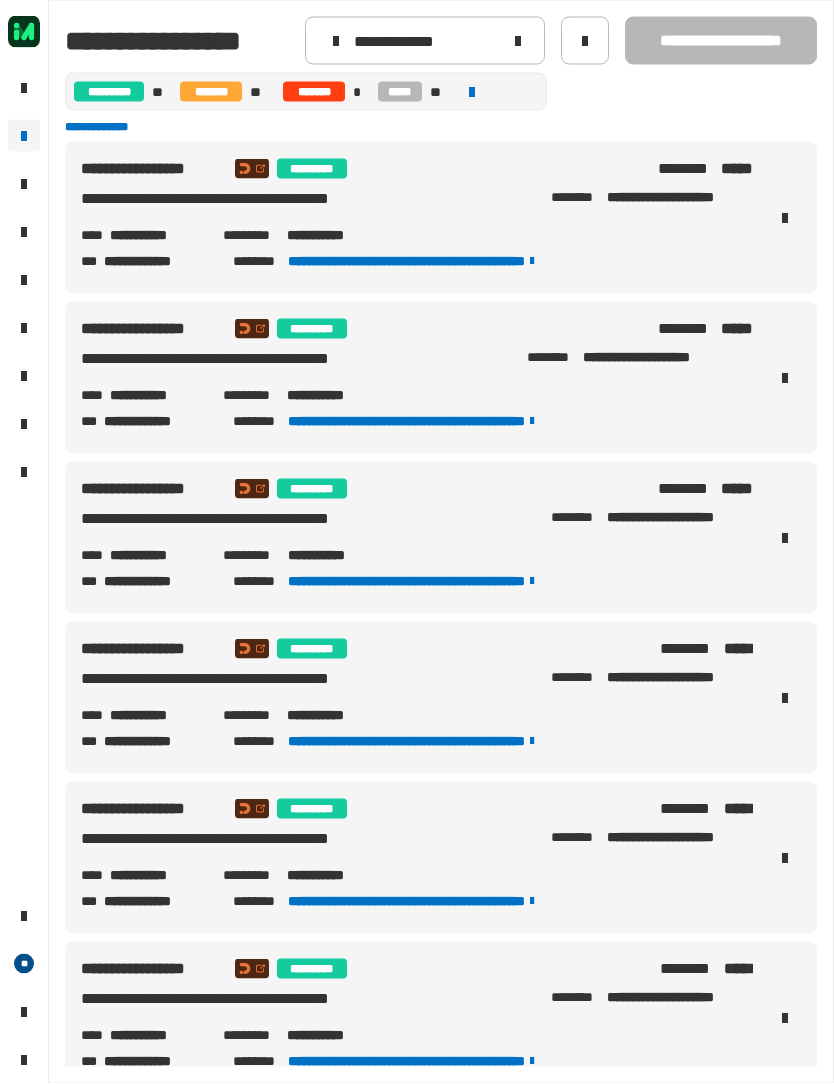 click on "**********" at bounding box center (158, 235) 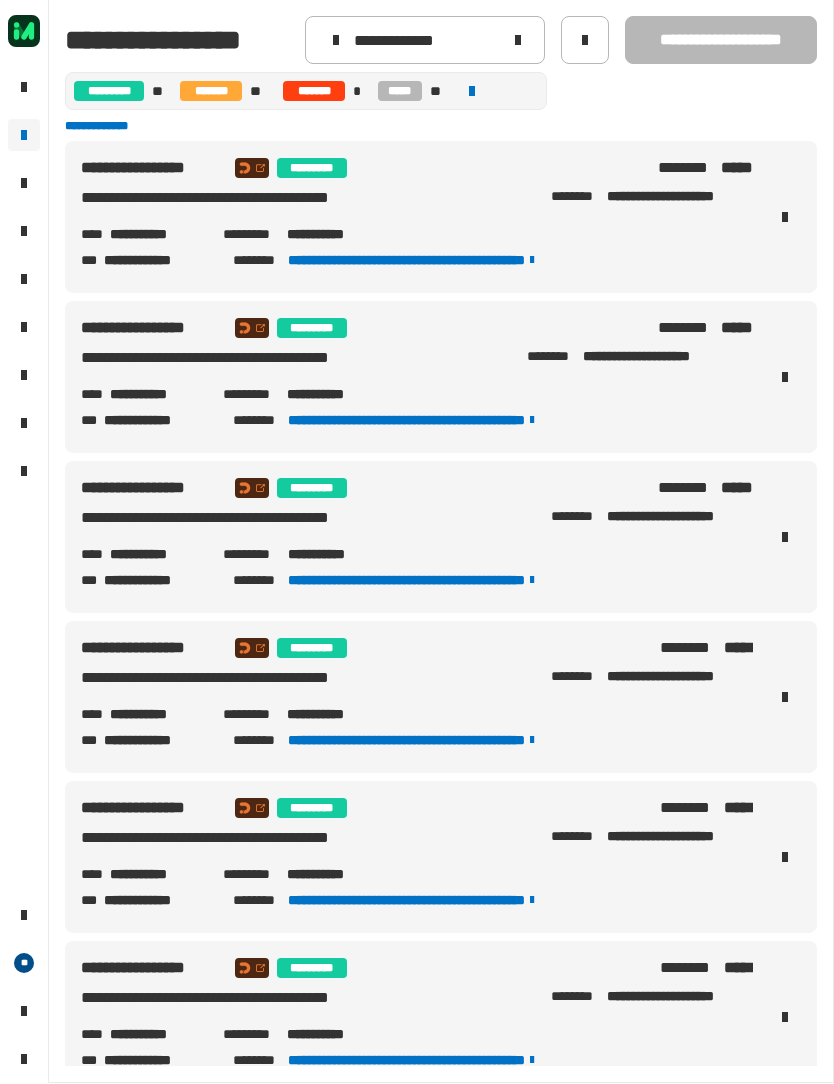 click on "**********" at bounding box center (158, 235) 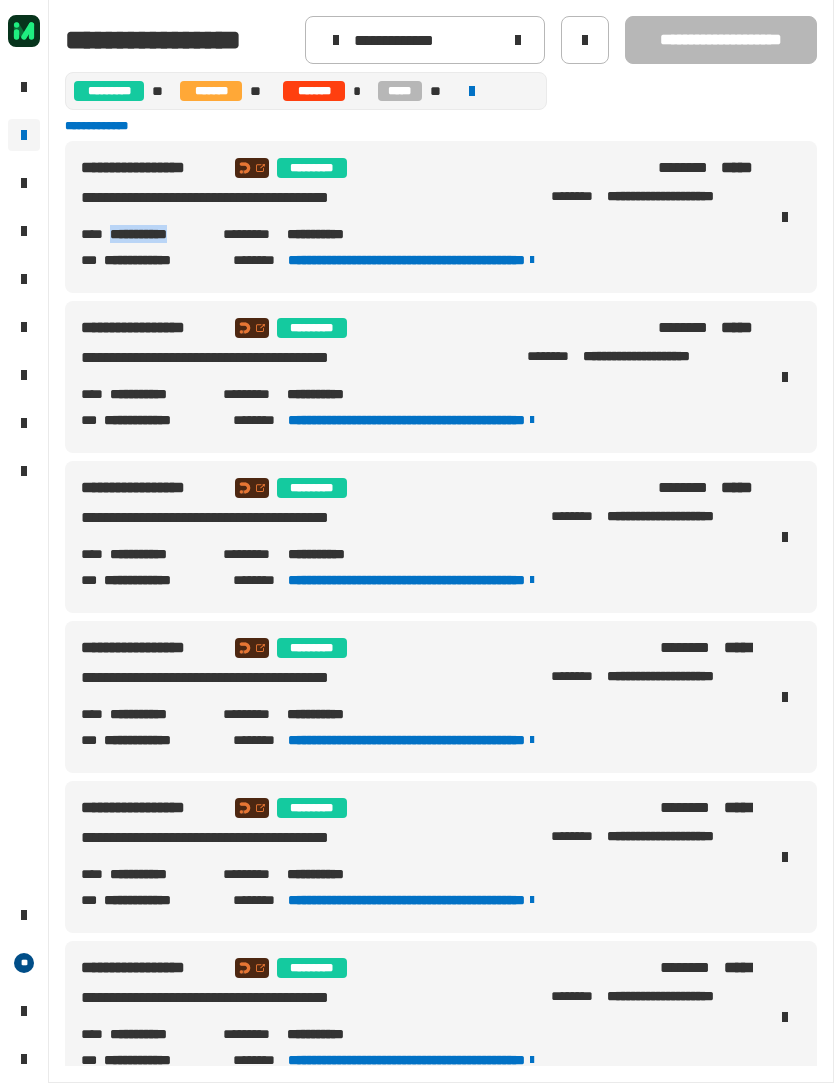 copy on "**********" 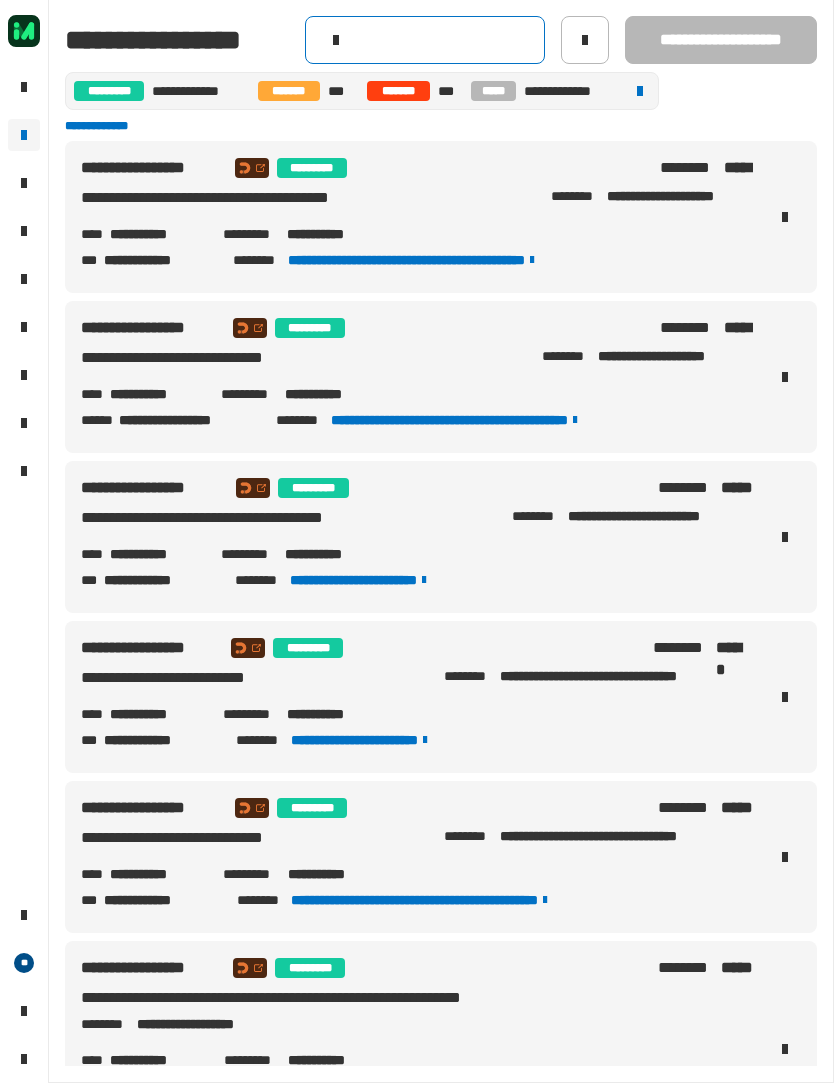click 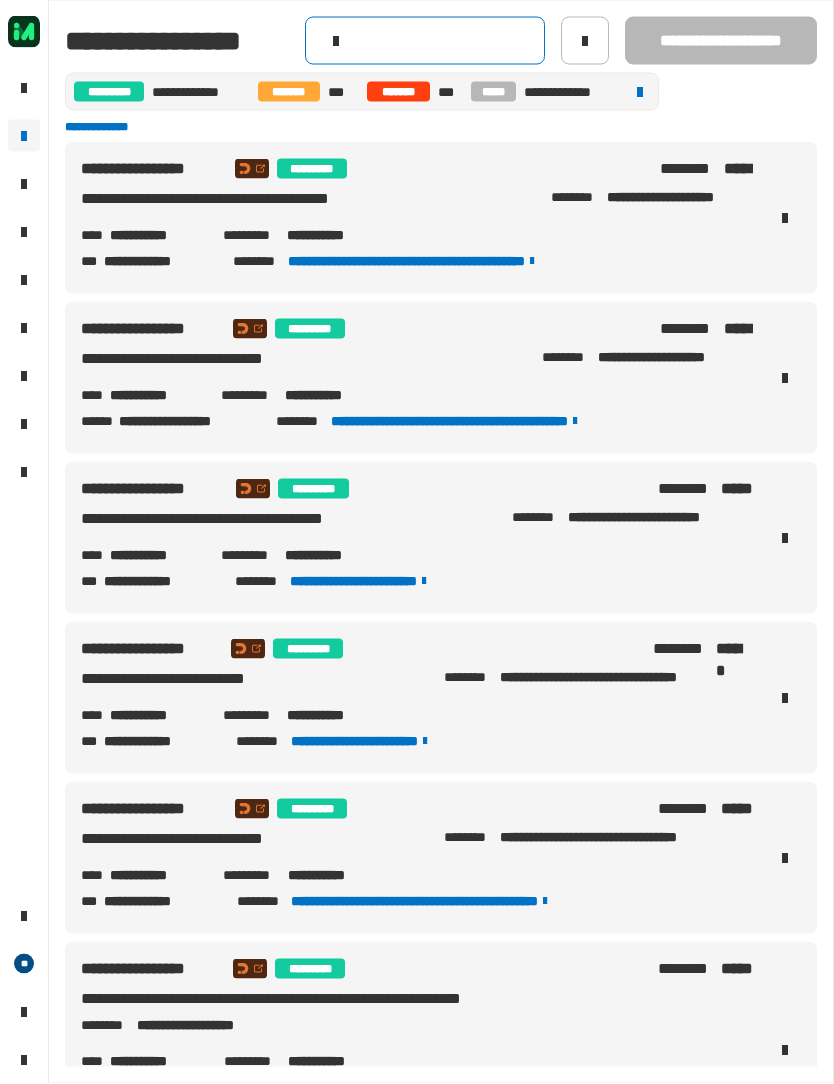 click 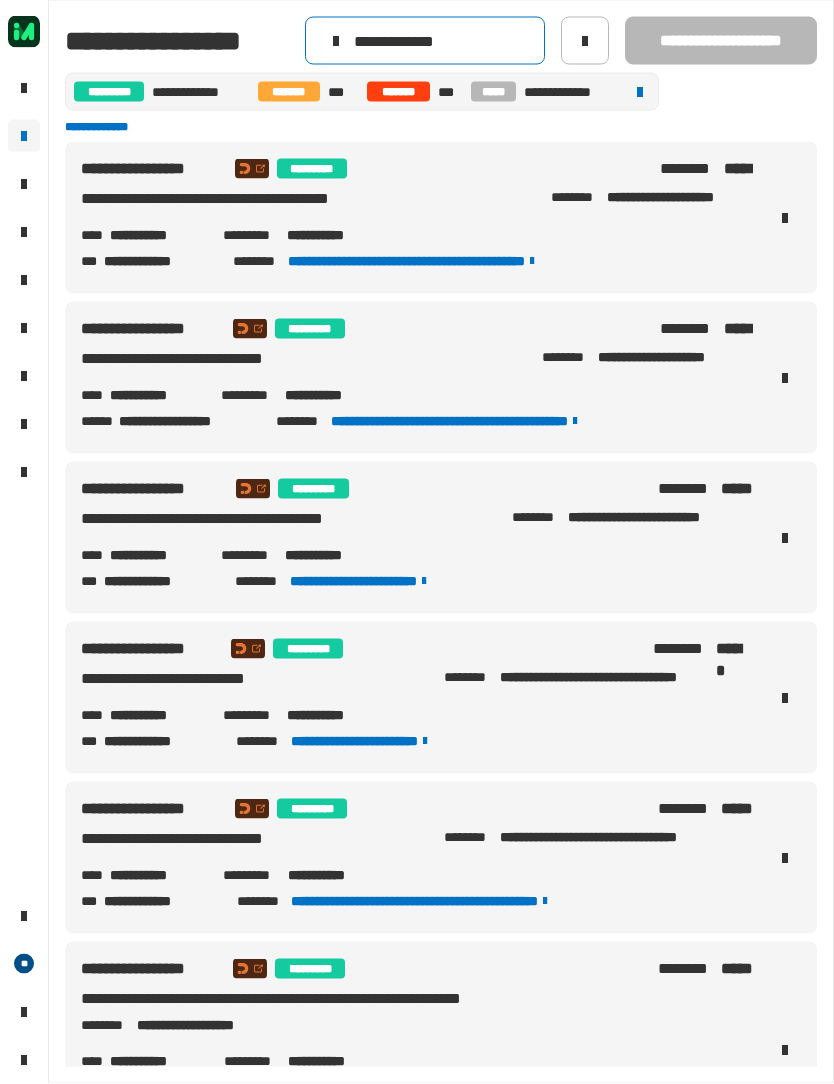 type on "**********" 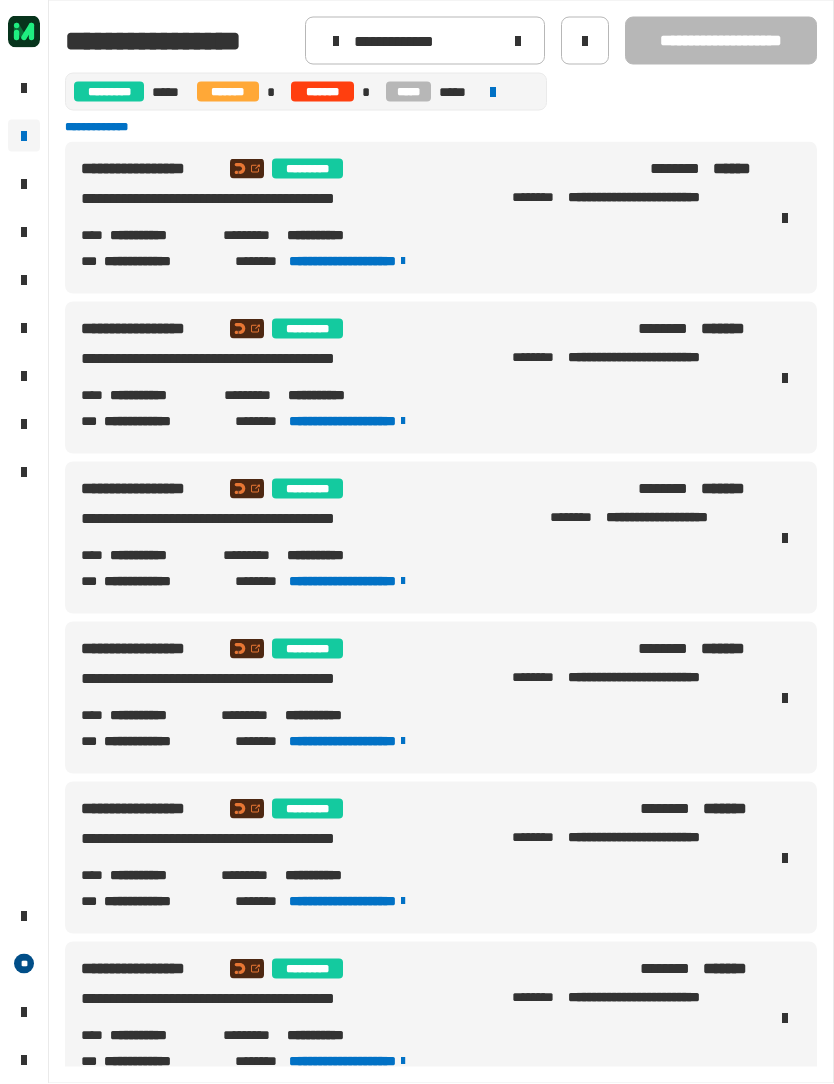 click on "**********" at bounding box center [158, 235] 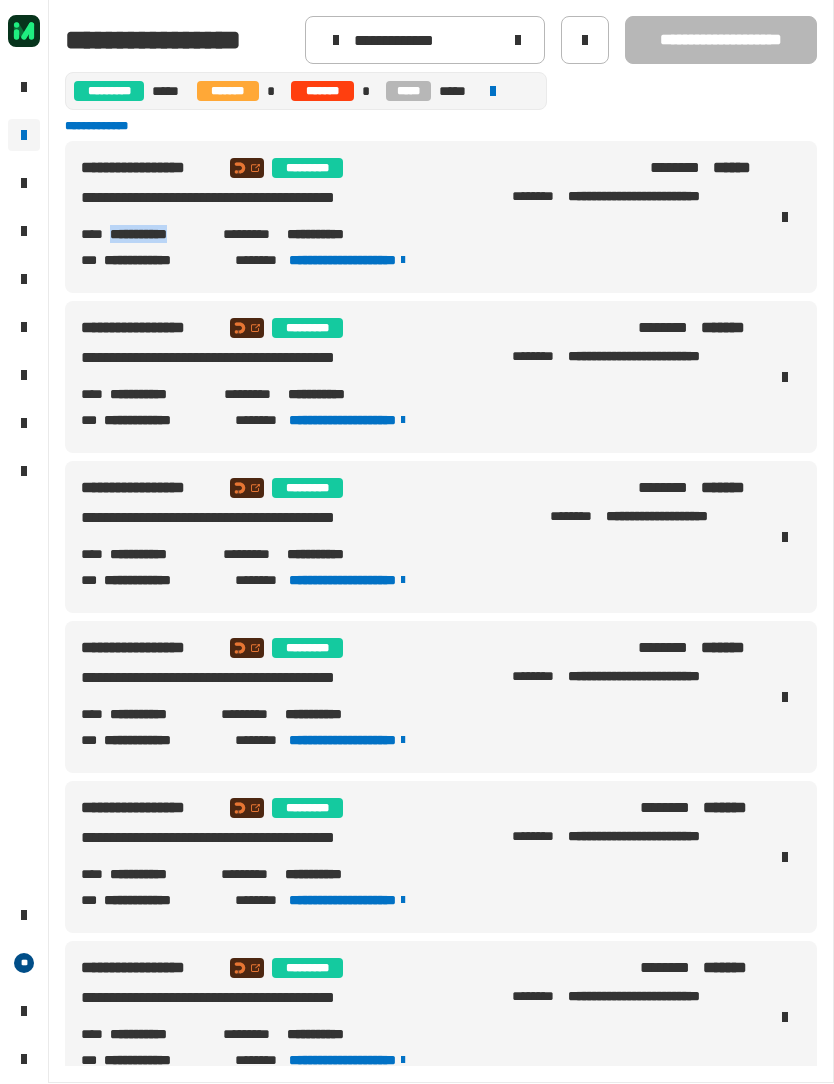 copy on "**********" 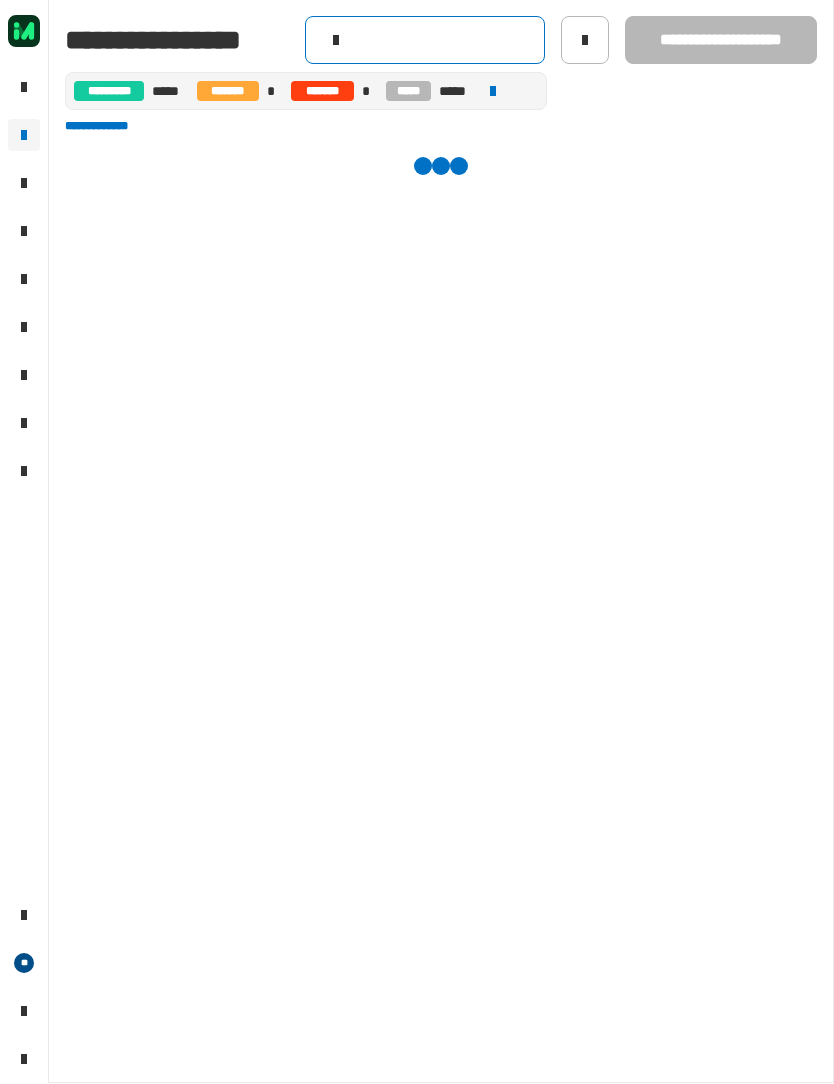click 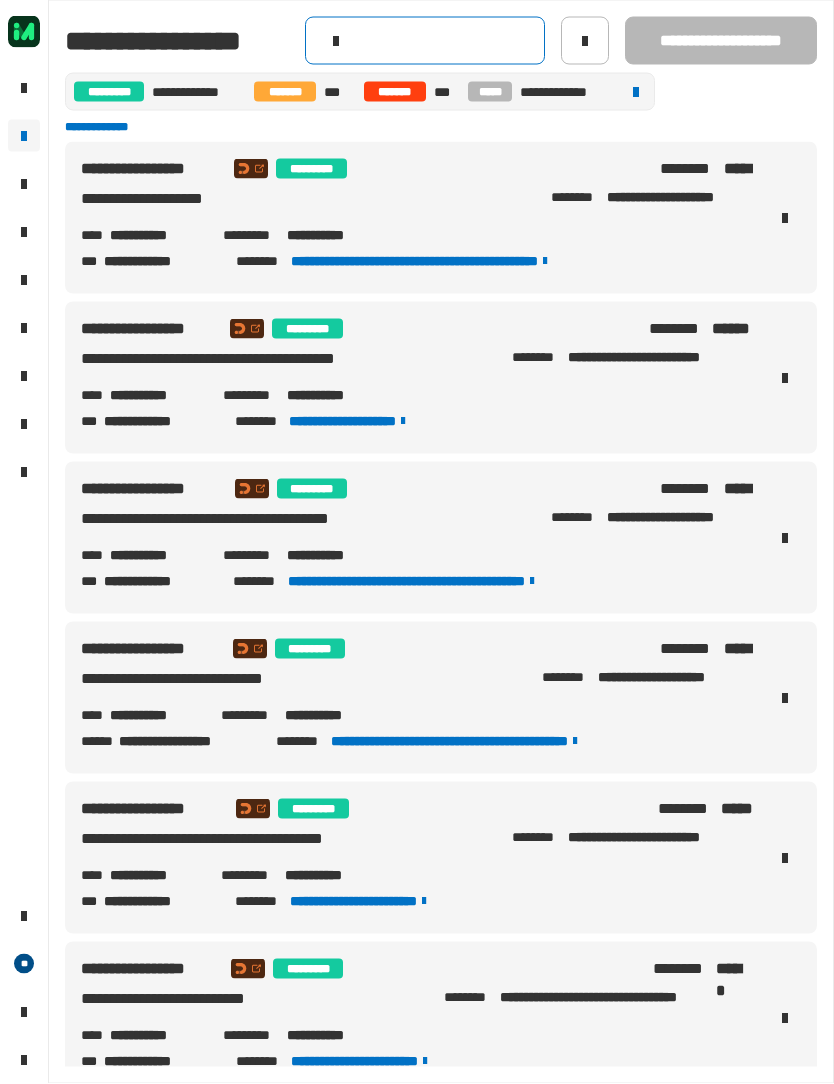 paste on "**********" 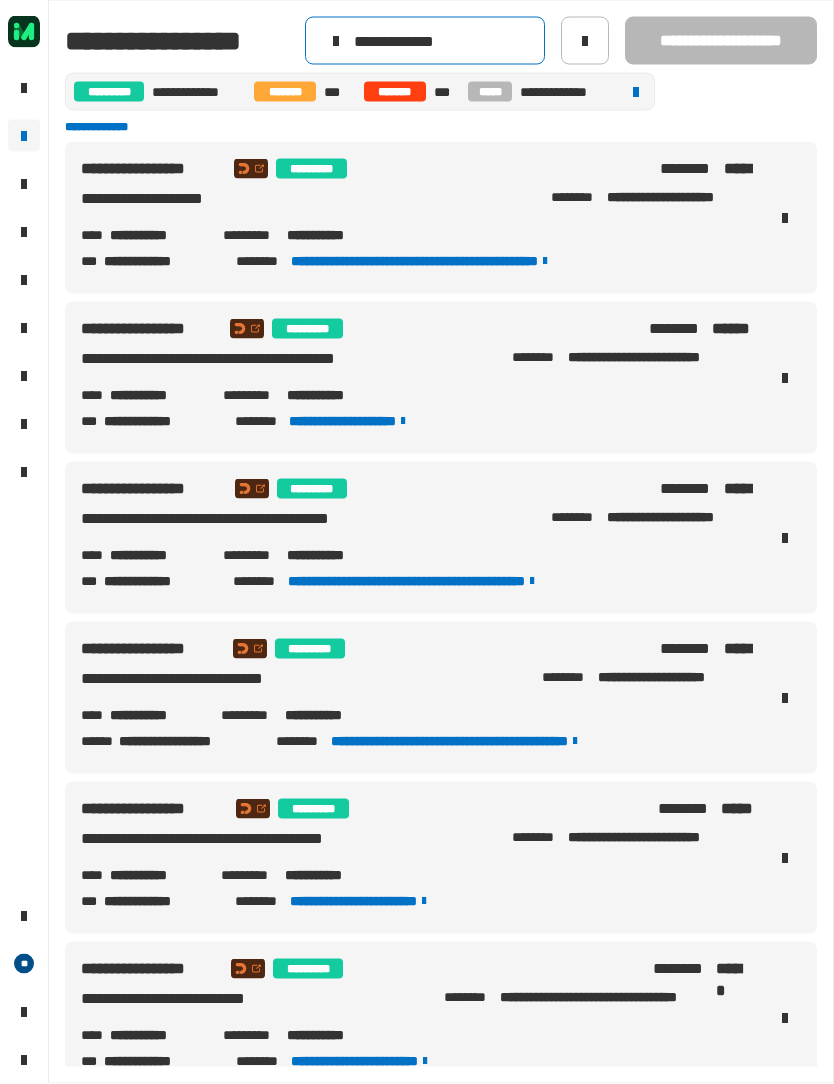 type on "**********" 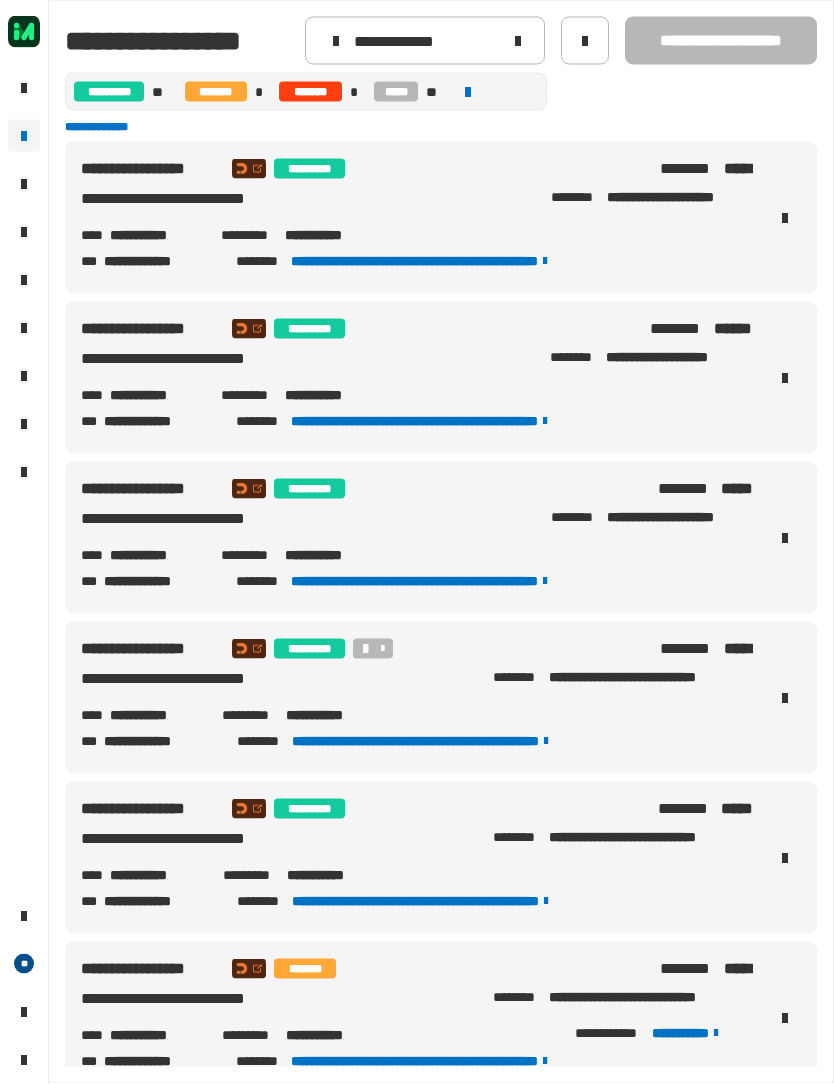 click on "**********" at bounding box center (157, 235) 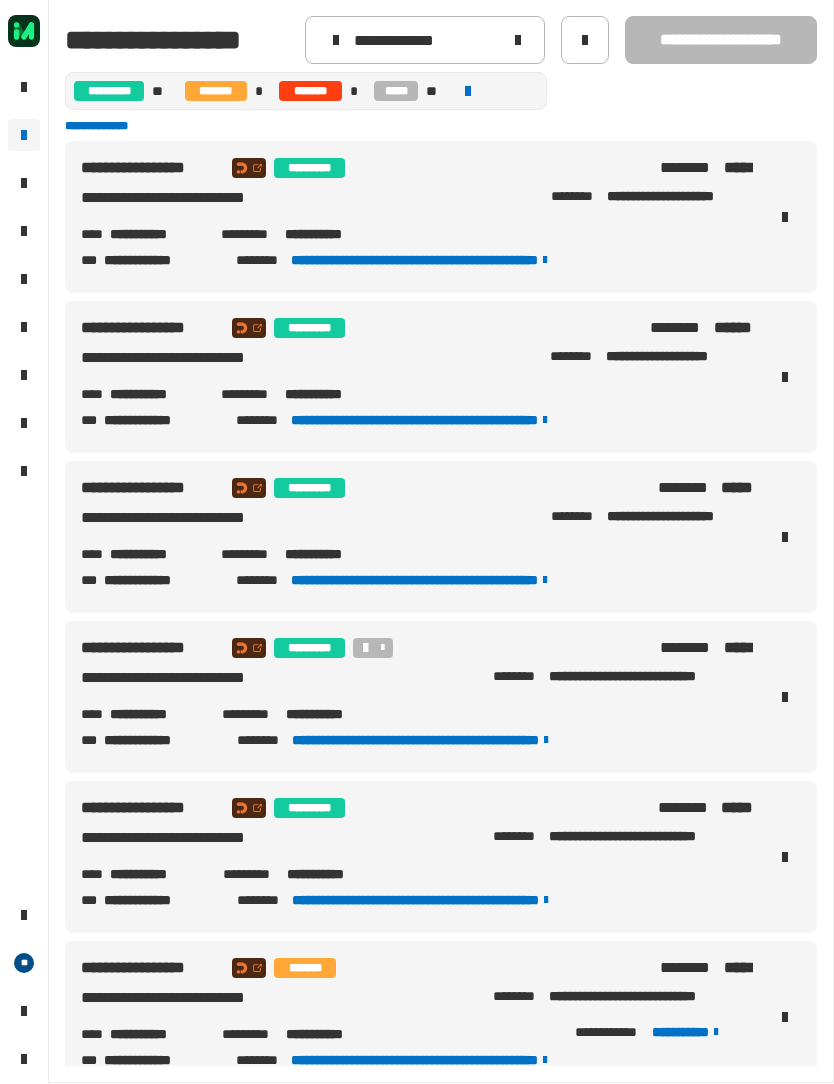 click on "**********" at bounding box center (157, 235) 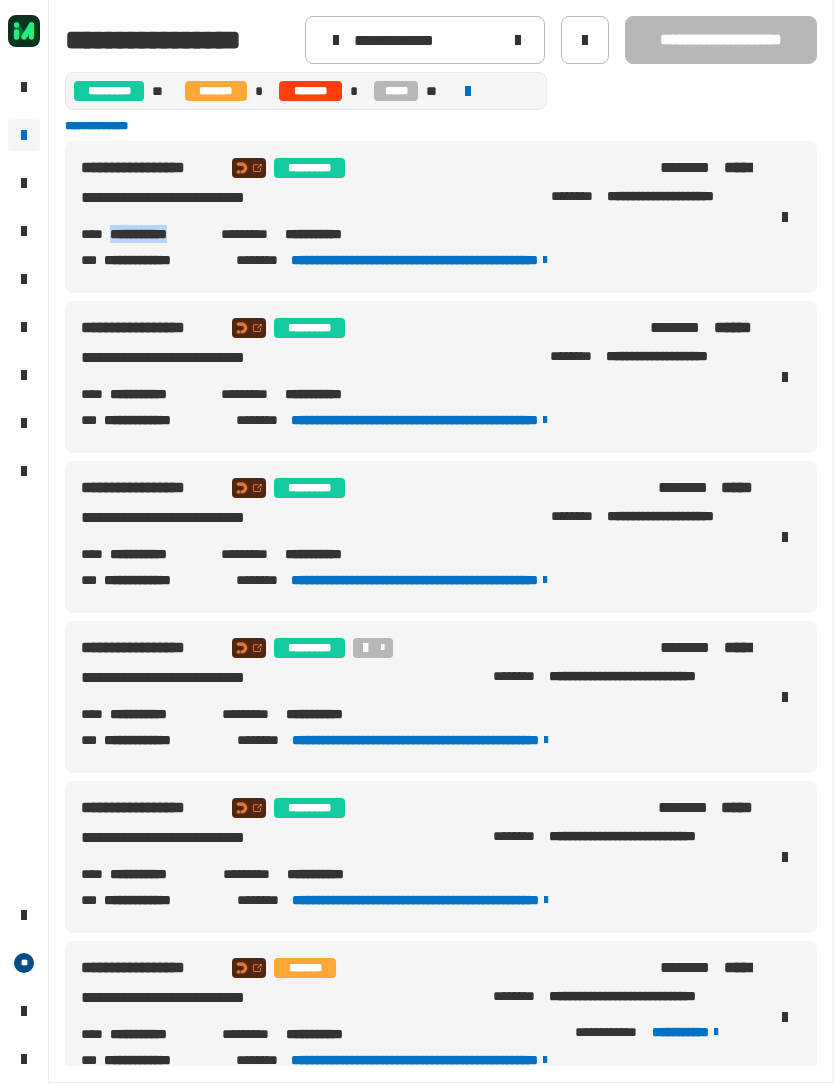 copy on "**********" 